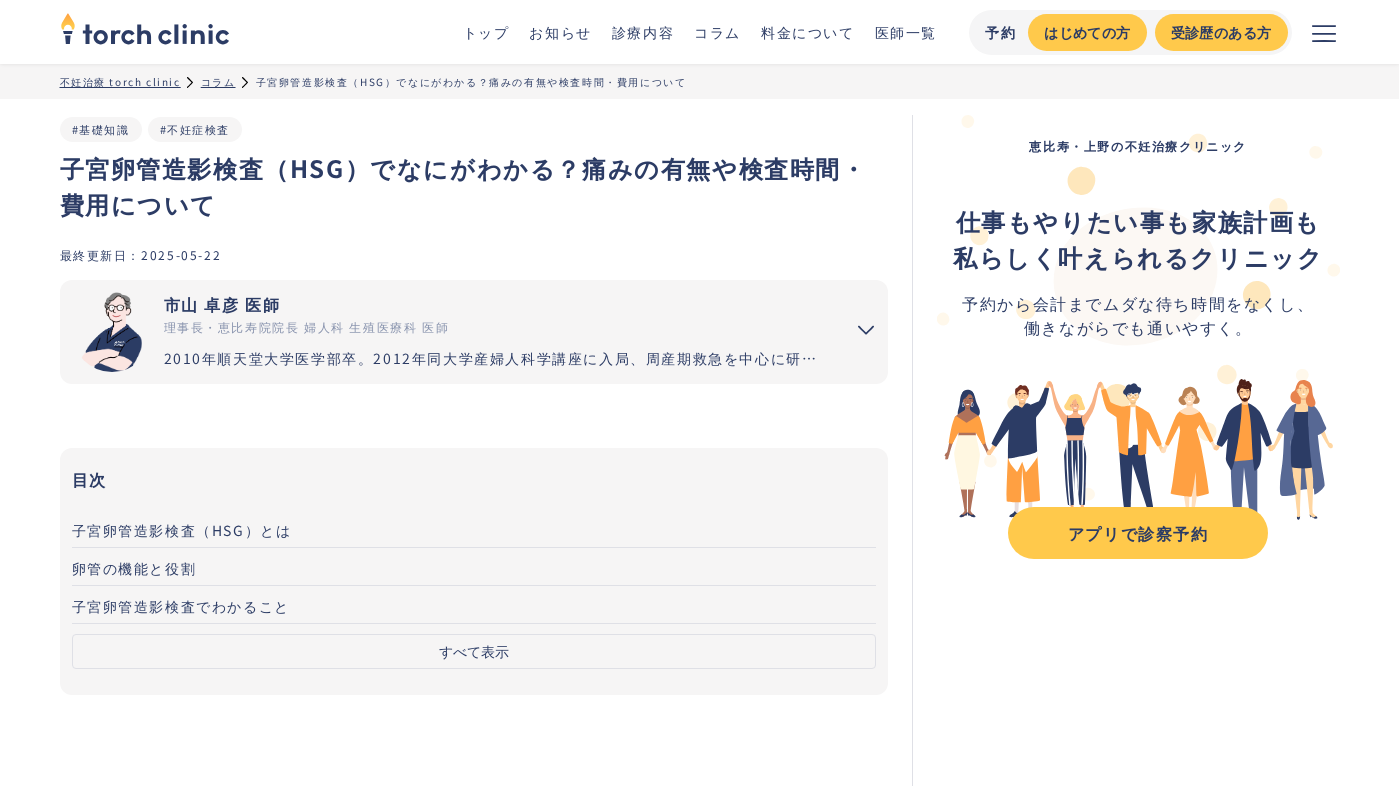 scroll, scrollTop: 0, scrollLeft: 0, axis: both 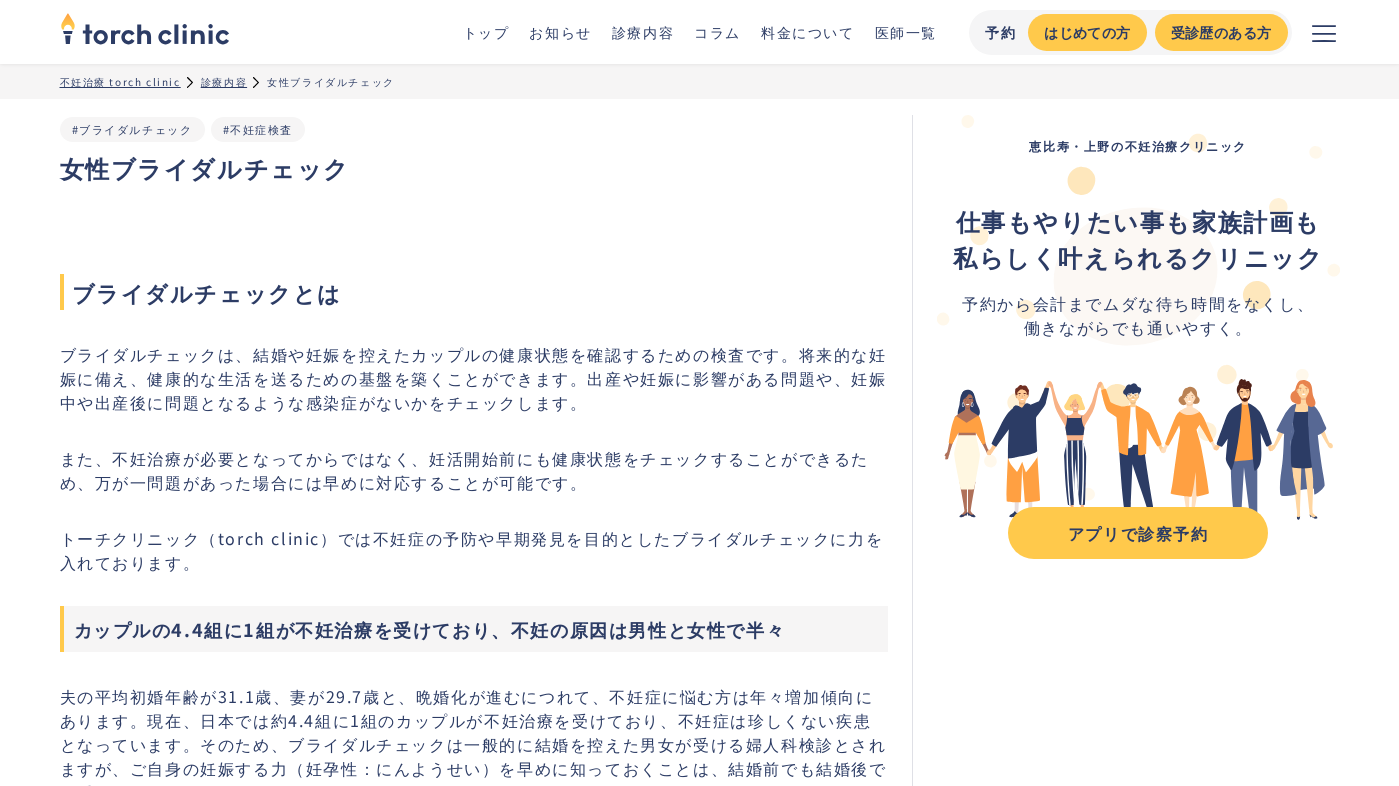 click on "女性ブライダルチェック" at bounding box center (474, 168) 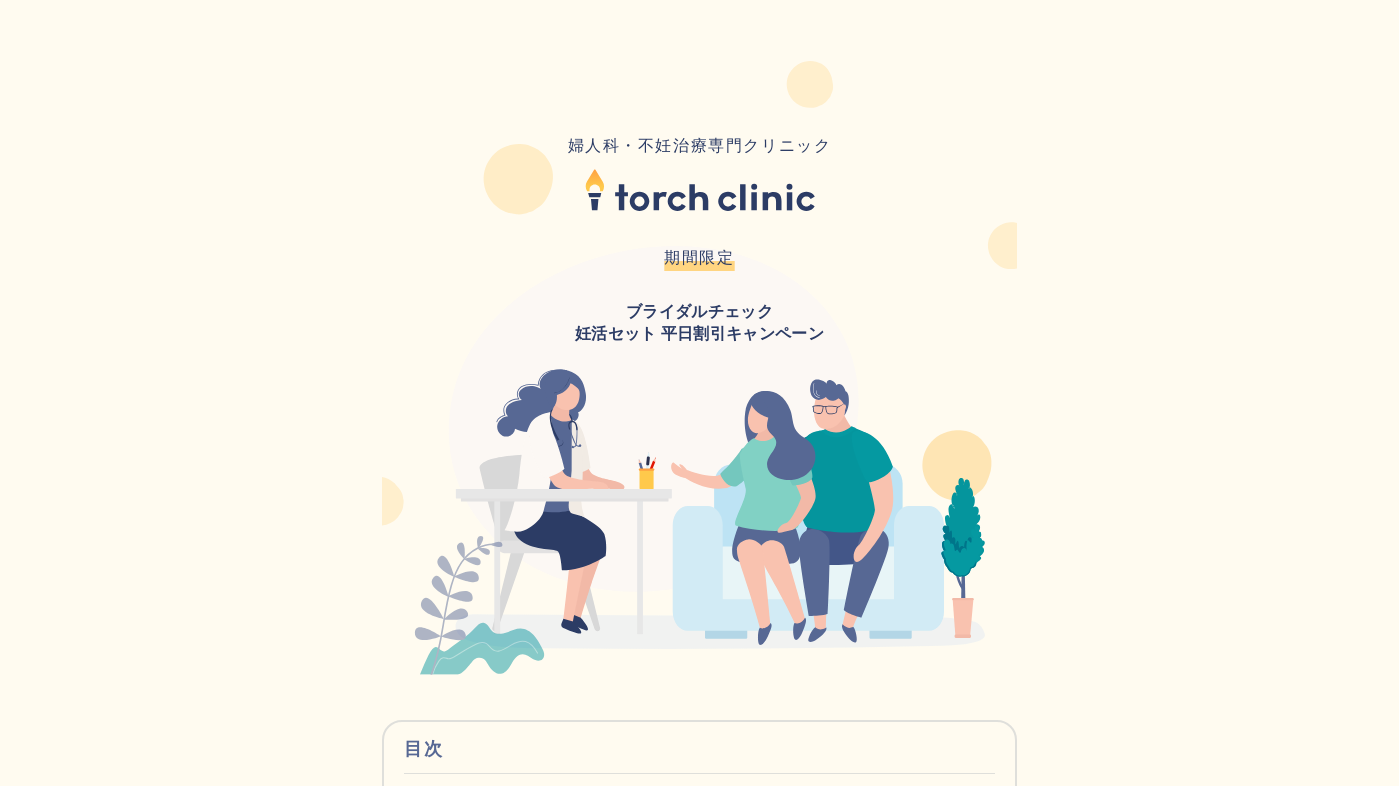 scroll, scrollTop: 302, scrollLeft: 0, axis: vertical 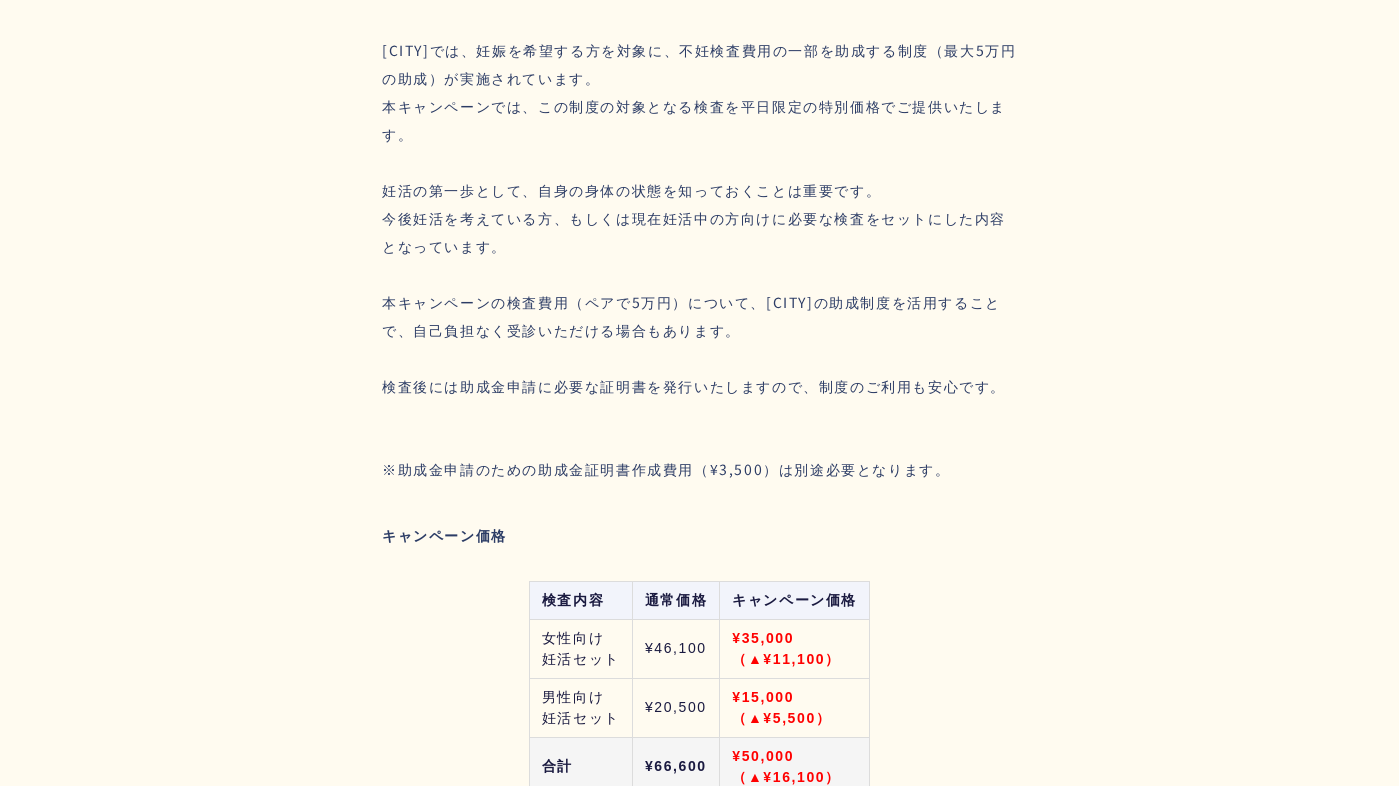 click on "東京都では、妊娠を希望する方を対象に、不妊検査費用の一部を助成する制度（最大5万円の助成）が実施されています。 本キャンペーンでは、この制度の対象となる検査を平日限定の特別価格でご提供いたします。 妊活の第一歩として、自身の身体の状態を知っておくことは重要です。 今後妊活を考えている方、もしくは現在妊活中の方向けに必要な検査をセットにした内容となっています。 本キャンペーンの検査費用（ペアで5万円）について、東京都の助成制度を活用することで、自己負担なく受診いただける場合もあります。 検査後には助成金申請に必要な証明書を発行いたしますので、制度のご利用も安心です。" at bounding box center (699, 218) 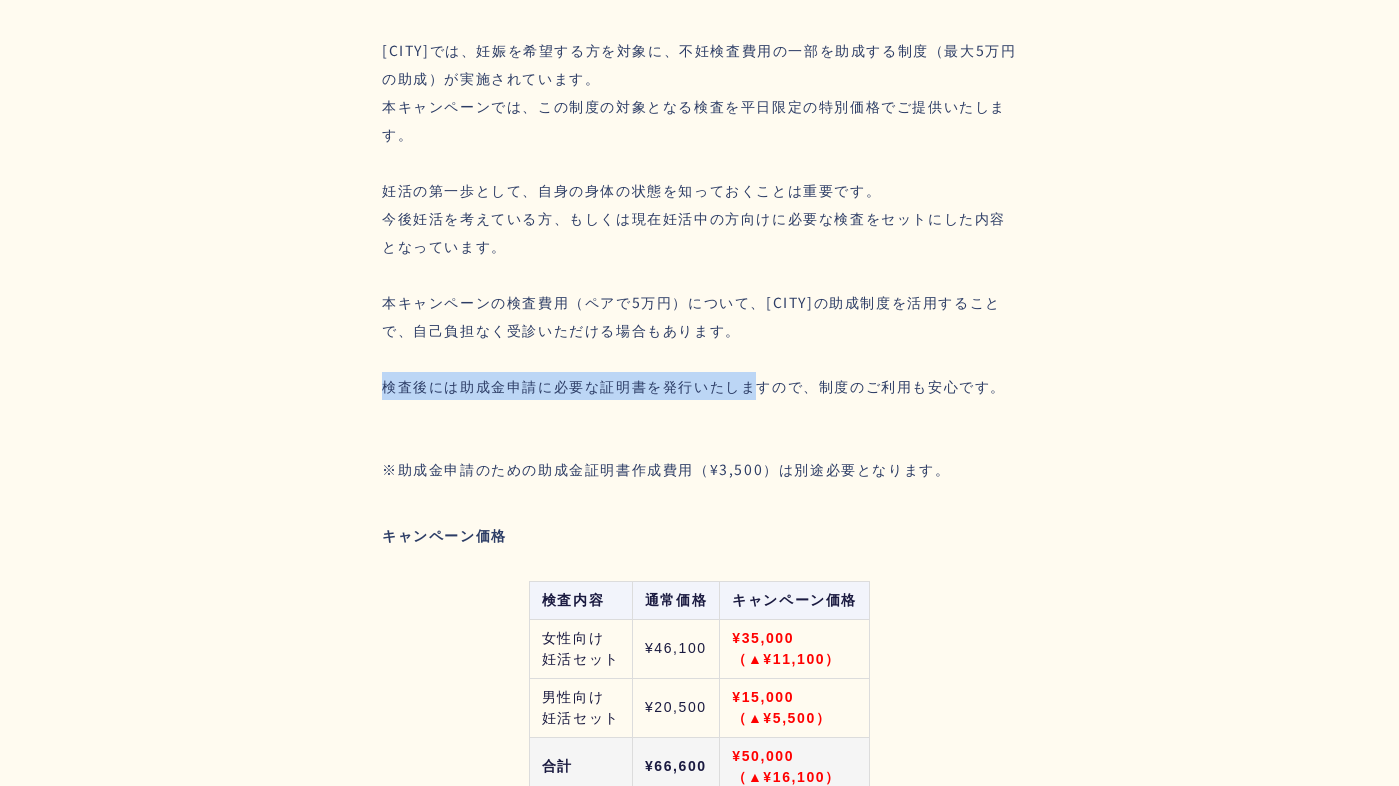 click on "婦人科・不妊治療専門クリニック  期間限定  ブライダルチェック 妊活セット 平日割引キャンペーン 目次 キャンペーン内容 妊活セットとは 予約手順 アクセス・開院日時 ＼ 期間限定 ／ （2025年8～10月） 東京都の助成制度を活用して、不妊検査を実質無料で受けられるチャンスです。 妊活を検討しているカップルの方へ向けて、必要な検査セットをお得に受けられるキャンペーンをご用意しました。都の助成金を活用することで、自己負担を抑えて安心して検査を受けていただけます。 以下よりアプリをダウンロードいただき、5分ほどで予約を完了することができます。 ダウンロードする キャンペーンコード
NKWD2025
コードをコピーする
妊活セット平日割引キャンペーンのご案内 内容 キャンペーン価格
検査内容" at bounding box center [699, 5208] 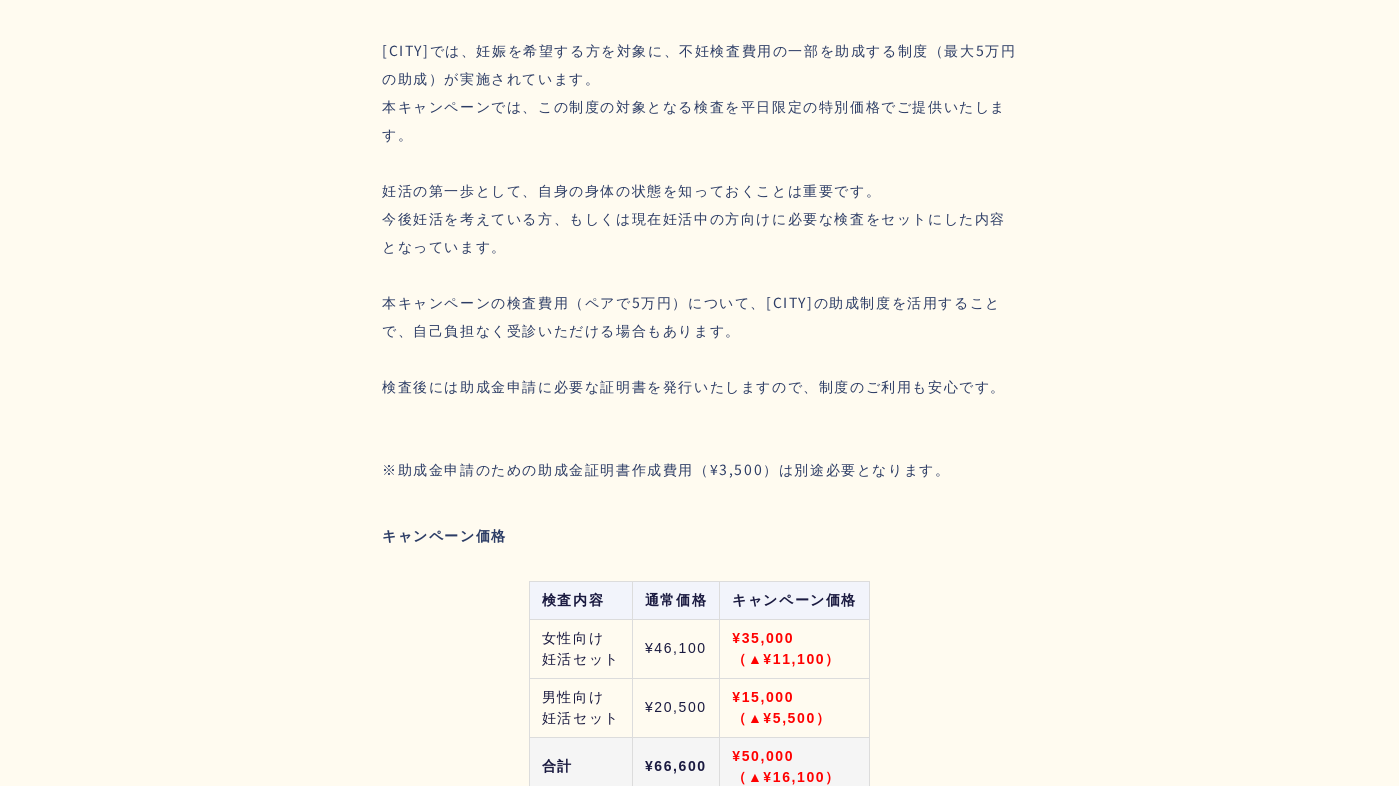 click on "東京都では、妊娠を希望する方を対象に、不妊検査費用の一部を助成する制度（最大5万円の助成）が実施されています。 本キャンペーンでは、この制度の対象となる検査を平日限定の特別価格でご提供いたします。 妊活の第一歩として、自身の身体の状態を知っておくことは重要です。 今後妊活を考えている方、もしくは現在妊活中の方向けに必要な検査をセットにした内容となっています。 本キャンペーンの検査費用（ペアで5万円）について、東京都の助成制度を活用することで、自己負担なく受診いただける場合もあります。 検査後には助成金申請に必要な証明書を発行いたしますので、制度のご利用も安心です。" at bounding box center [699, 218] 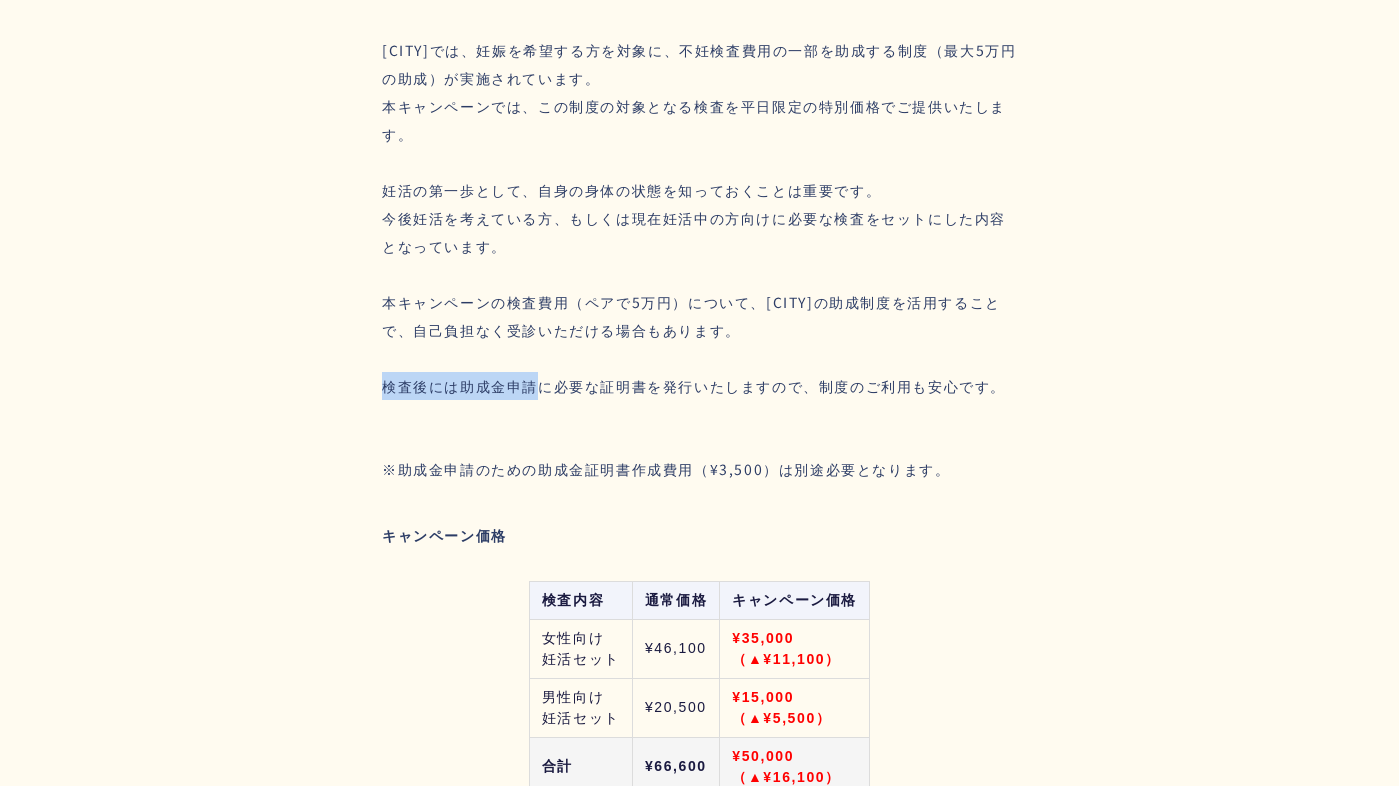 drag, startPoint x: 376, startPoint y: 386, endPoint x: 530, endPoint y: 382, distance: 154.05194 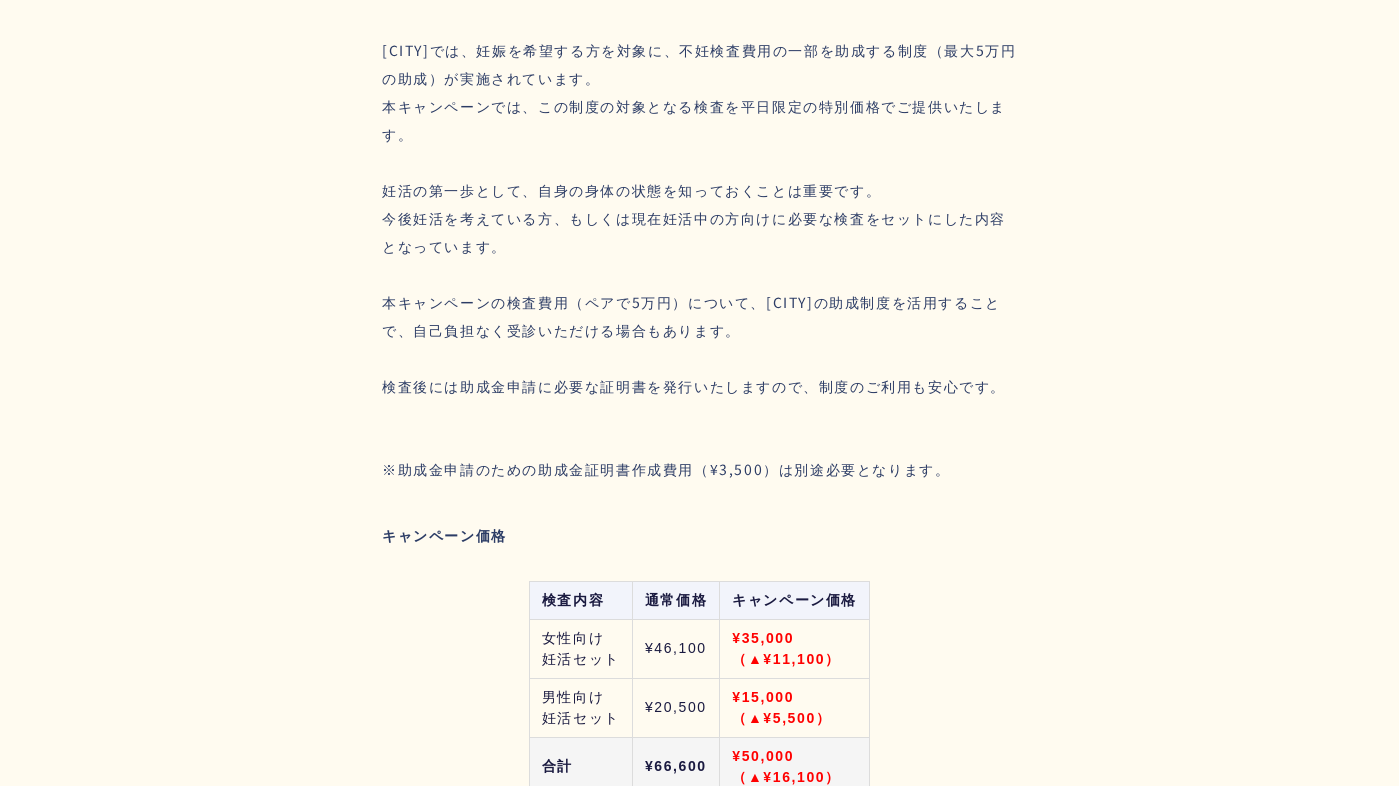 click on "東京都では、妊娠を希望する方を対象に、不妊検査費用の一部を助成する制度（最大5万円の助成）が実施されています。 本キャンペーンでは、この制度の対象となる検査を平日限定の特別価格でご提供いたします。 妊活の第一歩として、自身の身体の状態を知っておくことは重要です。 今後妊活を考えている方、もしくは現在妊活中の方向けに必要な検査をセットにした内容となっています。 本キャンペーンの検査費用（ペアで5万円）について、東京都の助成制度を活用することで、自己負担なく受診いただける場合もあります。 検査後には助成金申請に必要な証明書を発行いたしますので、制度のご利用も安心です。" at bounding box center [699, 218] 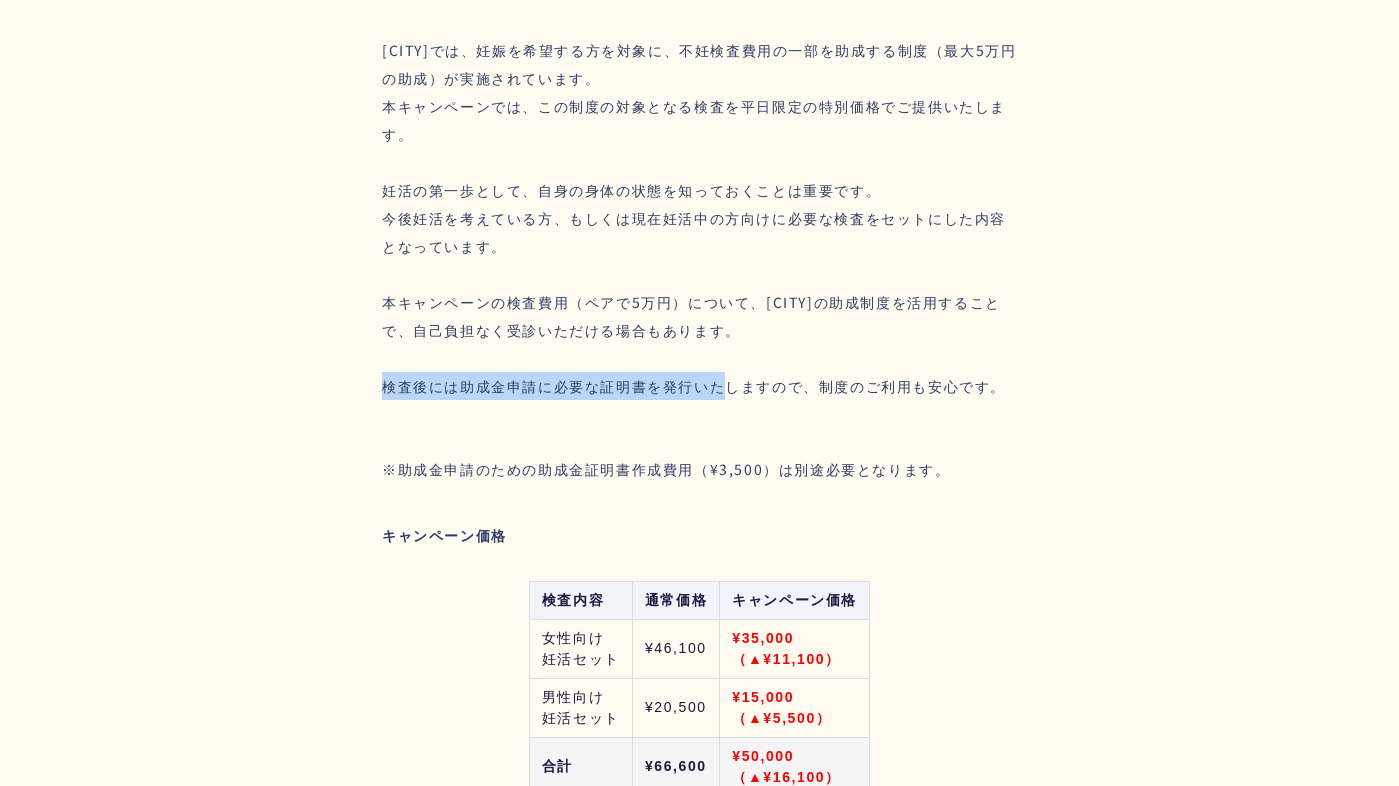 drag, startPoint x: 379, startPoint y: 385, endPoint x: 726, endPoint y: 391, distance: 347.05188 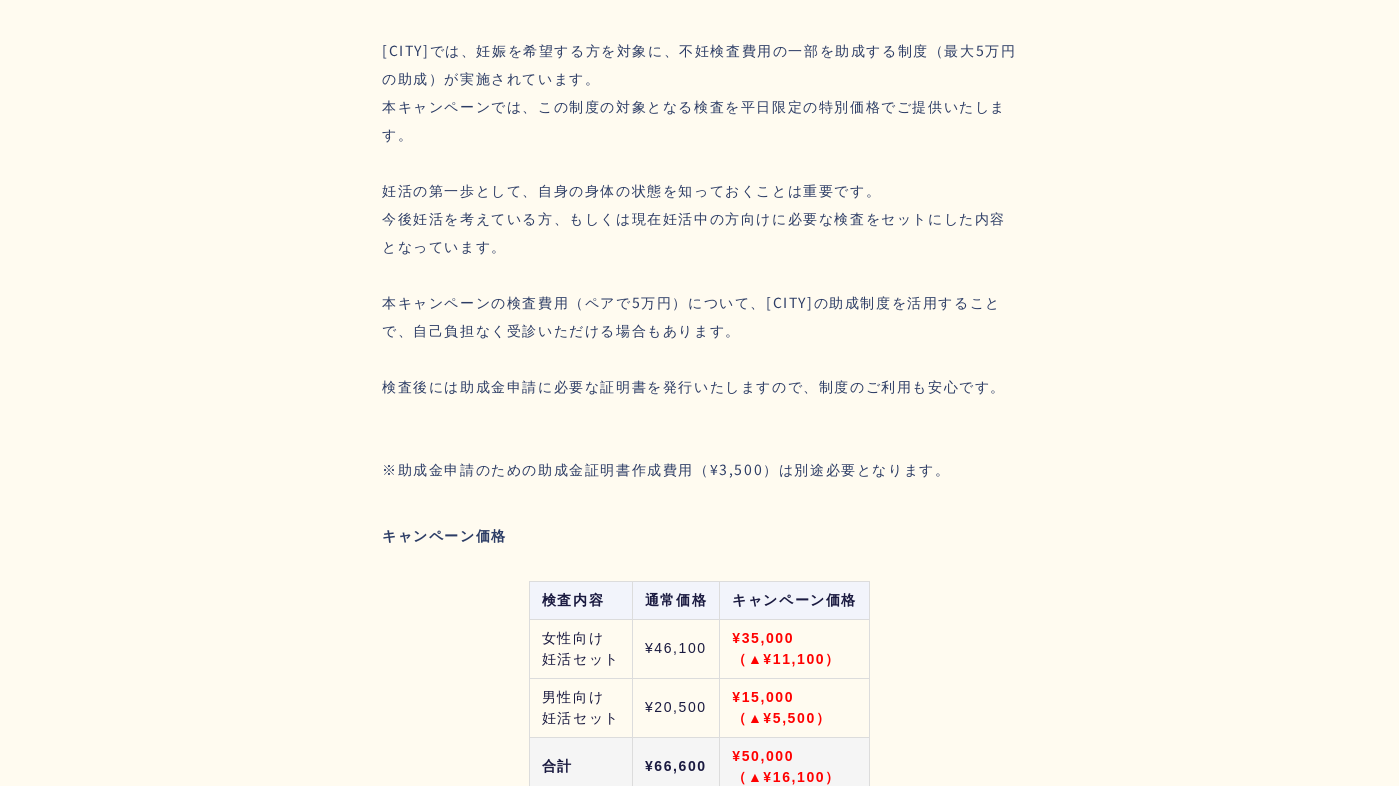 click on "※助成金申請のための助成金証明書作成費用（¥3,500）は別途必要となります。" at bounding box center [666, 469] 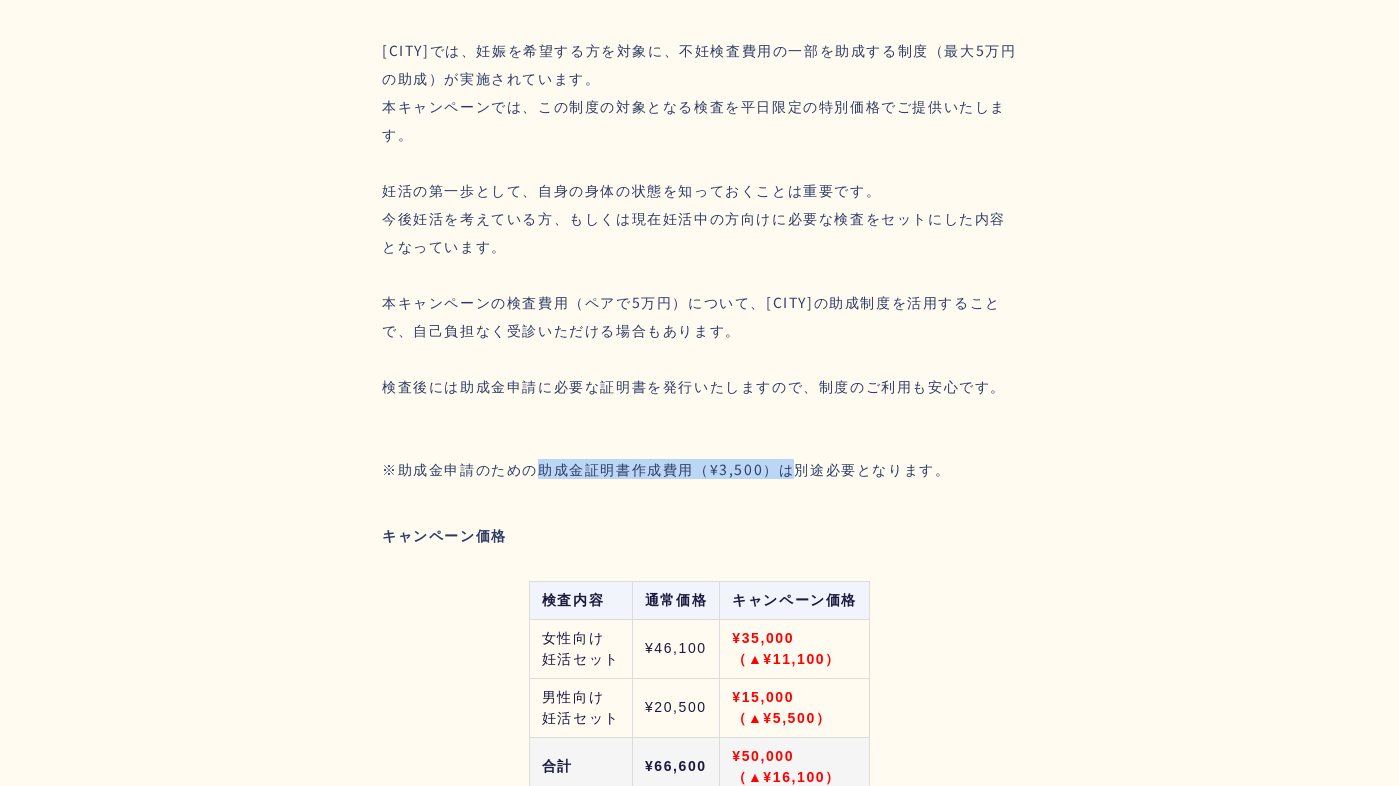 drag, startPoint x: 540, startPoint y: 470, endPoint x: 785, endPoint y: 468, distance: 245.00816 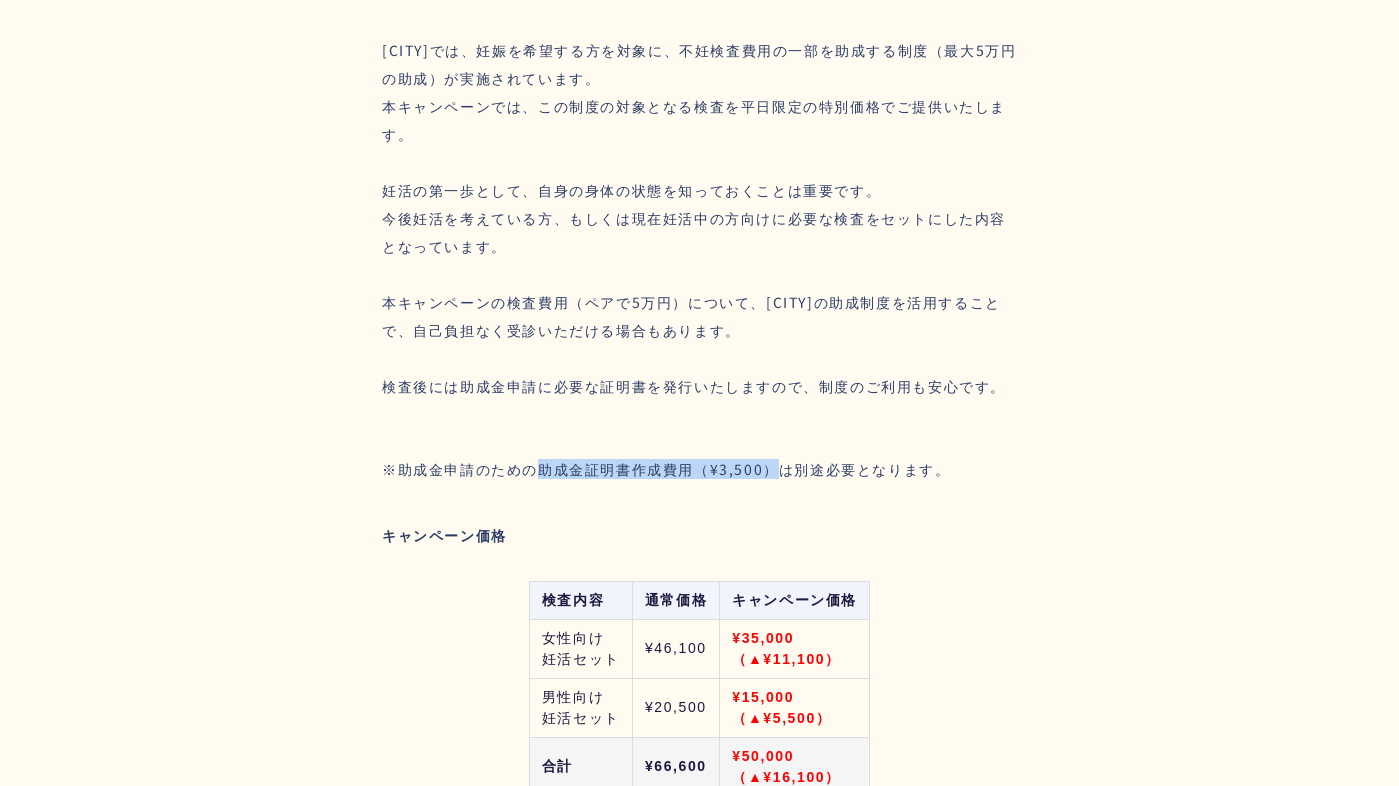 drag, startPoint x: 534, startPoint y: 468, endPoint x: 776, endPoint y: 469, distance: 242.00206 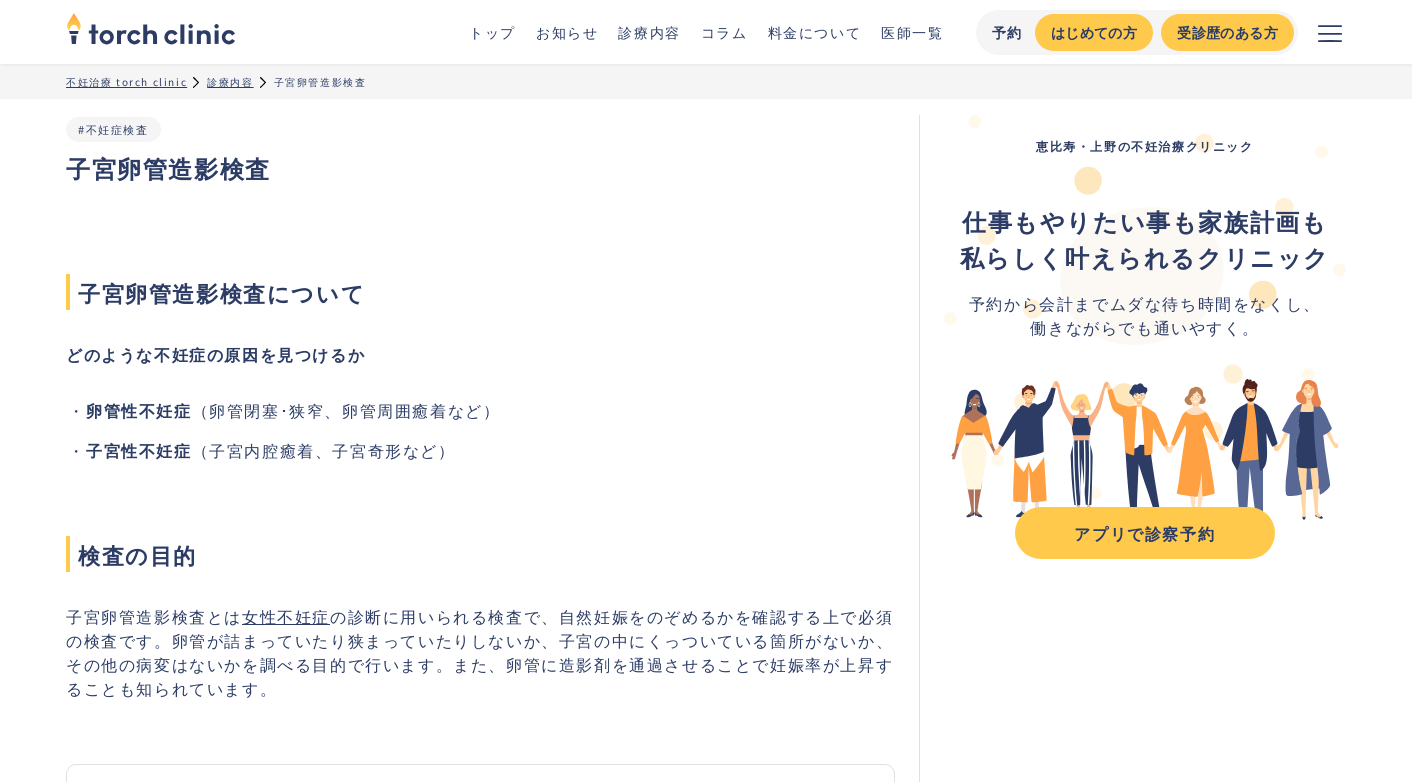 scroll, scrollTop: 0, scrollLeft: 0, axis: both 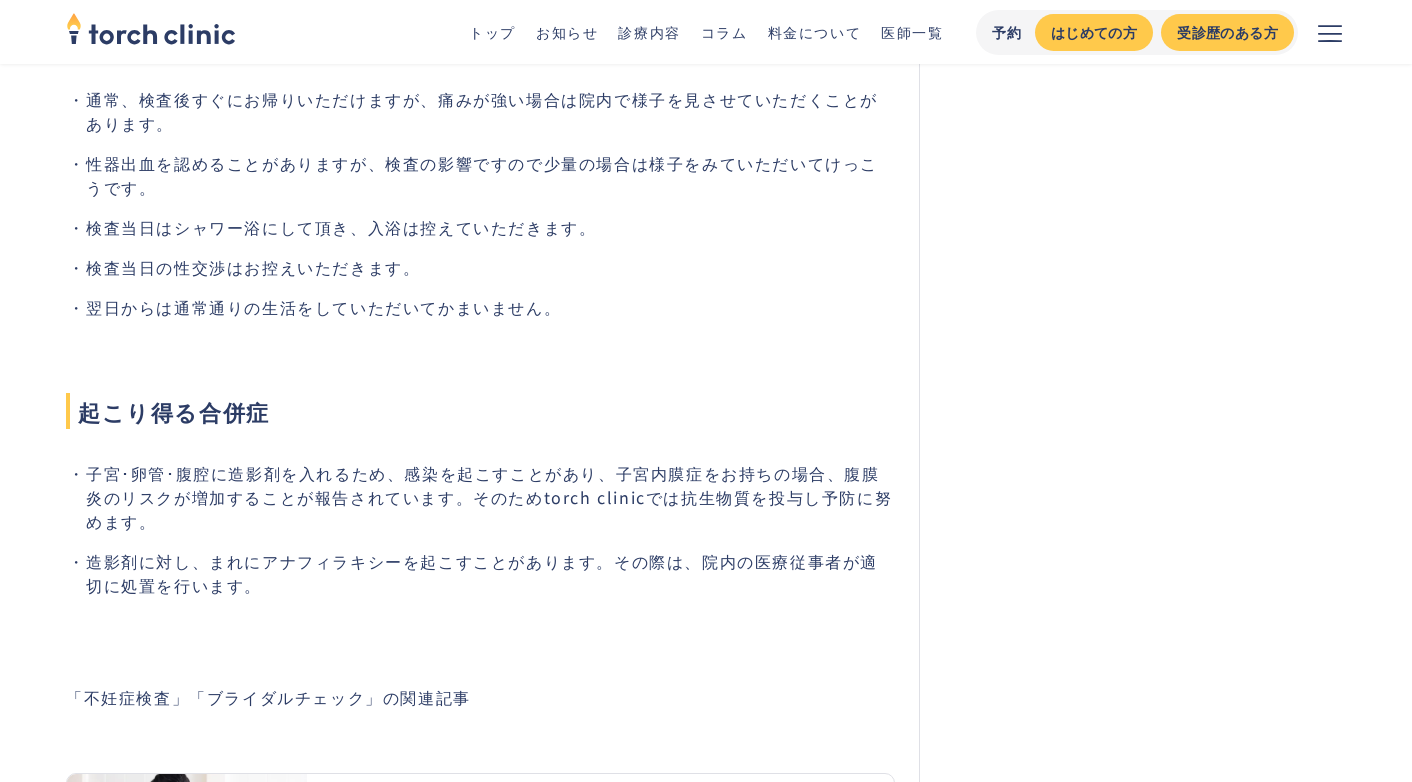 click on "起こり得る合併症" at bounding box center [480, 411] 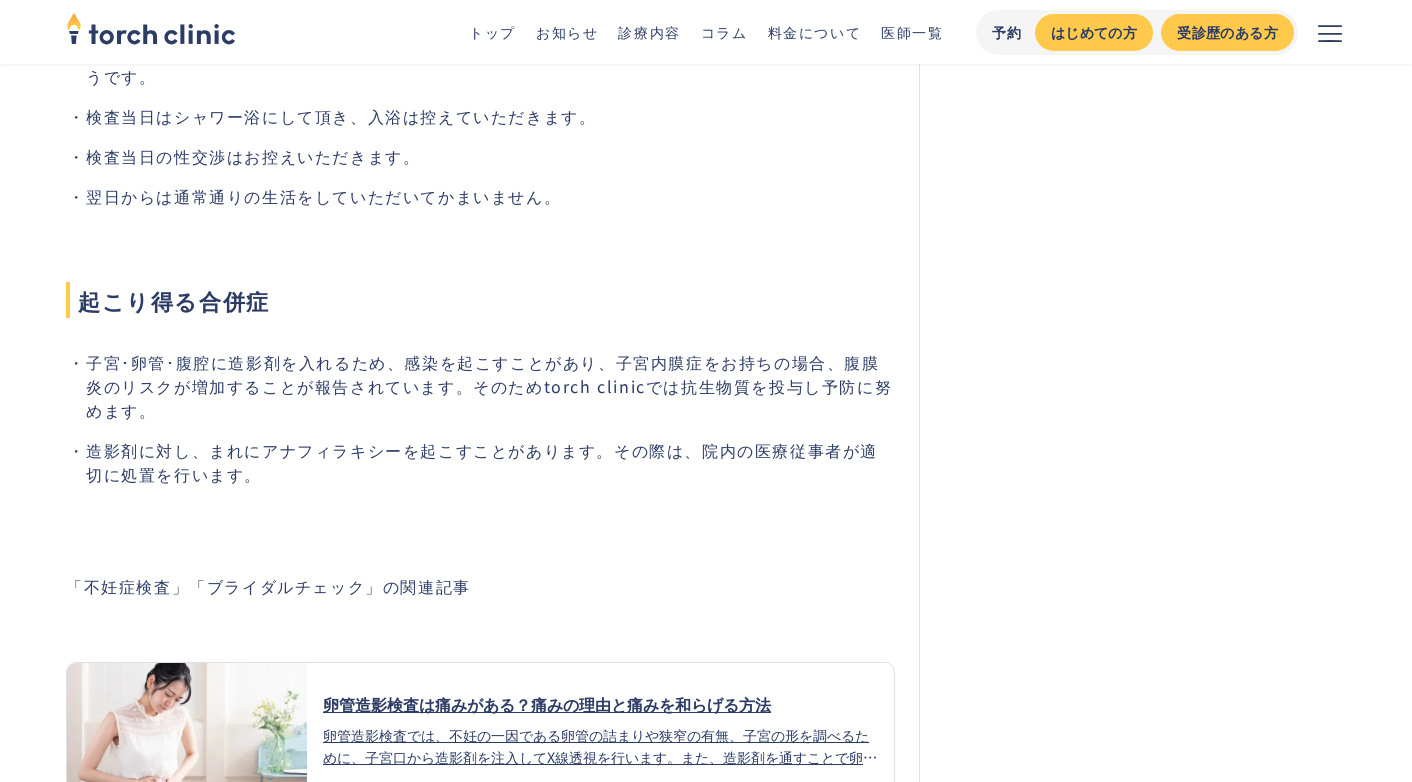 scroll, scrollTop: 2503, scrollLeft: 0, axis: vertical 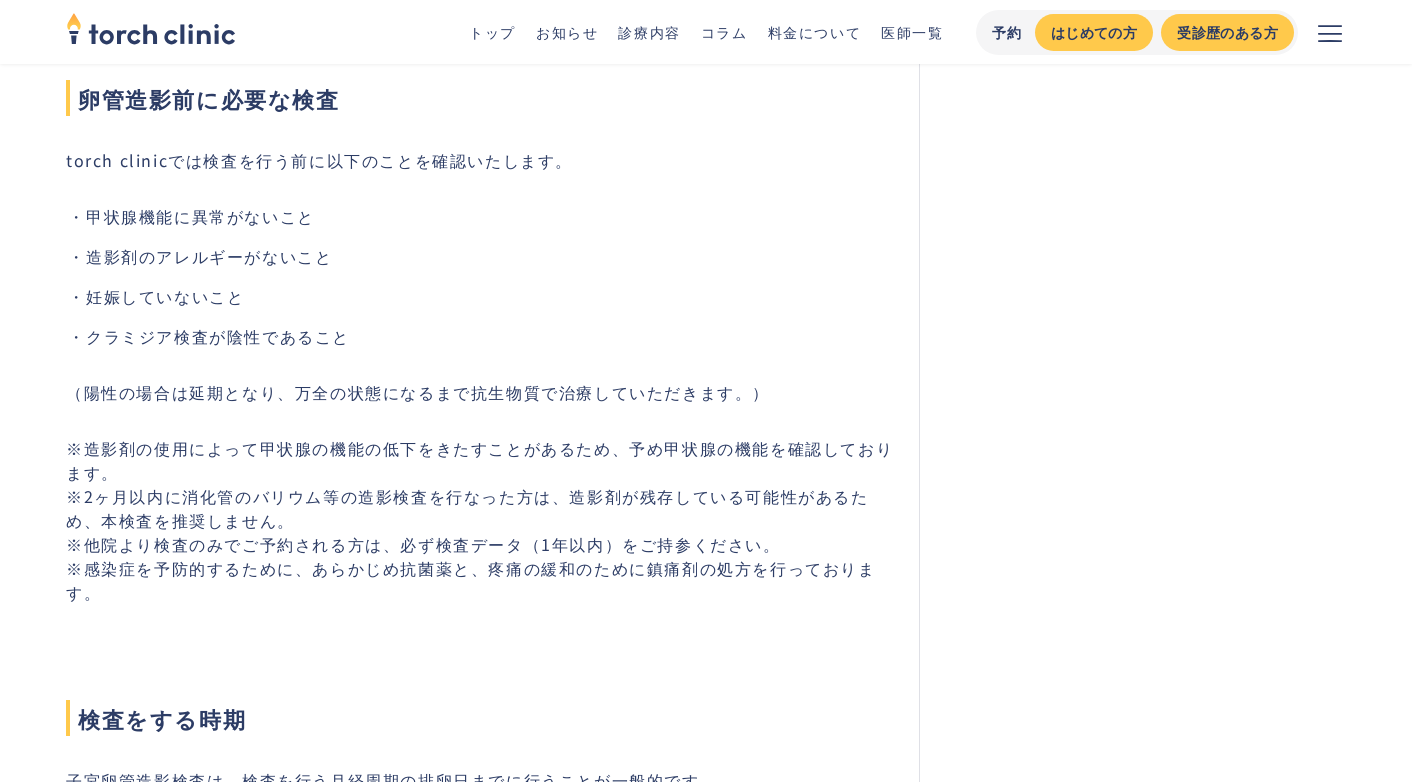 click on "※造影剤の使用によって甲状腺の機能の低下をきたすことがあるため、予め甲状腺の機能を確認しております。 ※2ヶ月以内に消化管のバリウム等の造影検査を行なった方は、造影剤が残存している可能性があるため、本検査を推奨しません。 ※他院より検査のみでご予約される方は、必ず検査データ（1年以内）をご持参ください。 ※感染症を予防的するために、あらかじめ抗菌薬と、疼痛の緩和のために鎮痛剤の処方を行っております。" at bounding box center [480, 520] 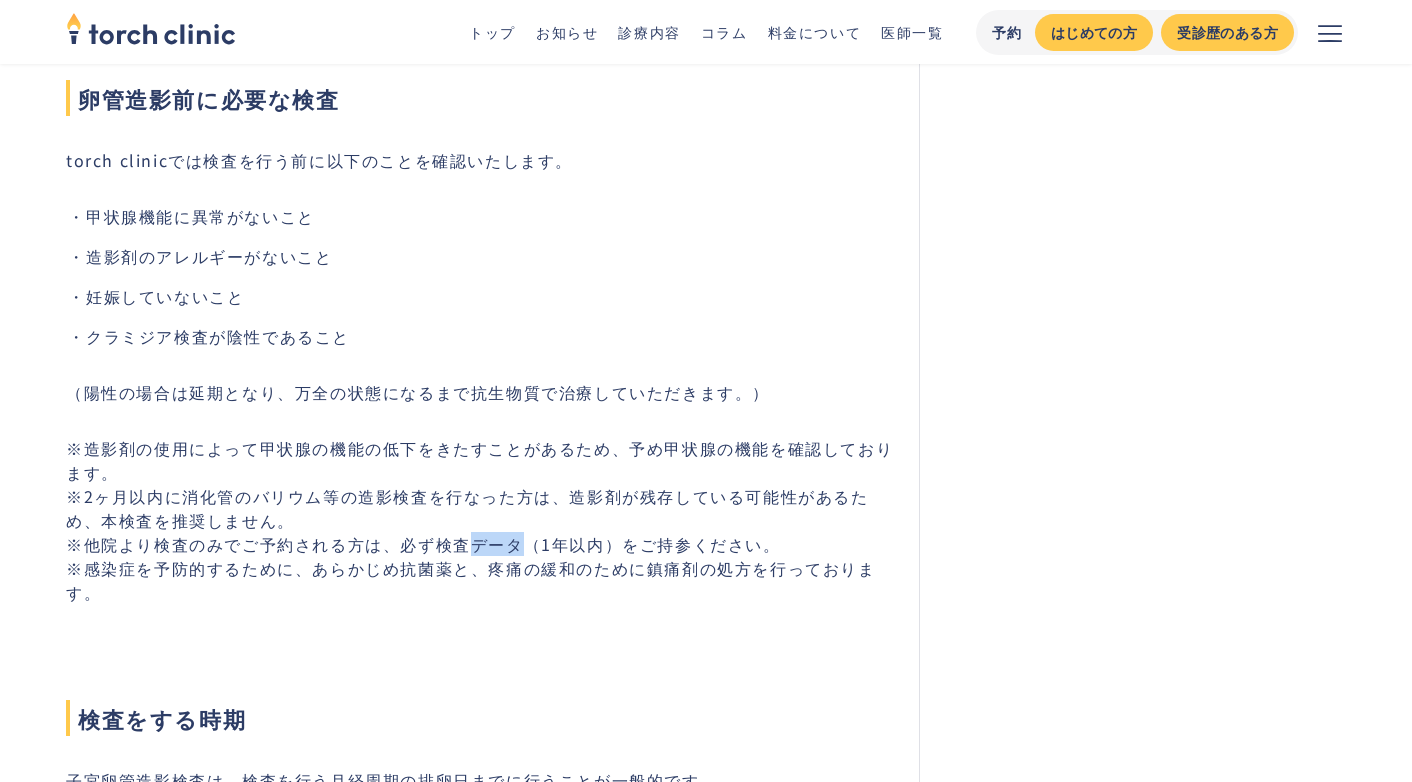 click on "※造影剤の使用によって甲状腺の機能の低下をきたすことがあるため、予め甲状腺の機能を確認しております。 ※2ヶ月以内に消化管のバリウム等の造影検査を行なった方は、造影剤が残存している可能性があるため、本検査を推奨しません。 ※他院より検査のみでご予約される方は、必ず検査データ（1年以内）をご持参ください。 ※感染症を予防的するために、あらかじめ抗菌薬と、疼痛の緩和のために鎮痛剤の処方を行っております。" at bounding box center [480, 520] 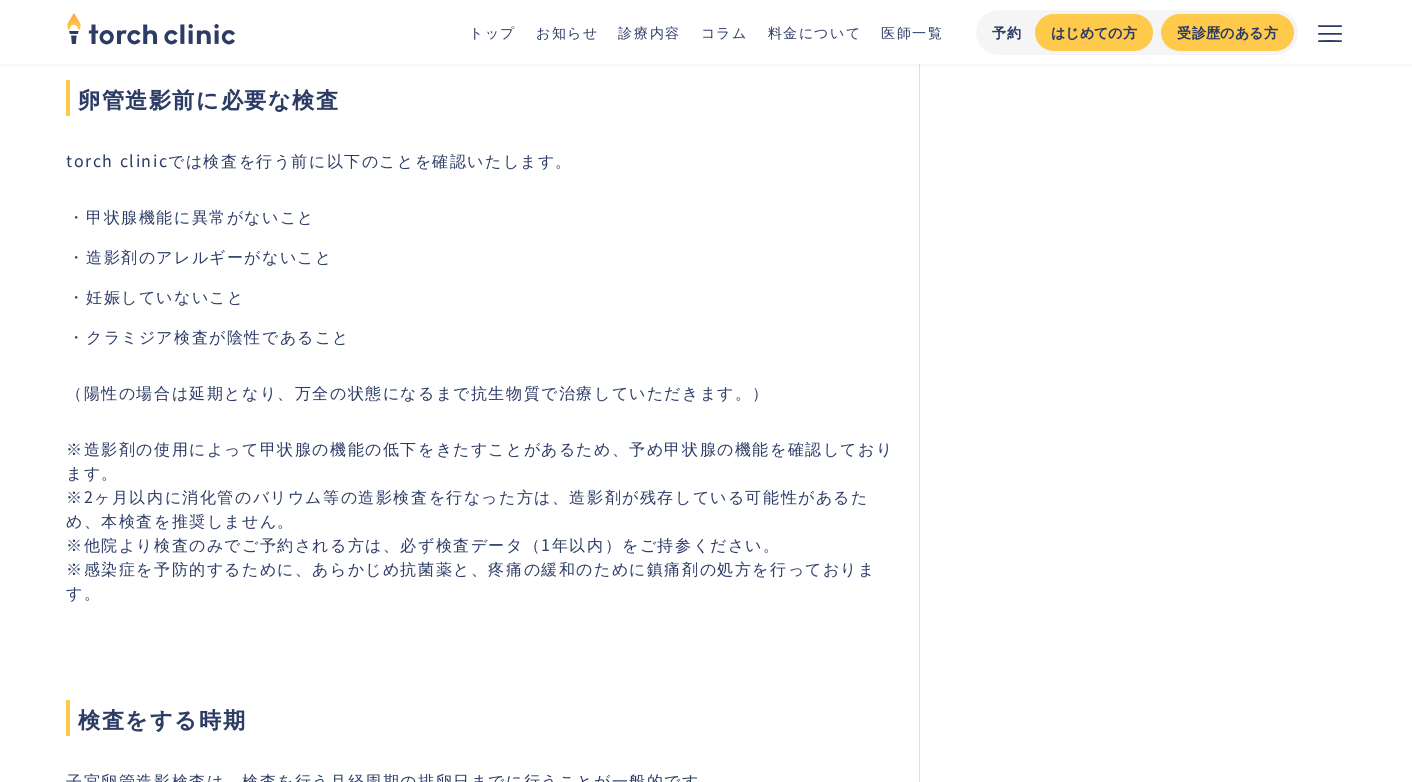 click on "※造影剤の使用によって甲状腺の機能の低下をきたすことがあるため、予め甲状腺の機能を確認しております。 ※2ヶ月以内に消化管のバリウム等の造影検査を行なった方は、造影剤が残存している可能性があるため、本検査を推奨しません。 ※他院より検査のみでご予約される方は、必ず検査データ（1年以内）をご持参ください。 ※感染症を予防的するために、あらかじめ抗菌薬と、疼痛の緩和のために鎮痛剤の処方を行っております。" at bounding box center (480, 520) 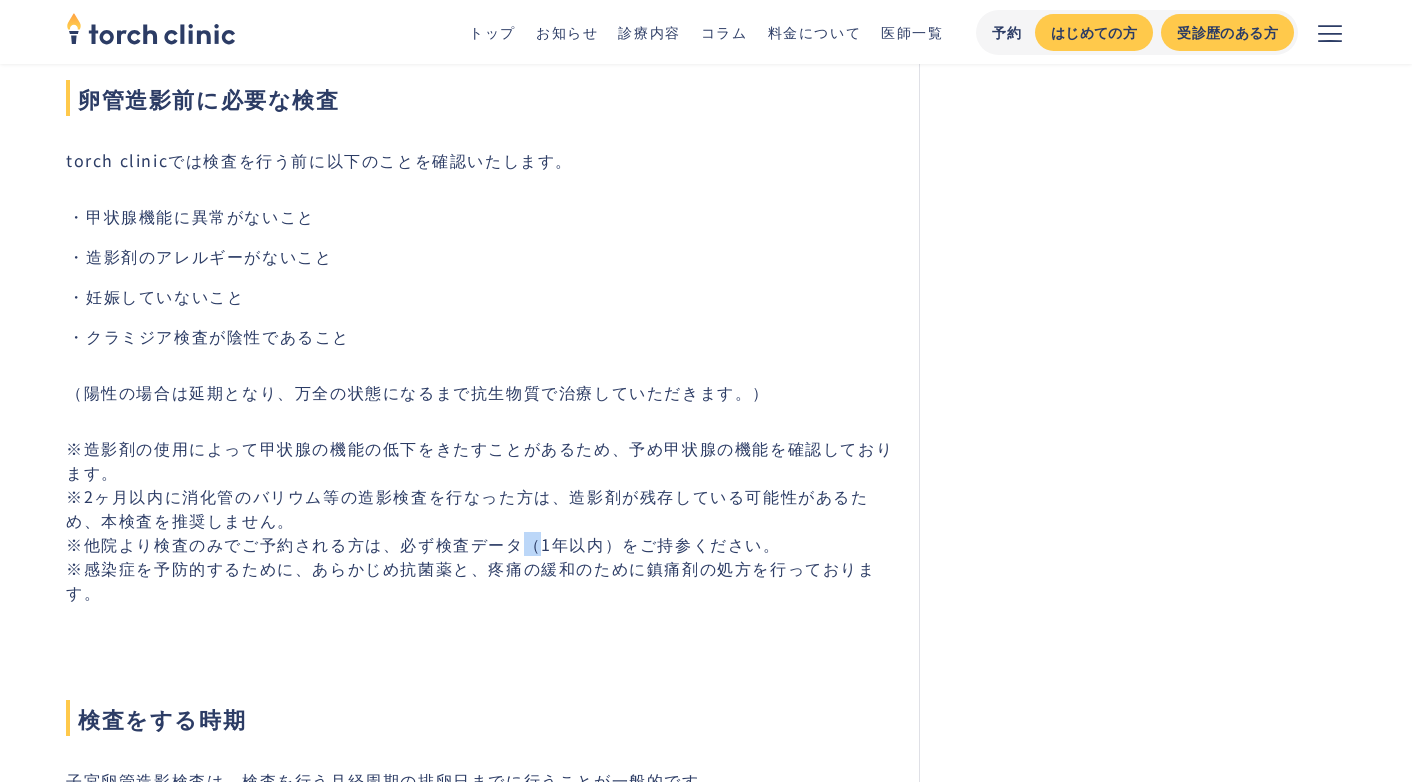 click on "※造影剤の使用によって甲状腺の機能の低下をきたすことがあるため、予め甲状腺の機能を確認しております。 ※2ヶ月以内に消化管のバリウム等の造影検査を行なった方は、造影剤が残存している可能性があるため、本検査を推奨しません。 ※他院より検査のみでご予約される方は、必ず検査データ（1年以内）をご持参ください。 ※感染症を予防的するために、あらかじめ抗菌薬と、疼痛の緩和のために鎮痛剤の処方を行っております。" at bounding box center [480, 520] 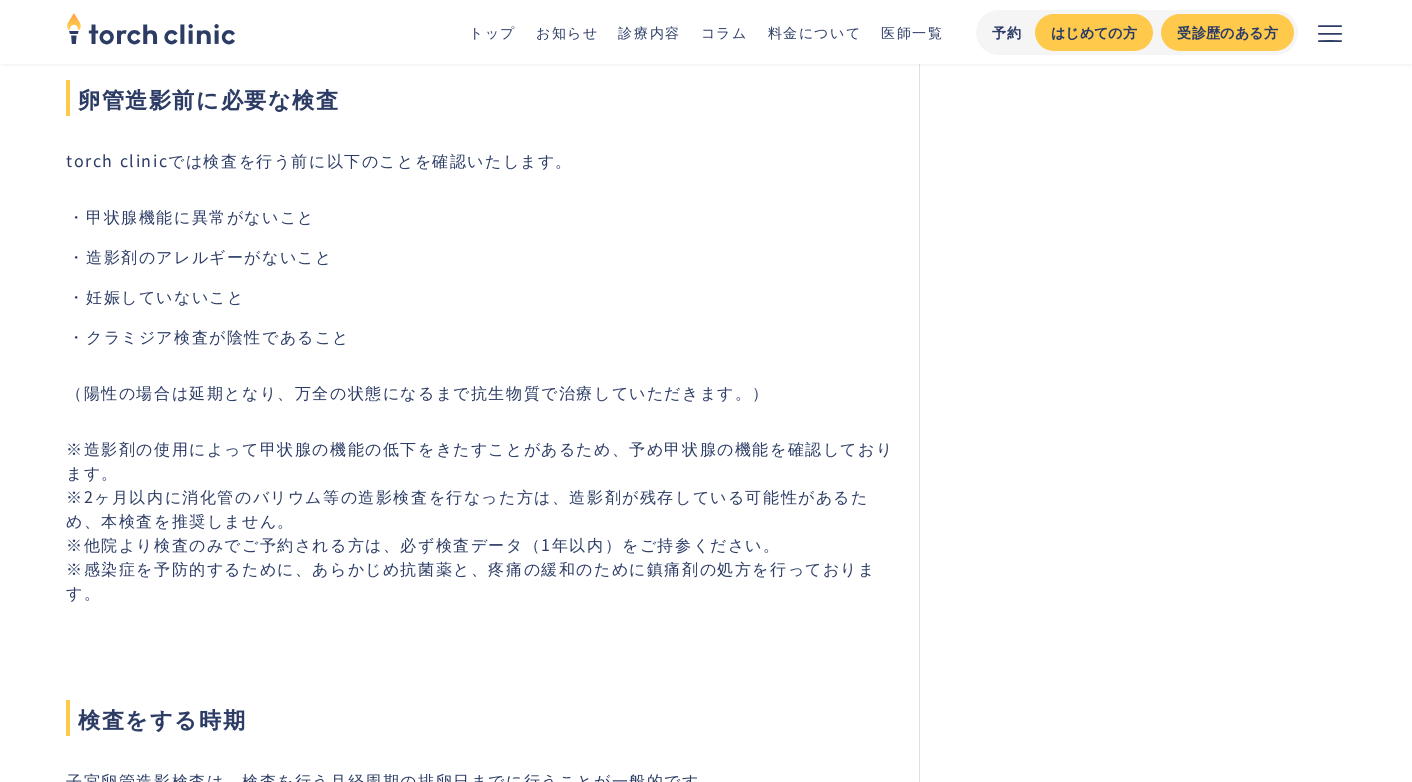 click on "※造影剤の使用によって甲状腺の機能の低下をきたすことがあるため、予め甲状腺の機能を確認しております。 ※2ヶ月以内に消化管のバリウム等の造影検査を行なった方は、造影剤が残存している可能性があるため、本検査を推奨しません。 ※他院より検査のみでご予約される方は、必ず検査データ（1年以内）をご持参ください。 ※感染症を予防的するために、あらかじめ抗菌薬と、疼痛の緩和のために鎮痛剤の処方を行っております。" at bounding box center (480, 520) 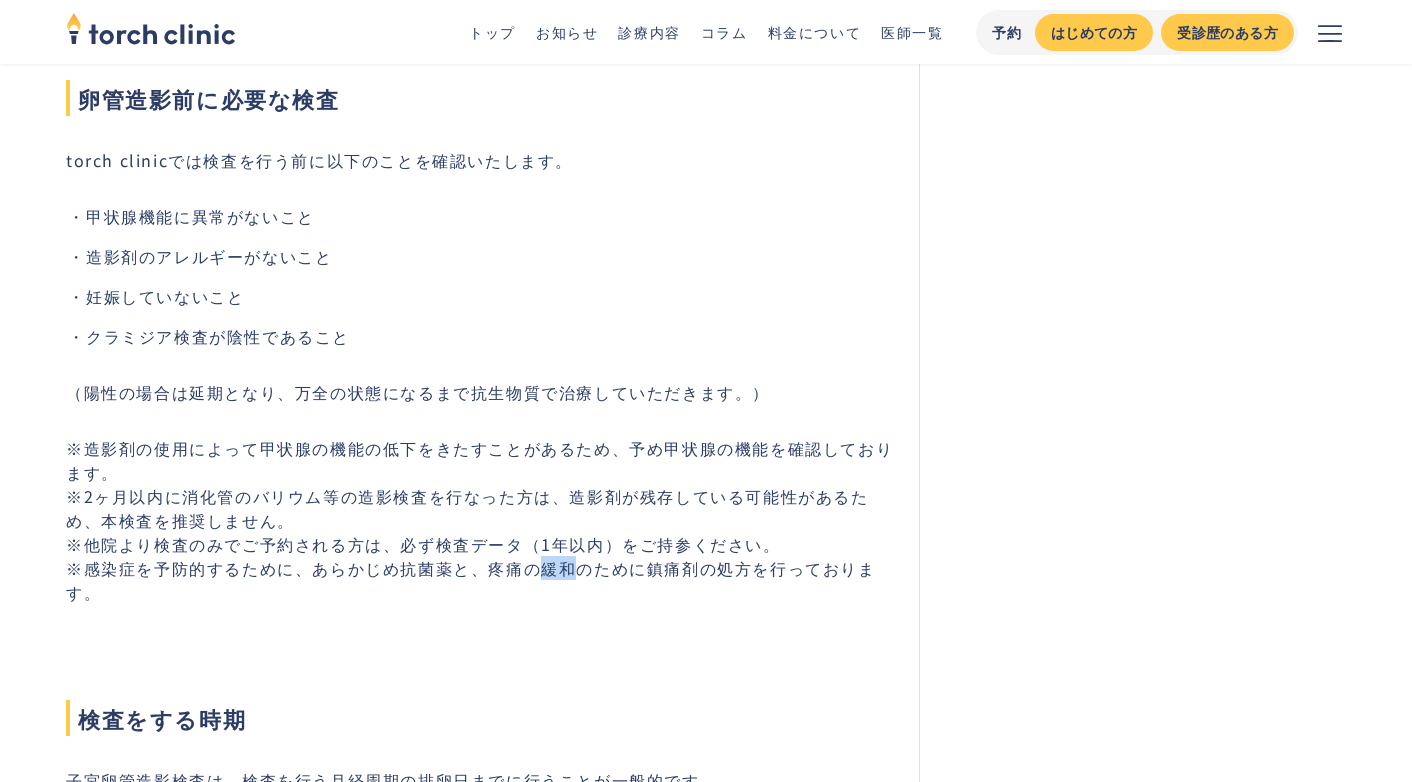 click on "※造影剤の使用によって甲状腺の機能の低下をきたすことがあるため、予め甲状腺の機能を確認しております。 ※2ヶ月以内に消化管のバリウム等の造影検査を行なった方は、造影剤が残存している可能性があるため、本検査を推奨しません。 ※他院より検査のみでご予約される方は、必ず検査データ（1年以内）をご持参ください。 ※感染症を予防的するために、あらかじめ抗菌薬と、疼痛の緩和のために鎮痛剤の処方を行っております。" at bounding box center (480, 520) 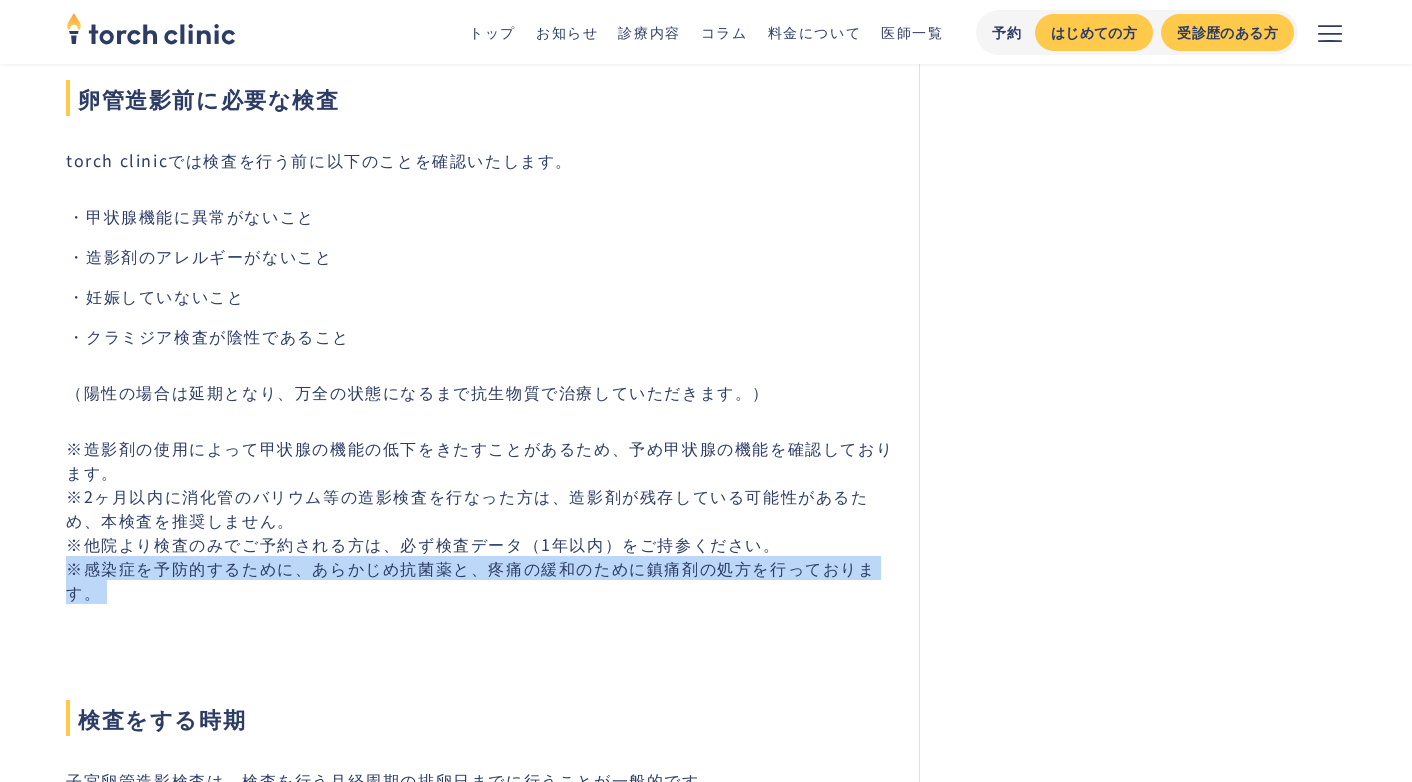 click on "恵比寿・上野の不妊治療クリニック 仕事もやりたい事も家族計画も ‍ ‍ 私らしく叶えられるクリニック 予約から会計までムダな待ち時間をなくし、 働きながらでも通いやすく。 アプリで診察予約 アプリで診察予約" at bounding box center [1132, 435] 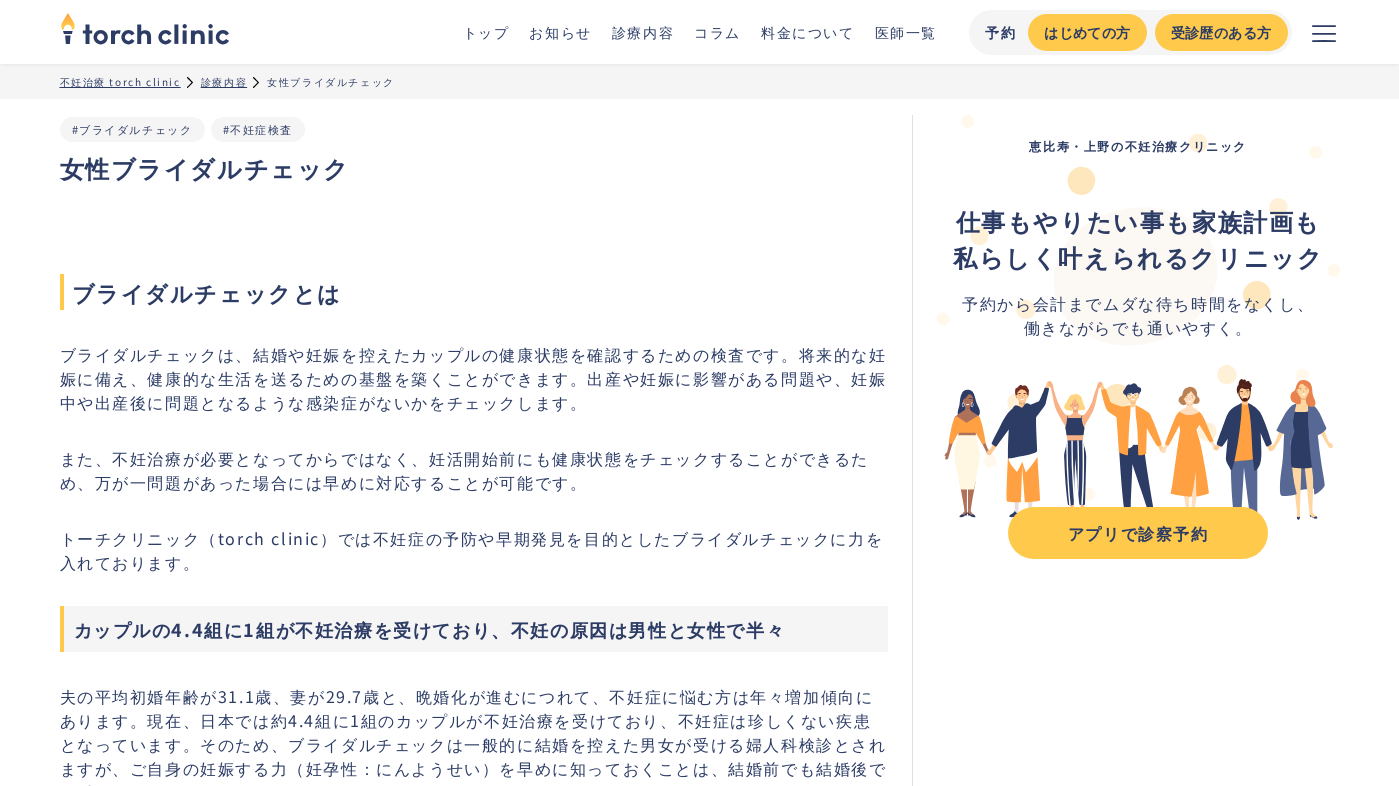 scroll, scrollTop: 0, scrollLeft: 0, axis: both 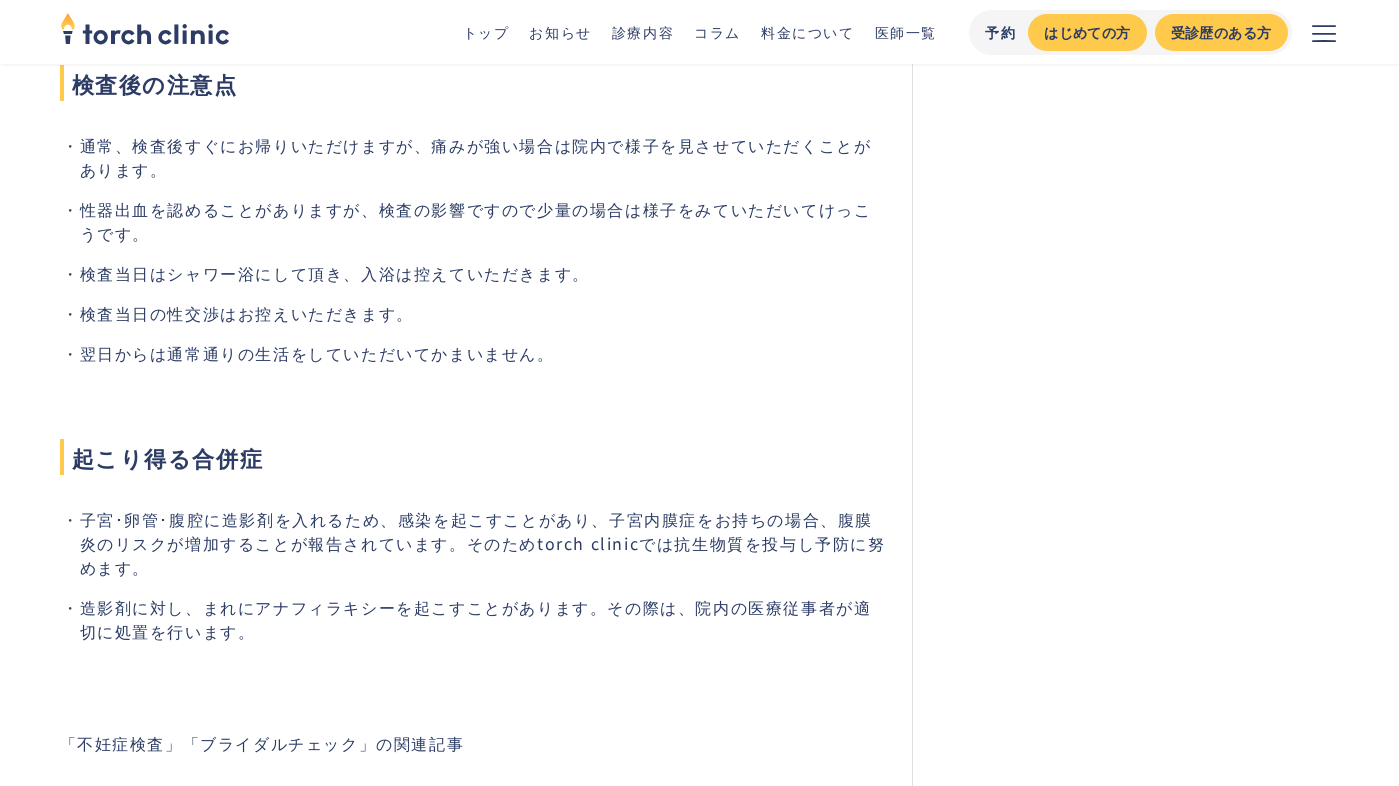 click on "通常、検査後すぐにお帰りいただけますが、痛みが強い場合は院内で様子を見させていただくことがあります。 性器出血を認めることがありますが、検査の影響ですので少量の場合は様子をみていただいてけっこうです。 検査当日はシャワー浴にして頂き、入浴は控えていただきます。 検査当日の性交渉はお控えいただきます。 翌日からは通常通りの生活をしていただいてかまいません。" at bounding box center (474, 249) 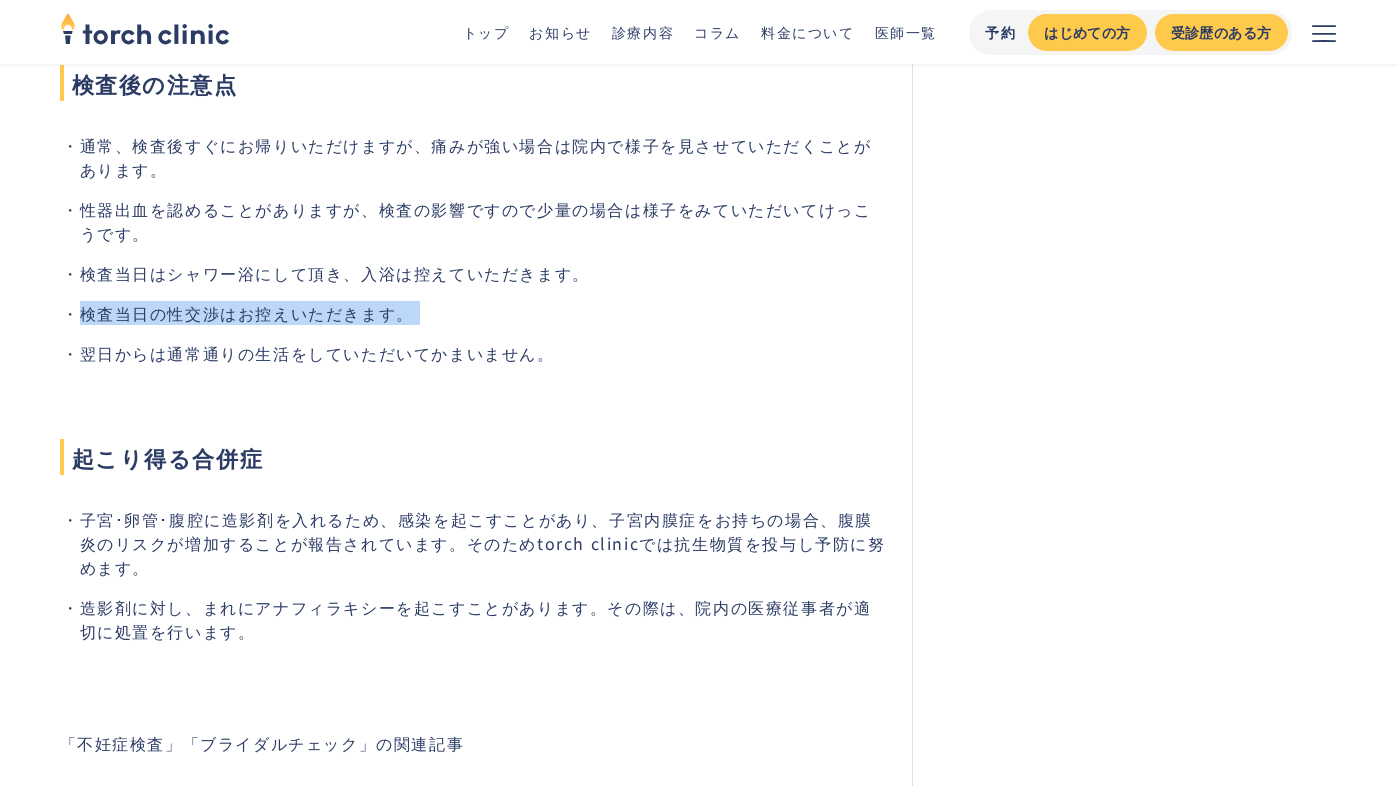 drag, startPoint x: 82, startPoint y: 318, endPoint x: 394, endPoint y: 334, distance: 312.40997 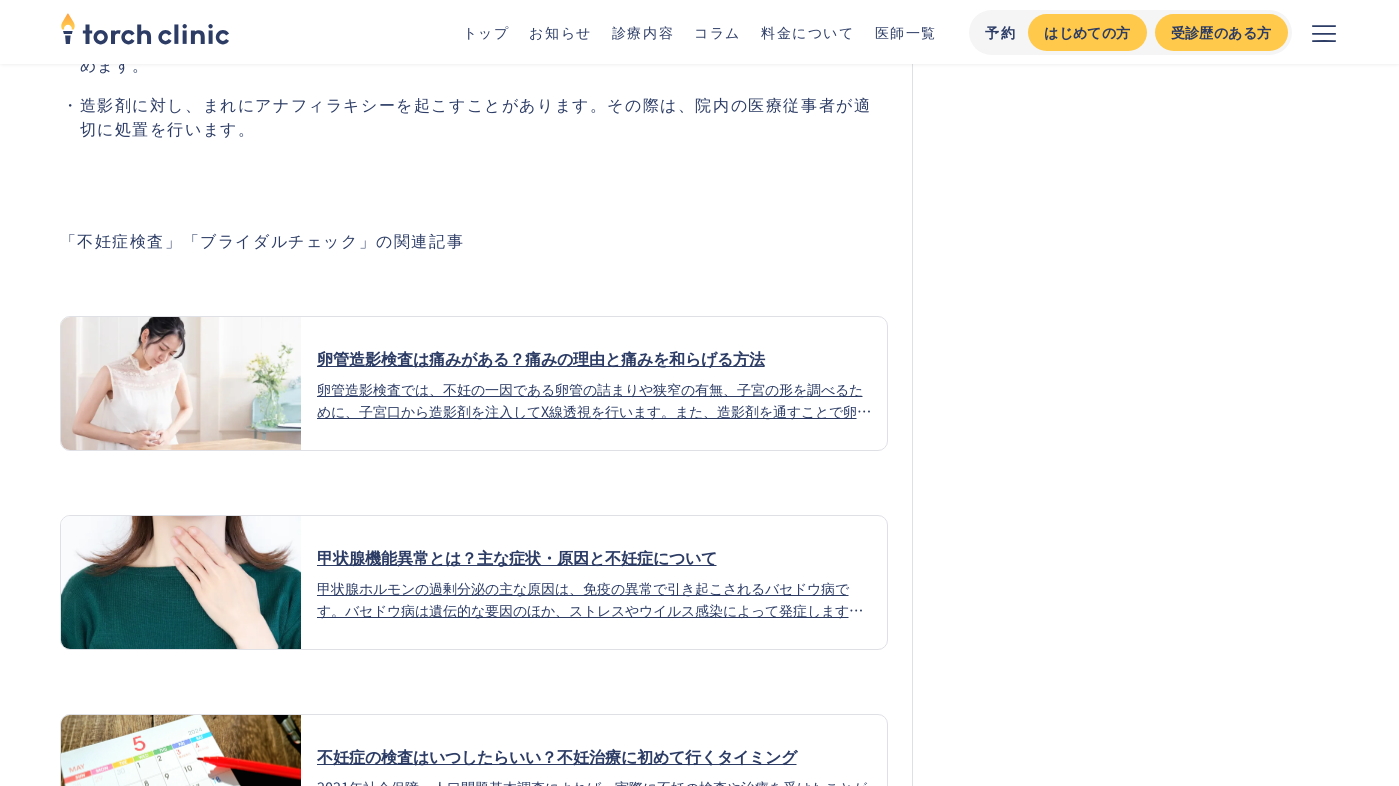scroll, scrollTop: 4681, scrollLeft: 0, axis: vertical 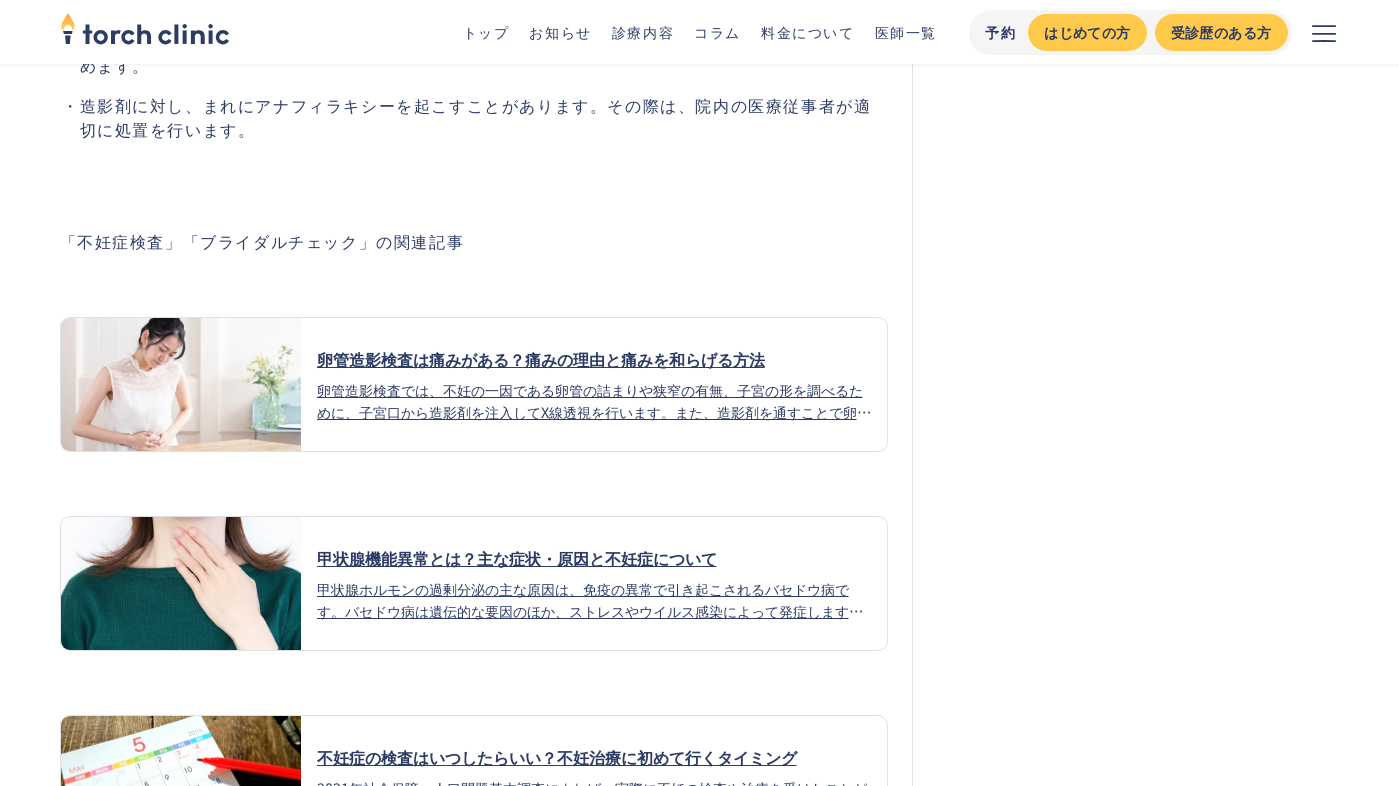 click on "卵管造影検査では、不妊の一因である卵管の詰まりや狭窄の有無、子宮の形を調べるために、子宮口から造影剤を注入してX線透視を行います。また、造影剤を通すことで卵管の狭窄が改善され、自然妊娠の確率が上がることもあります。" at bounding box center (594, 400) 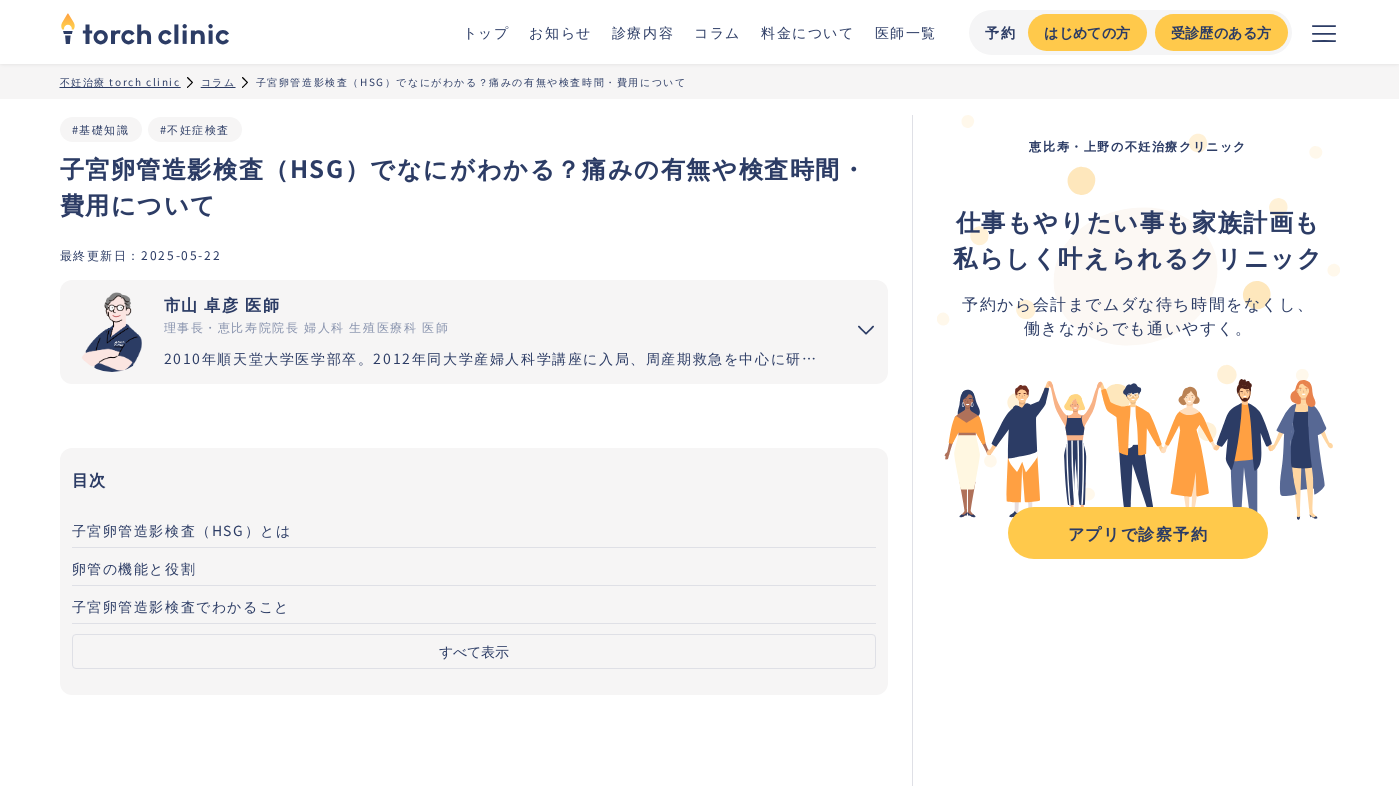 scroll, scrollTop: 5721, scrollLeft: 0, axis: vertical 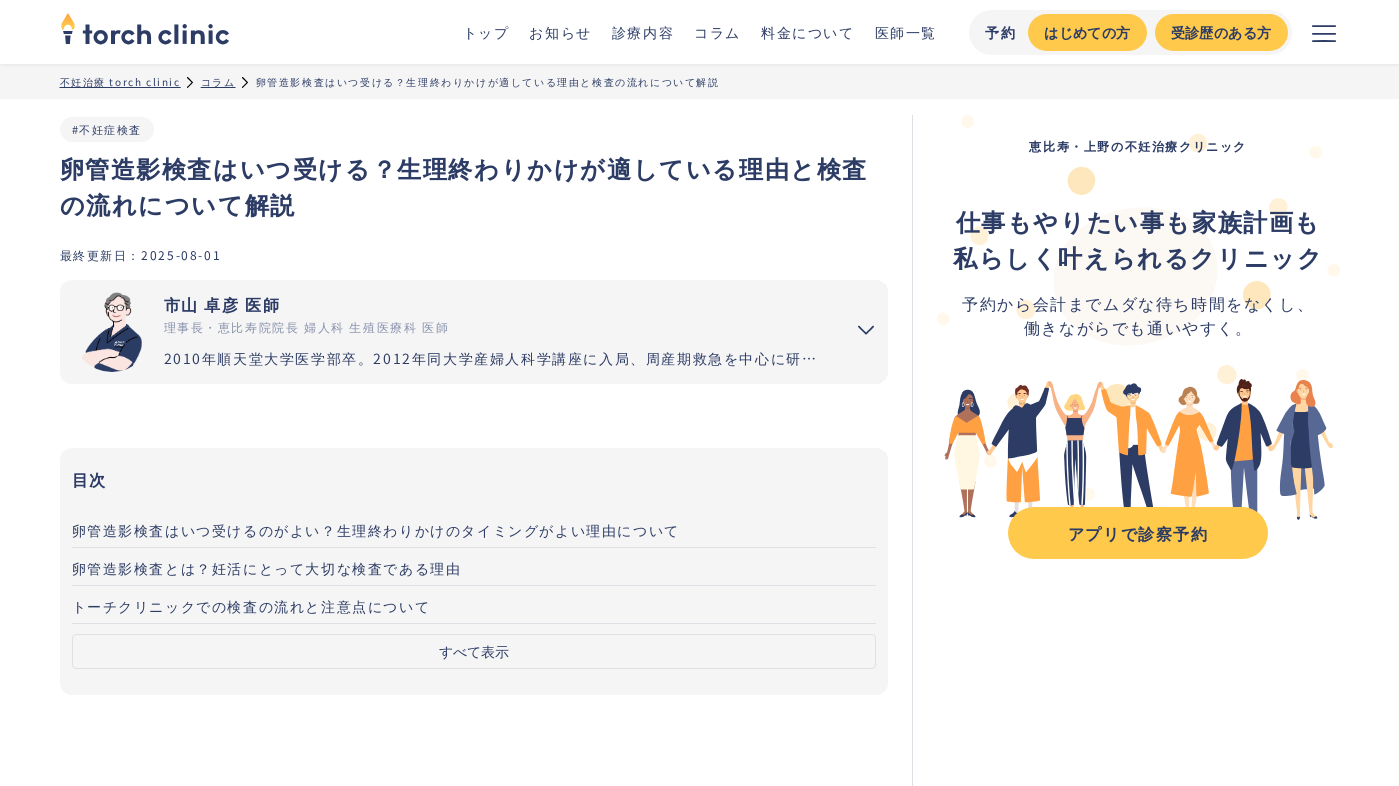 click on "卵管造影検査はいつ受ける？生理終わりかけが適している理由と検査の流れについて解説" at bounding box center (474, 186) 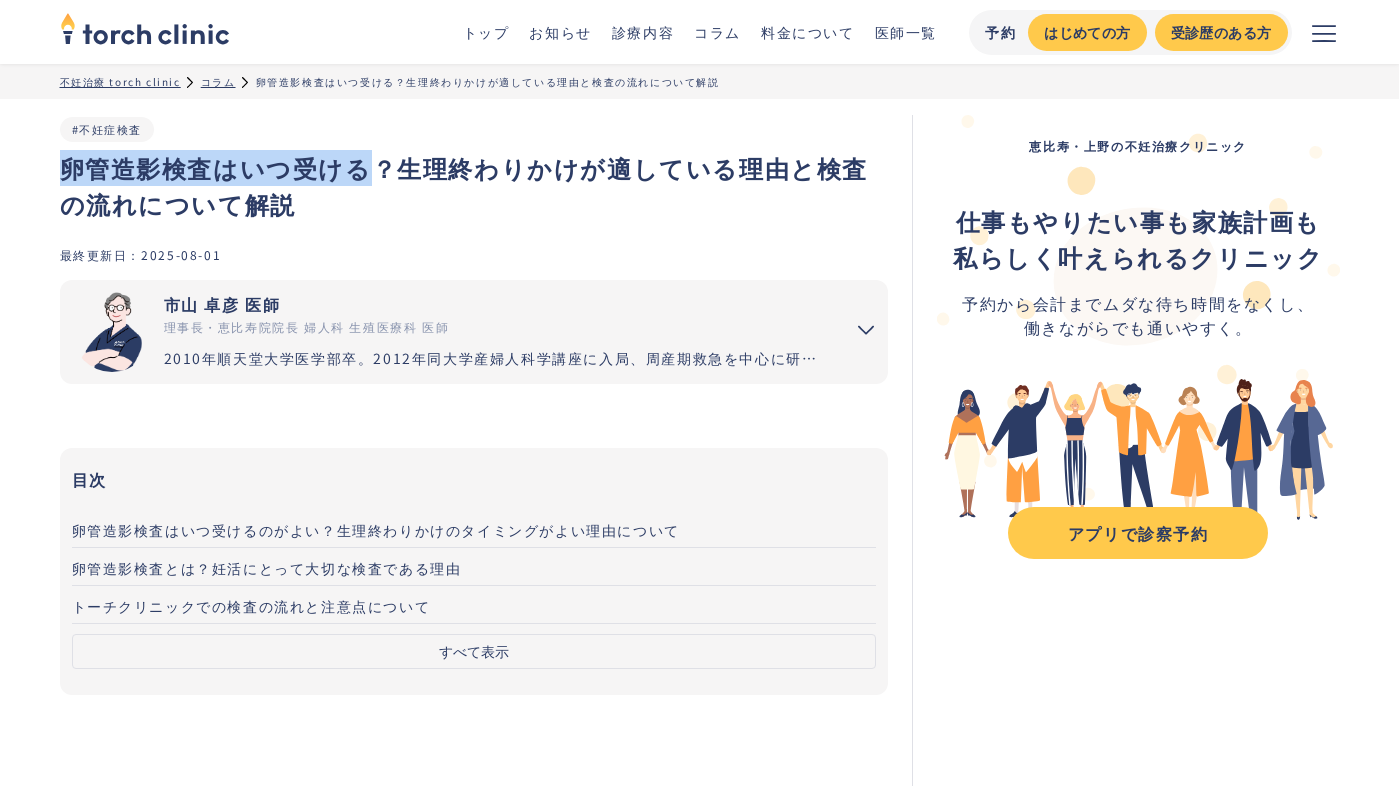 drag, startPoint x: 368, startPoint y: 173, endPoint x: 52, endPoint y: 168, distance: 316.03955 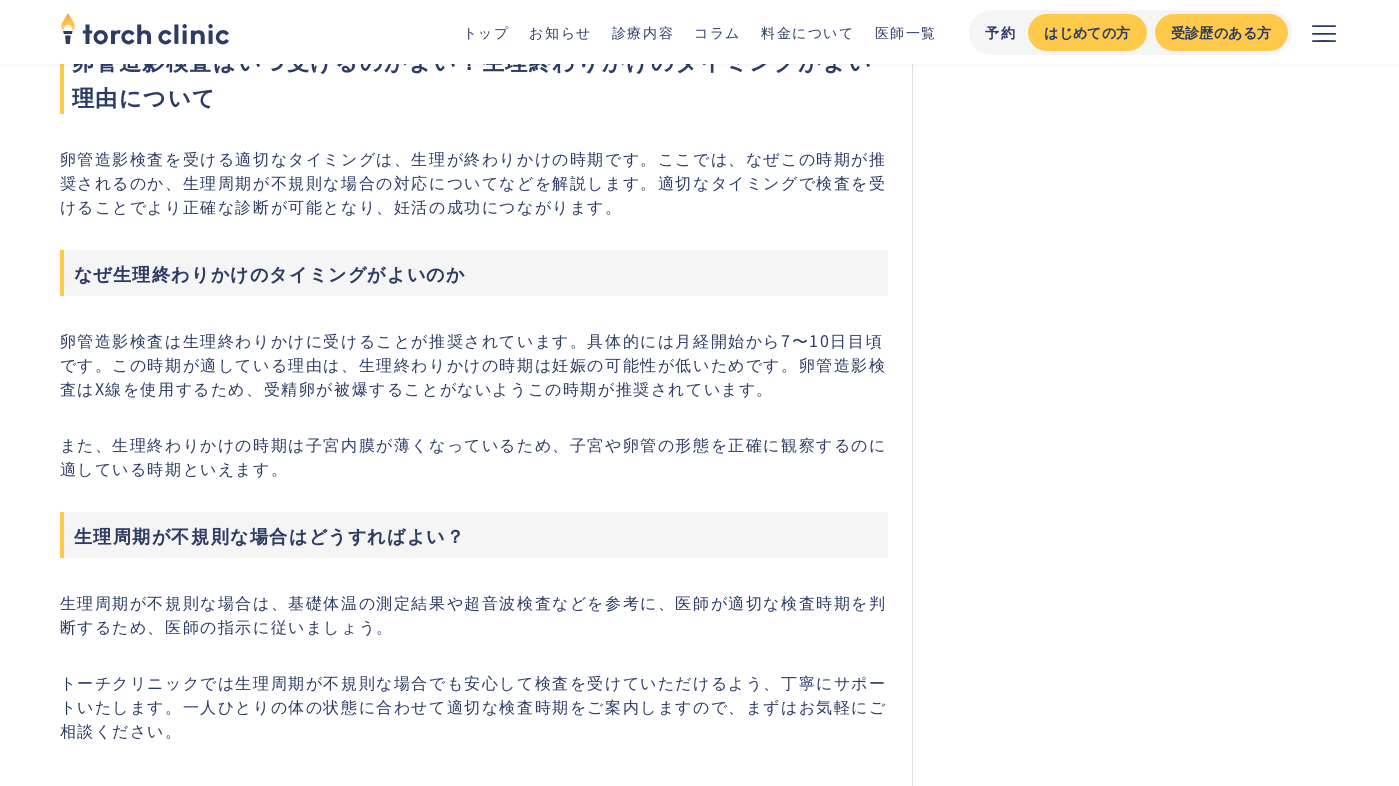 scroll, scrollTop: 994, scrollLeft: 0, axis: vertical 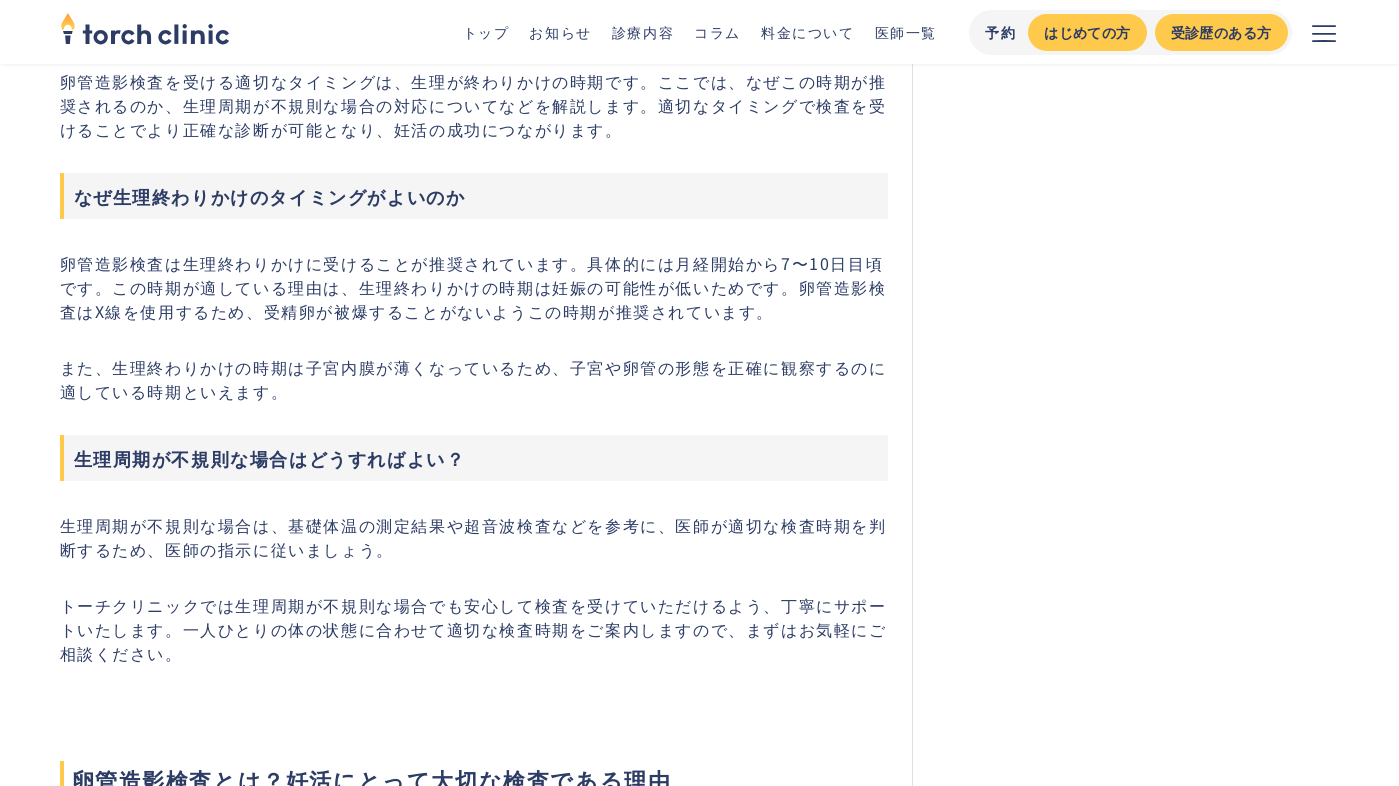 click on "また、生理終わりかけの時期は子宮内膜が薄くなっているため、子宮や卵管の形態を正確に観察するのに適している時期といえます。" at bounding box center (474, 379) 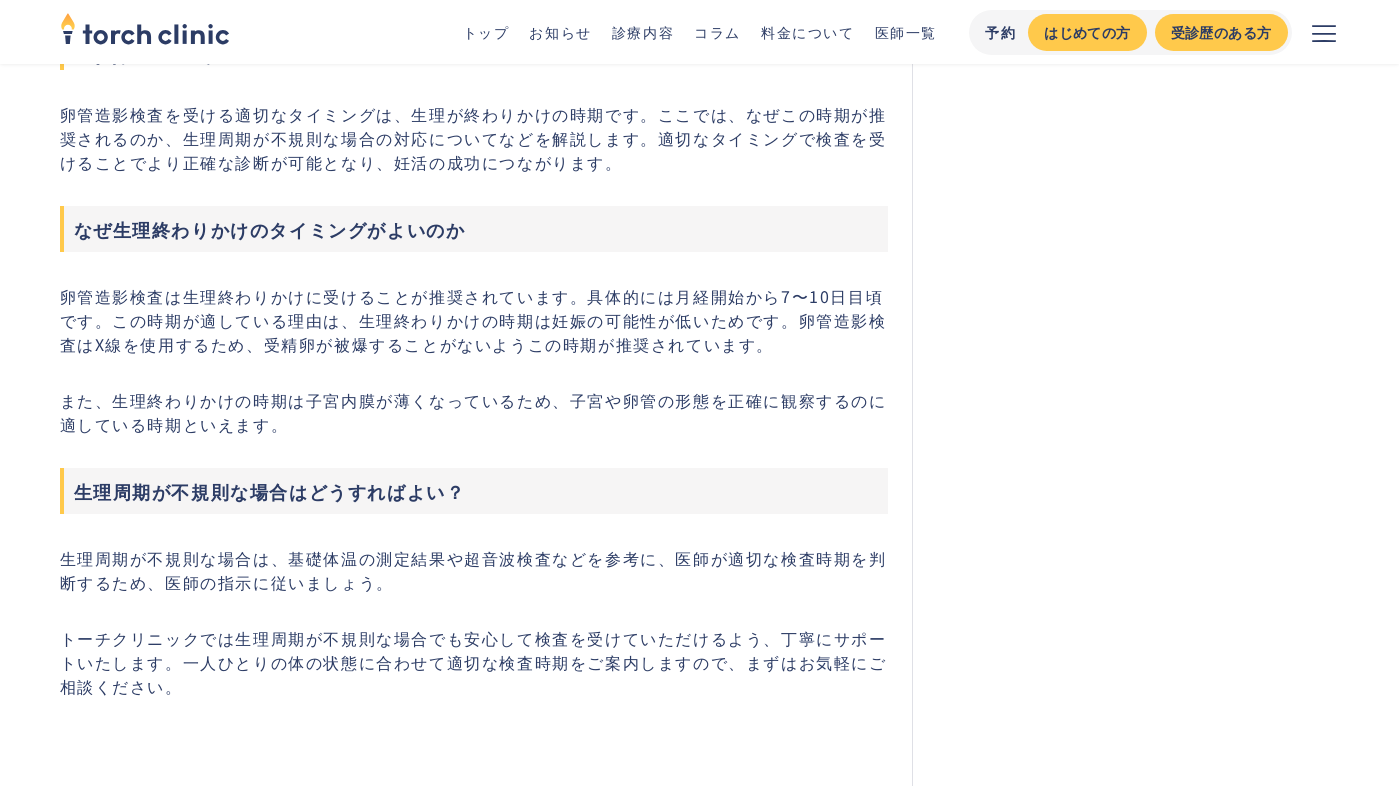 scroll, scrollTop: 956, scrollLeft: 0, axis: vertical 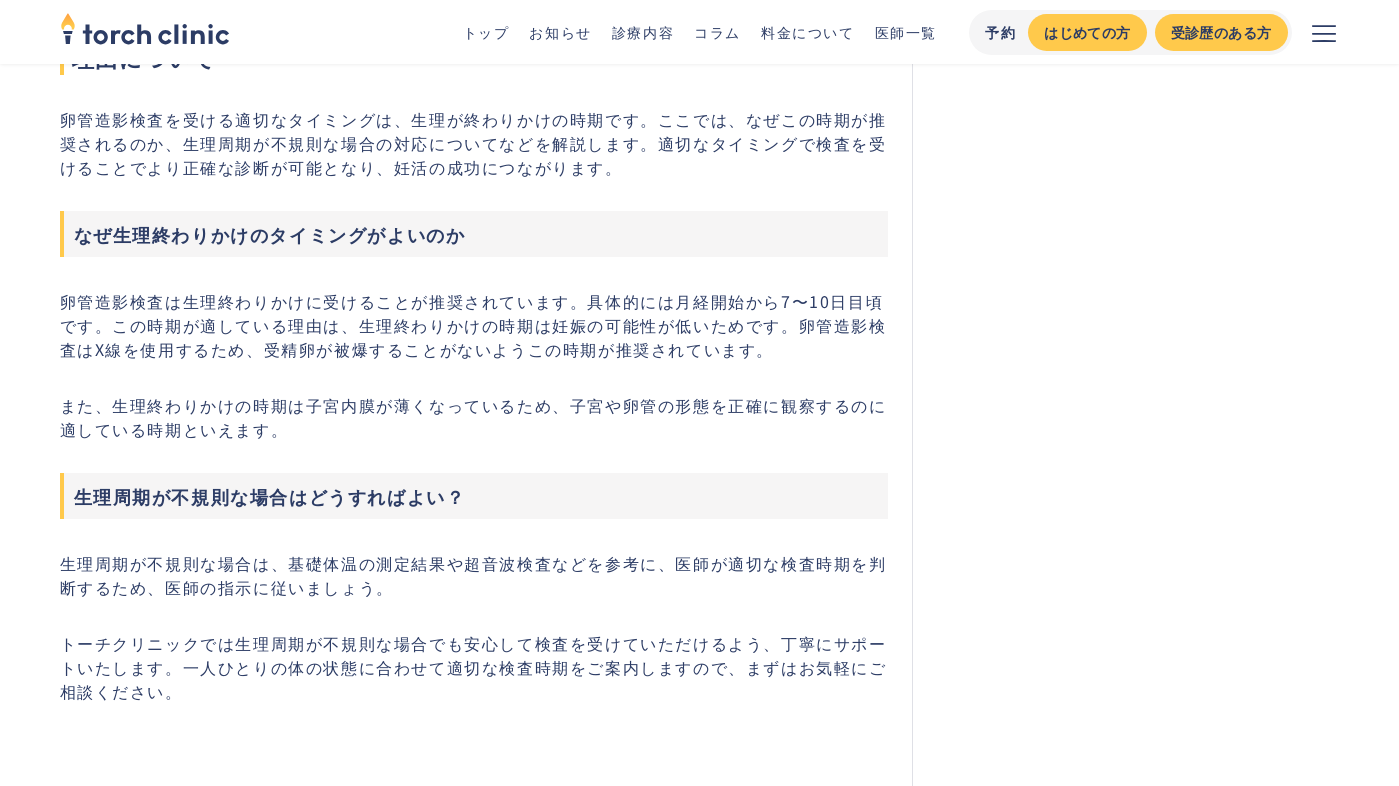 click on "卵管造影検査は生理終わりかけに受けることが推奨されています。具体的には月経開始から7〜10日目頃です。この時期が適している理由は、生理終わりかけの時期は妊娠の可能性が低いためです。卵管造影検査はX線を使用するため、受精卵が被爆することがないようこの時期が推奨されています。" at bounding box center [474, 325] 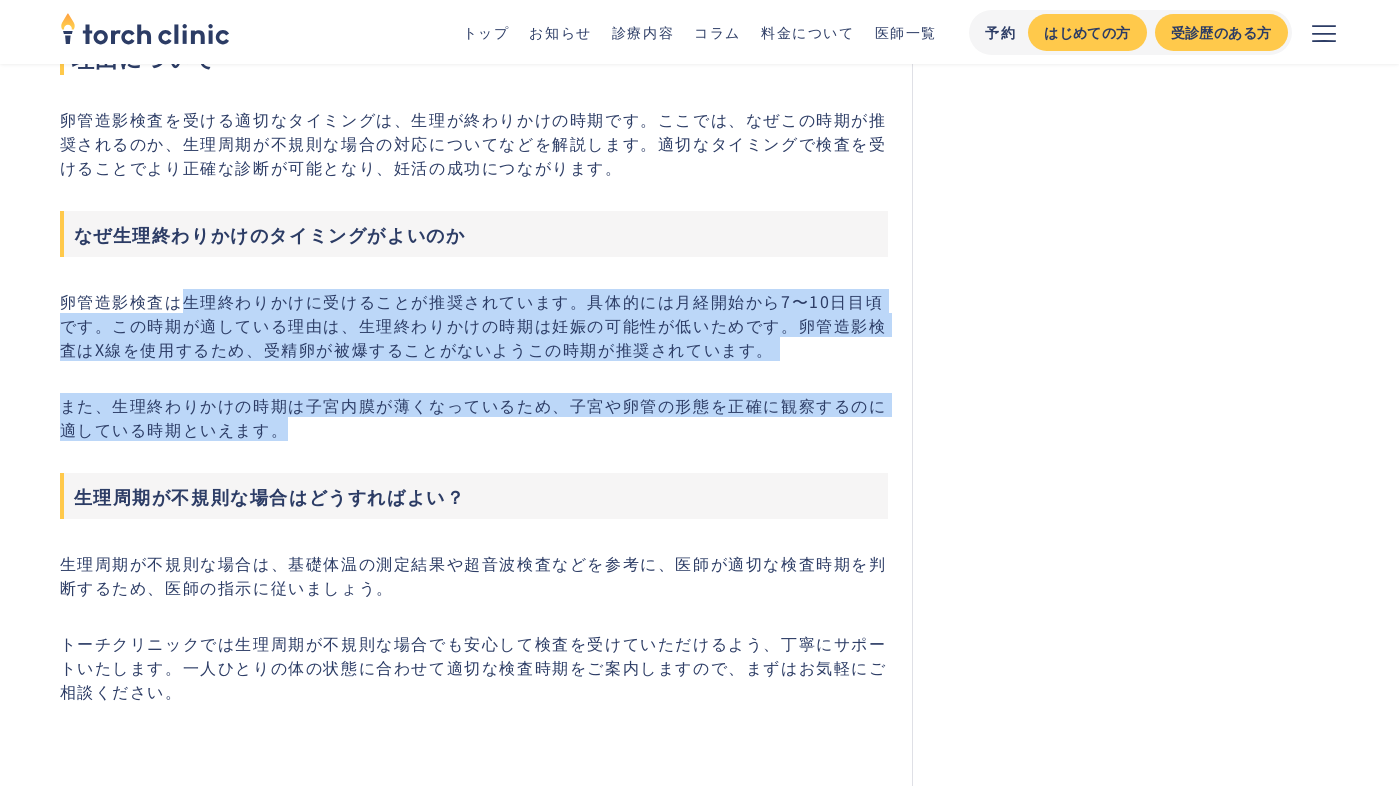 drag, startPoint x: 184, startPoint y: 304, endPoint x: 827, endPoint y: 435, distance: 656.2088 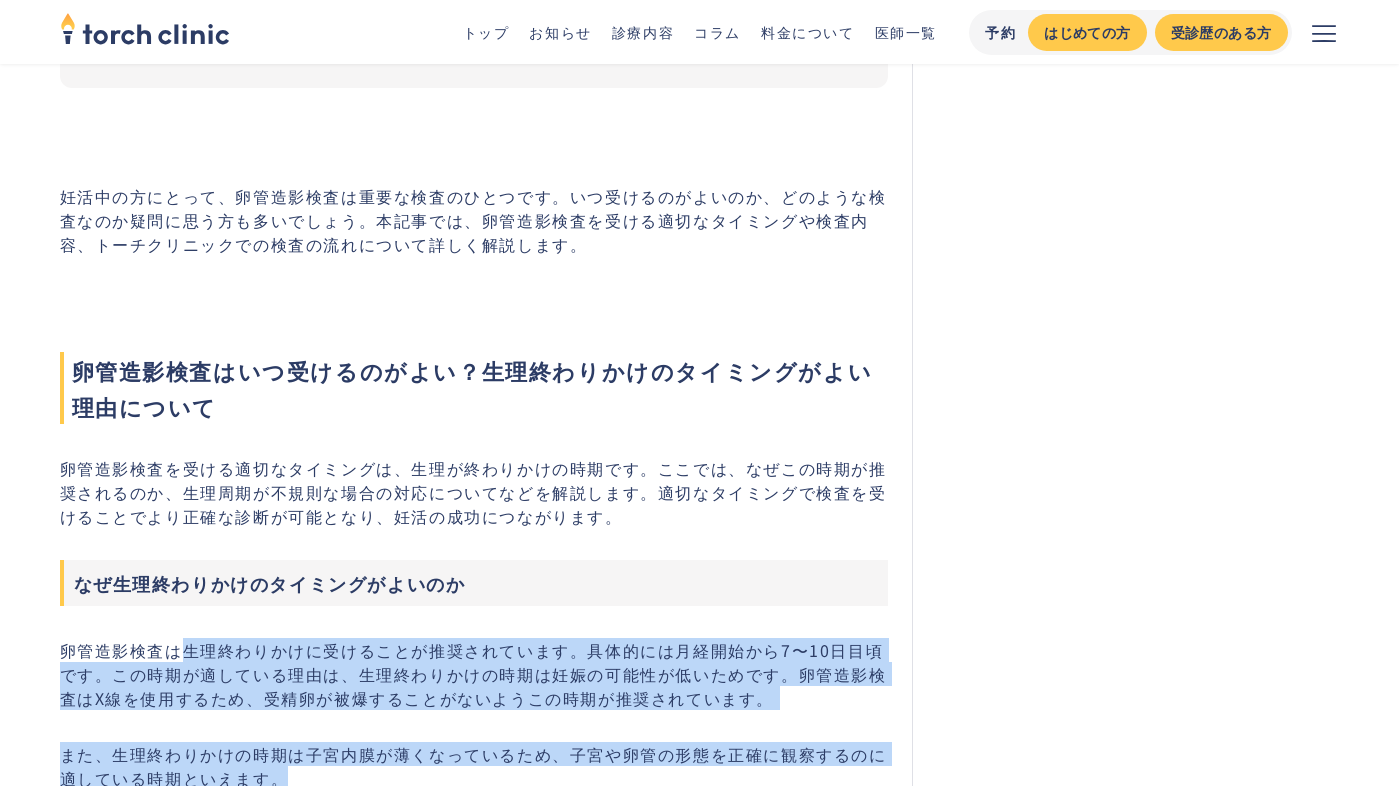 scroll, scrollTop: 0, scrollLeft: 0, axis: both 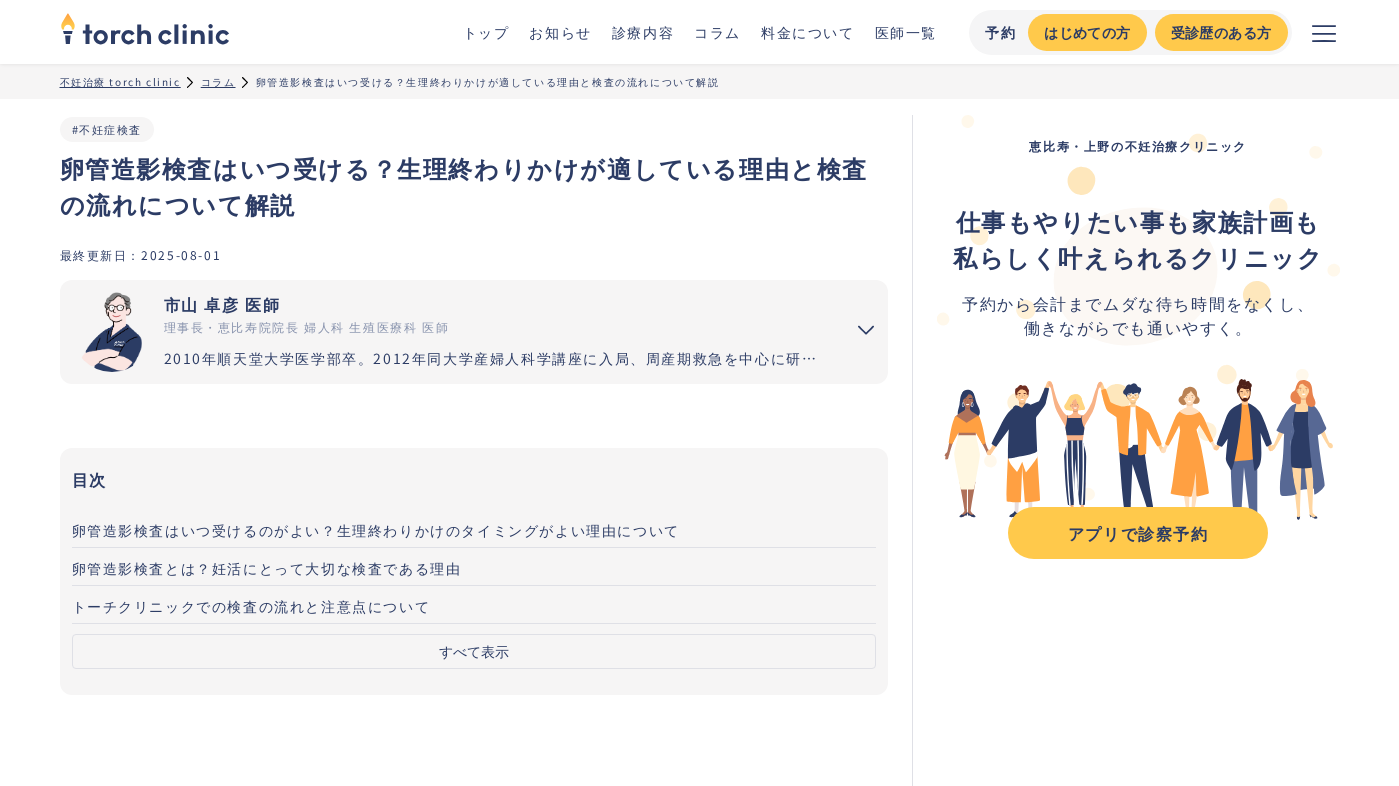click on "卵管造影検査はいつ受ける？生理終わりかけが適している理由と検査の流れについて解説" at bounding box center [474, 186] 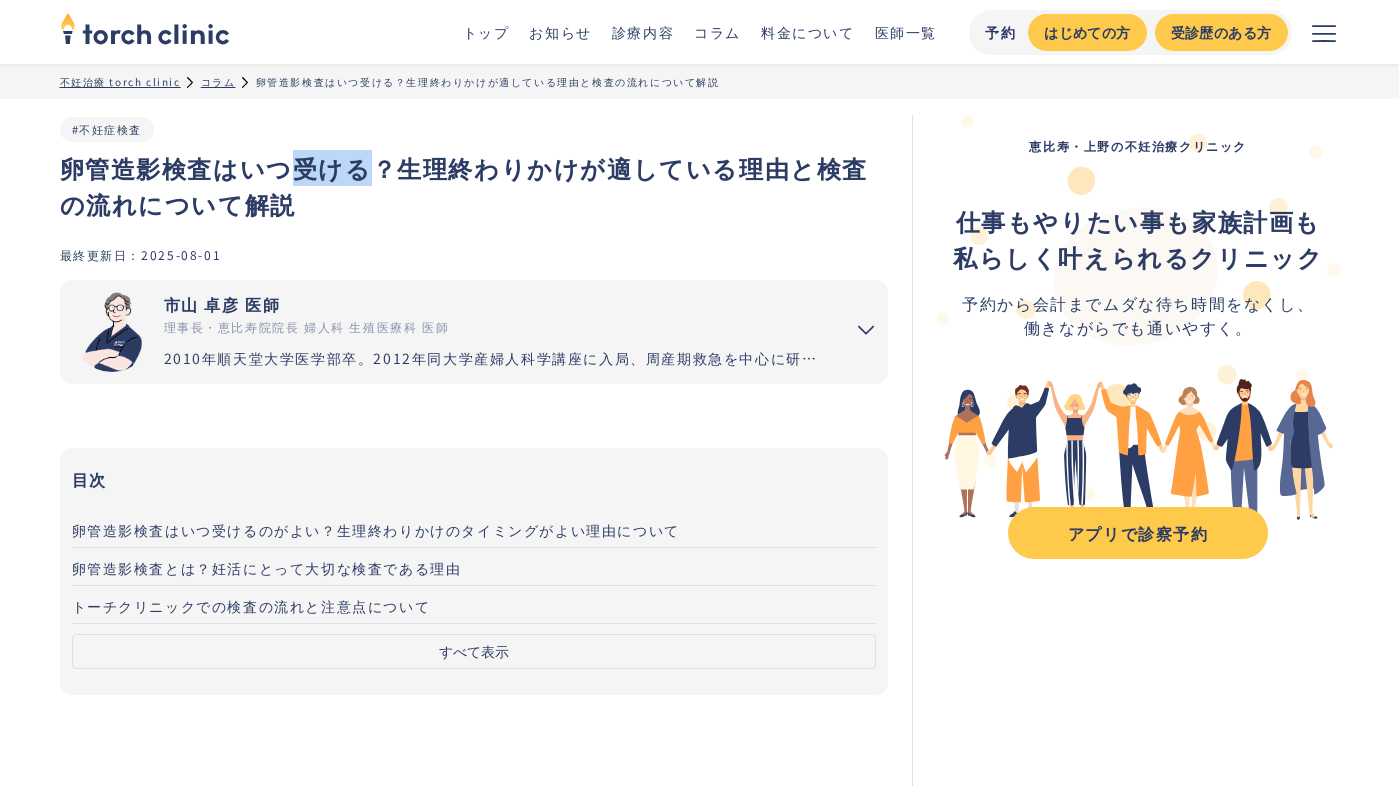 click on "卵管造影検査はいつ受ける？生理終わりかけが適している理由と検査の流れについて解説" at bounding box center (474, 186) 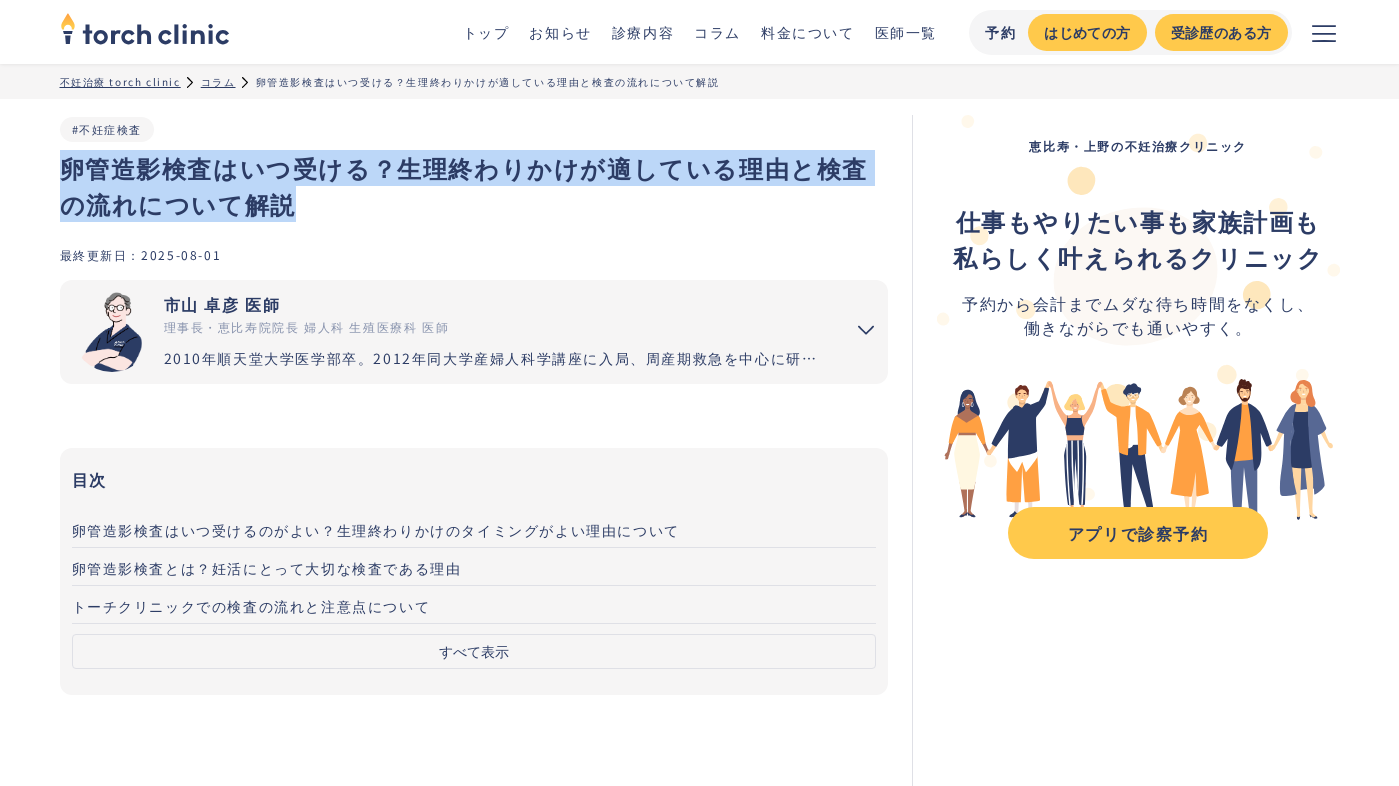 copy on "卵管造影検査はいつ受ける？生理終わりかけが適している理由と検査の流れについて解説" 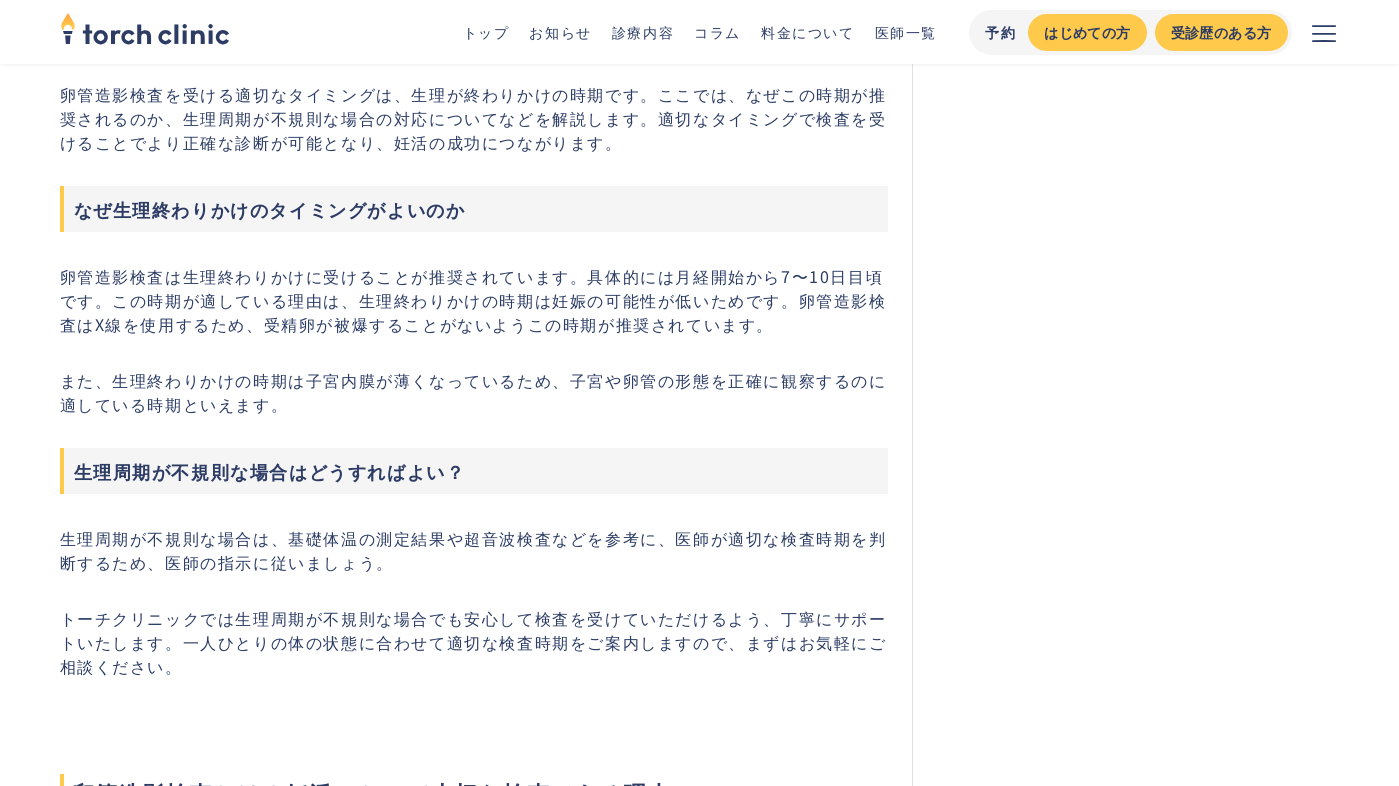 scroll, scrollTop: 0, scrollLeft: 0, axis: both 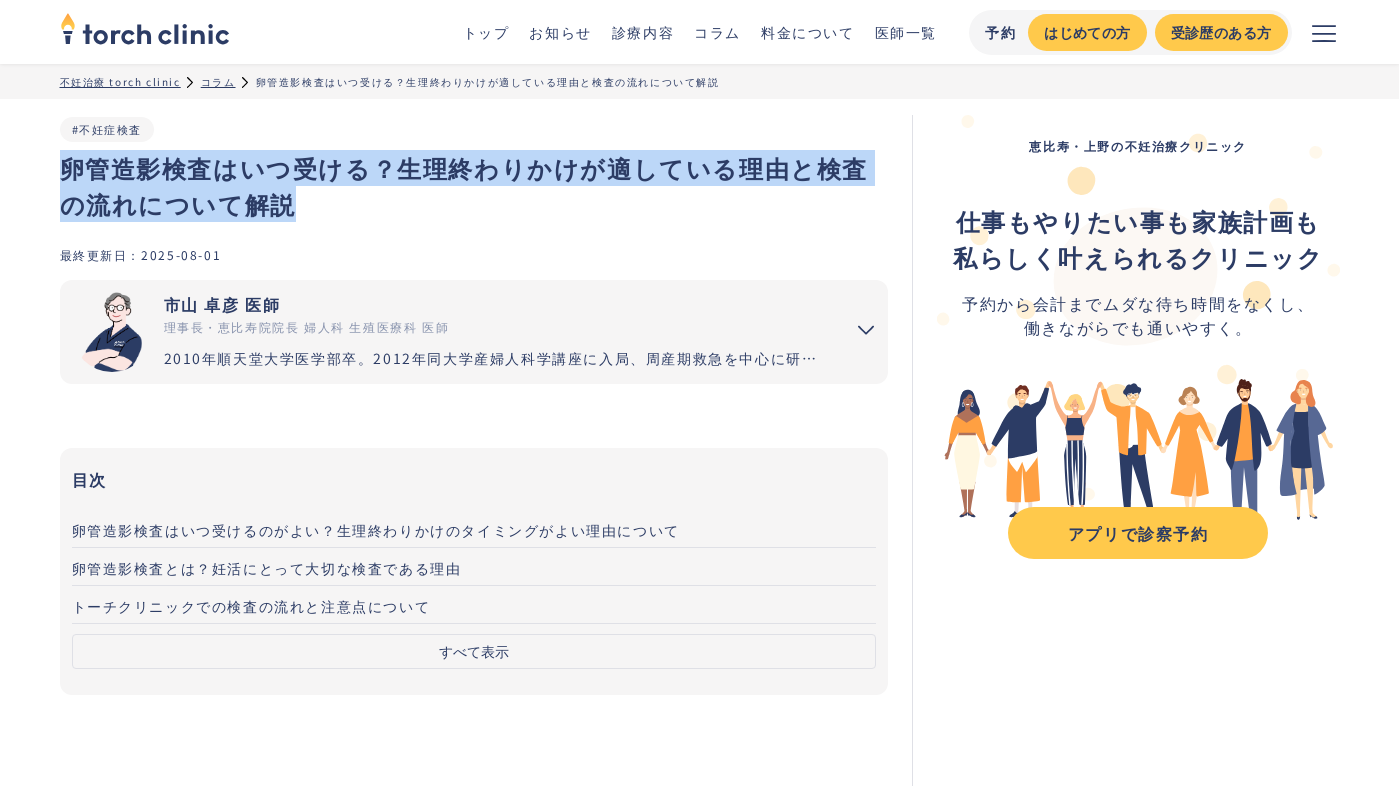 click on "卵管造影検査はいつ受ける？生理終わりかけが適している理由と検査の流れについて解説 #不妊症検査" at bounding box center (474, 180) 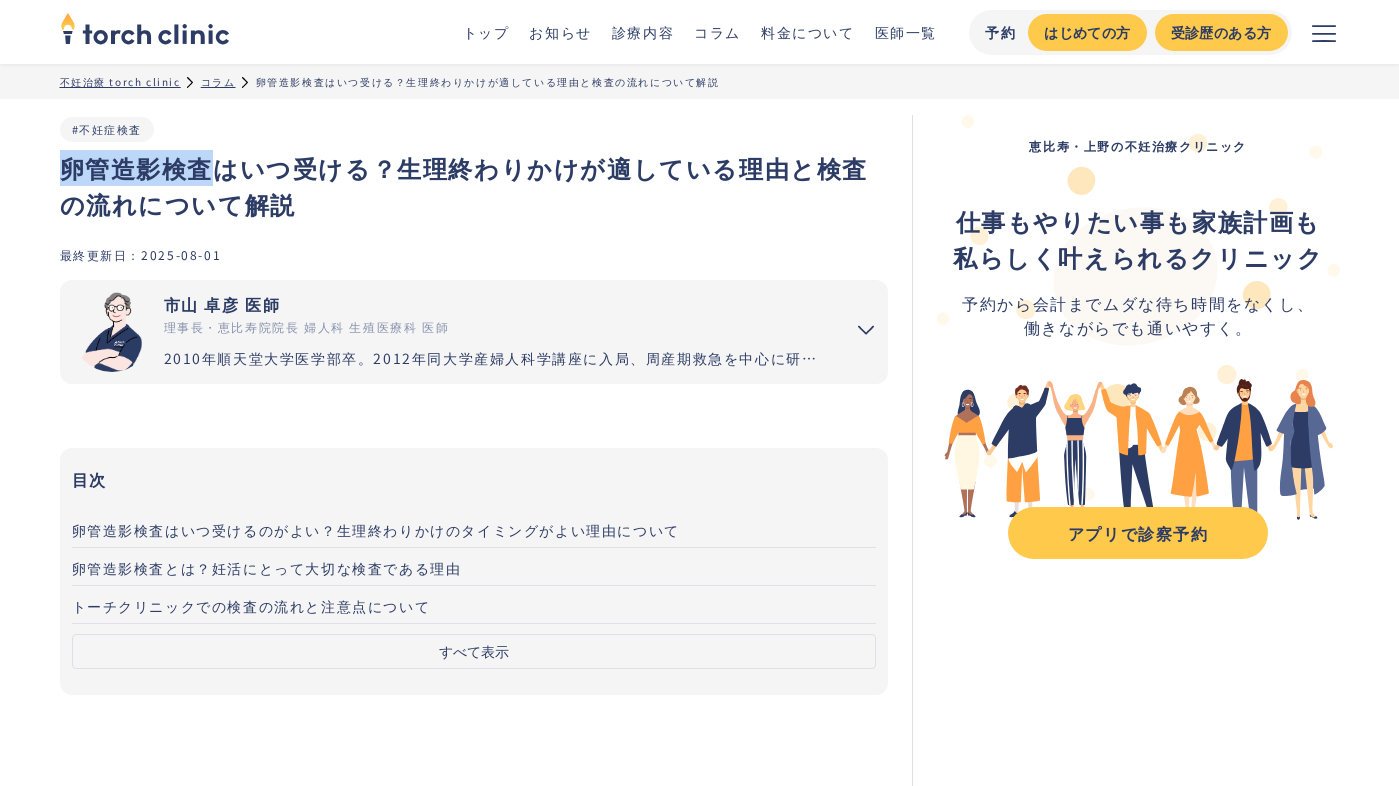 drag, startPoint x: 209, startPoint y: 165, endPoint x: 69, endPoint y: 163, distance: 140.01428 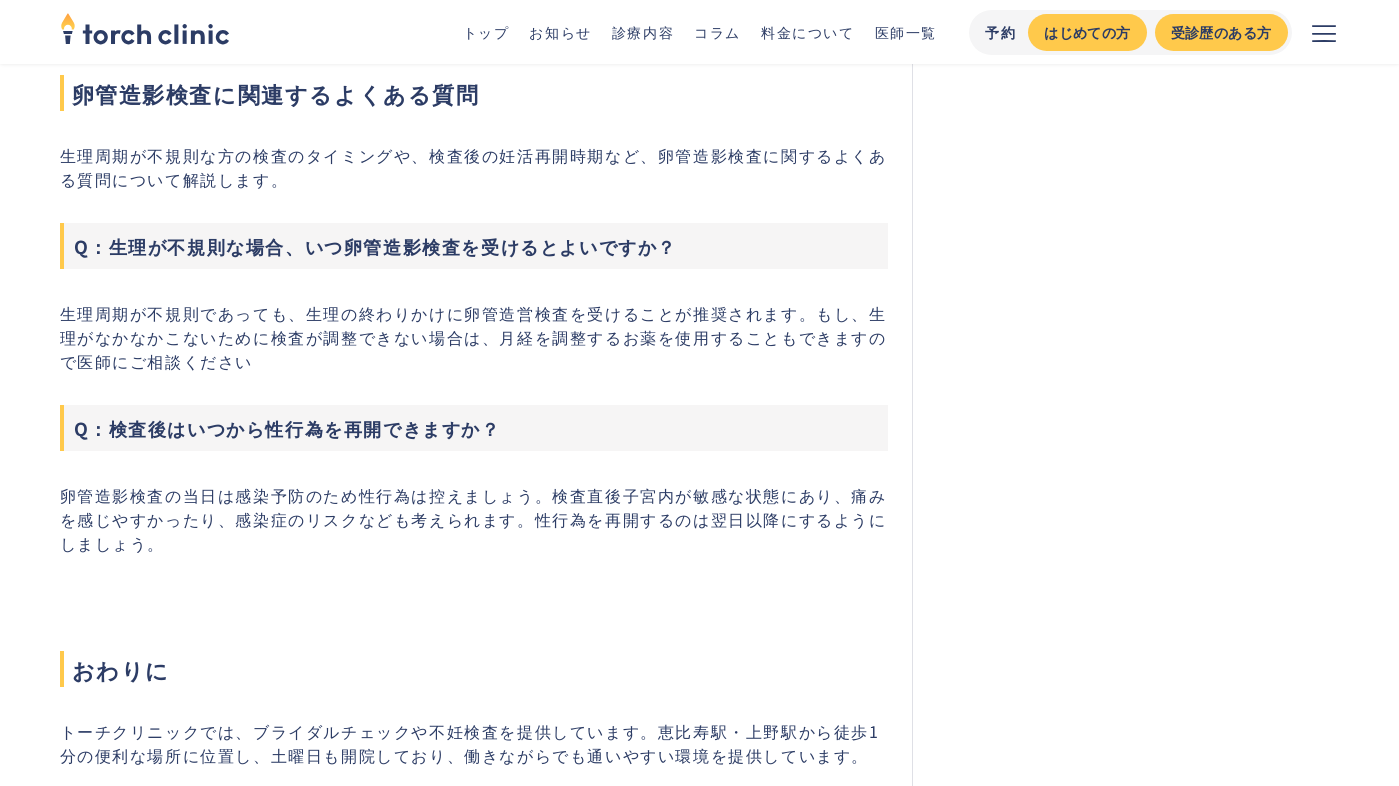 scroll, scrollTop: 7180, scrollLeft: 0, axis: vertical 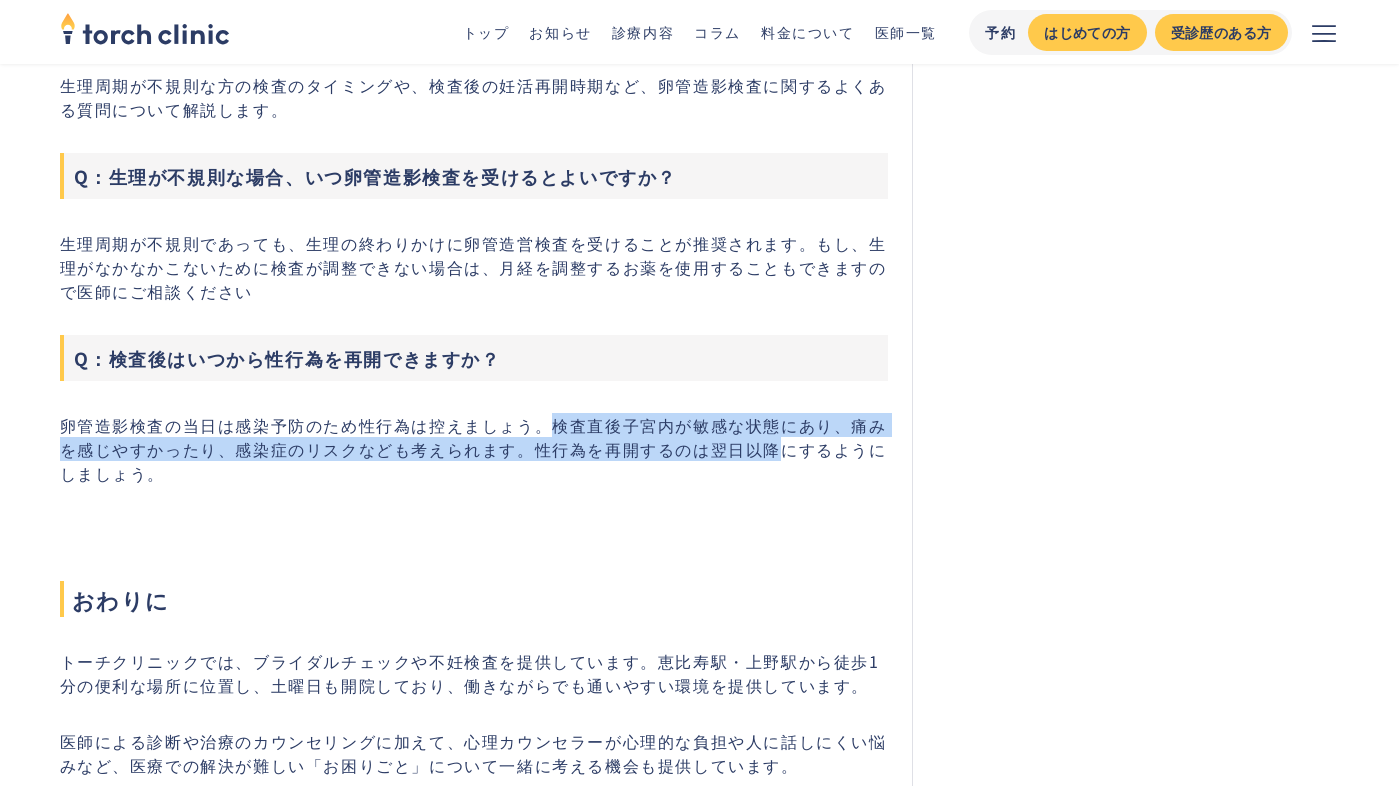 drag, startPoint x: 551, startPoint y: 423, endPoint x: 781, endPoint y: 450, distance: 231.57936 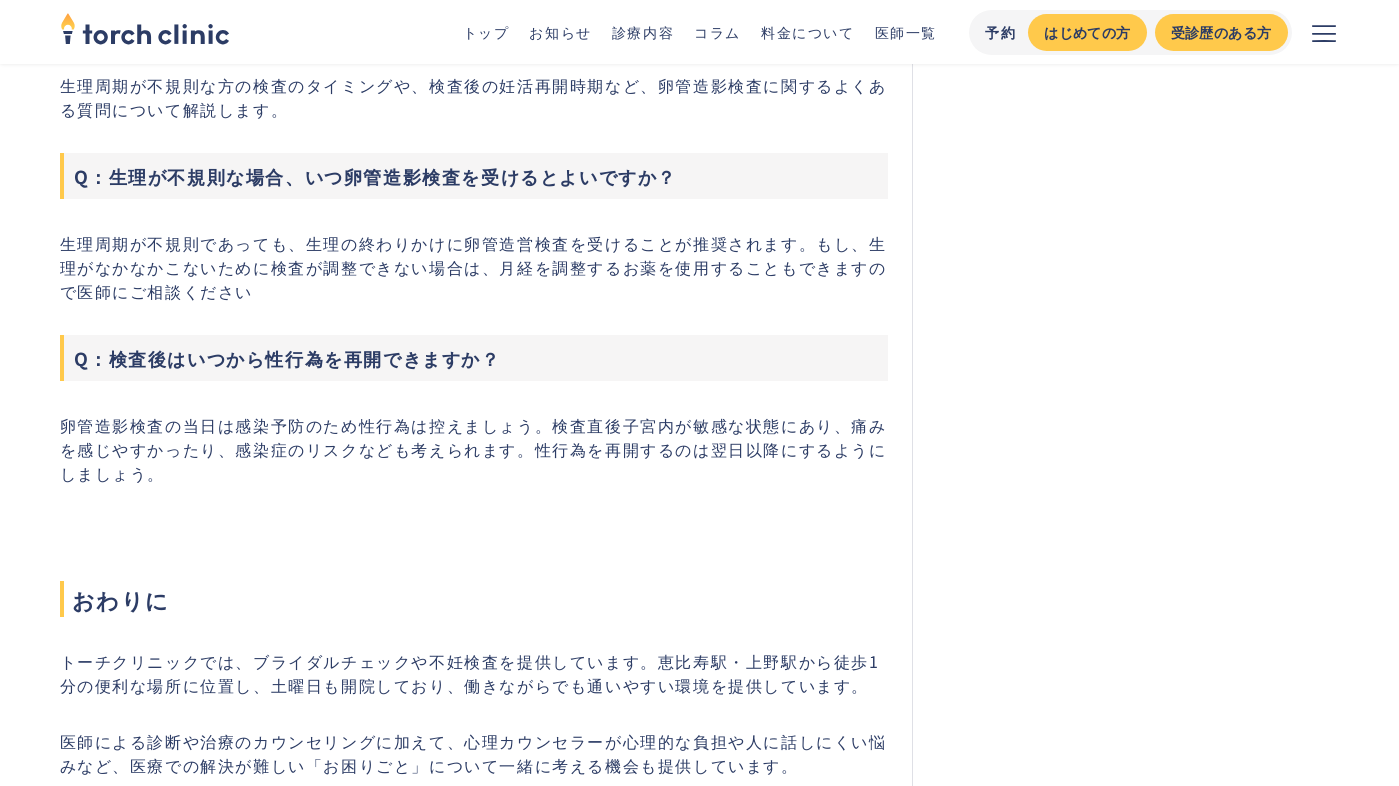 click on "卵管造影検査の当日は感染予防のため性行為は控えましょう。検査直後子宮内が敏感な状態にあり、痛みを感じやすかったり、感染症のリスクなども考えられます。性行為を再開するのは翌日以降にするようにしましょう。" at bounding box center (474, 449) 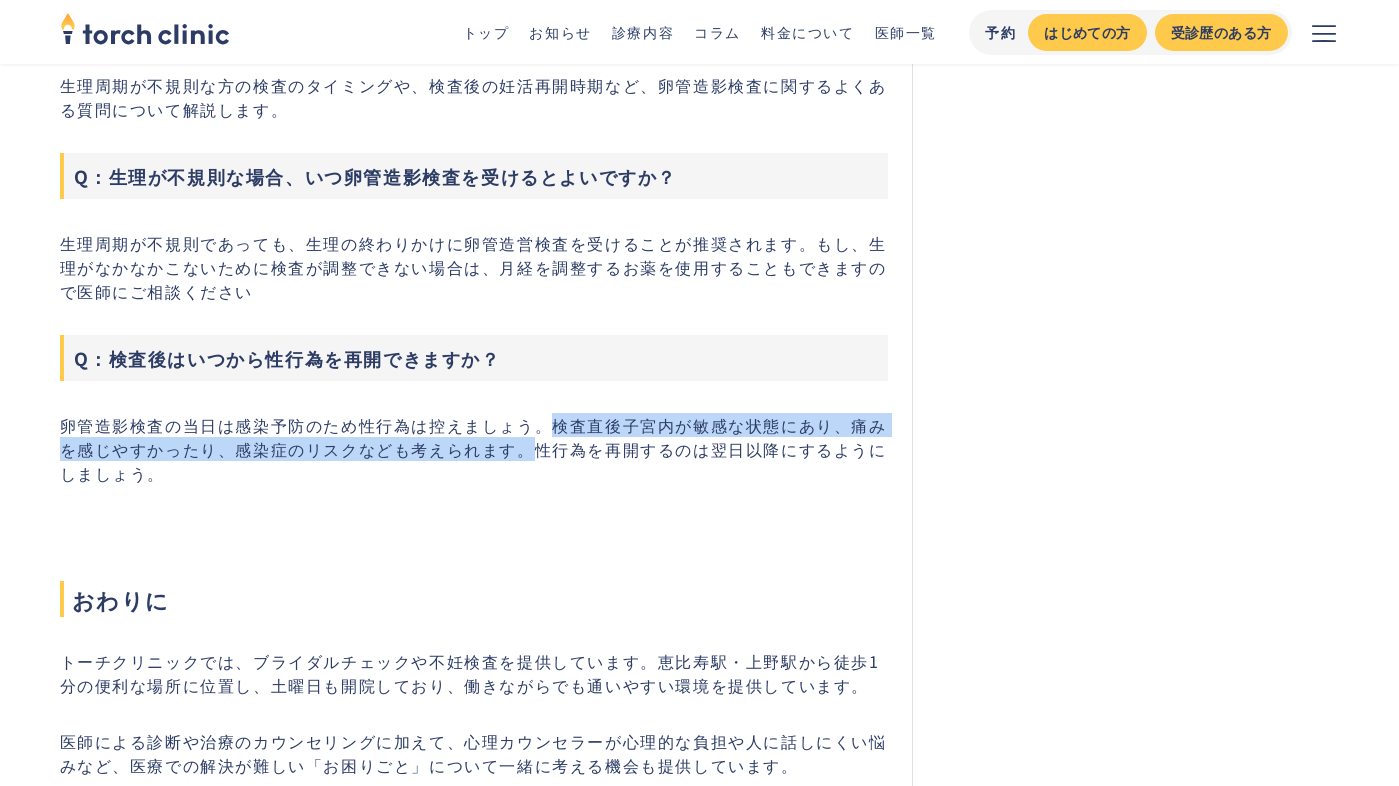 drag, startPoint x: 550, startPoint y: 433, endPoint x: 527, endPoint y: 452, distance: 29.832869 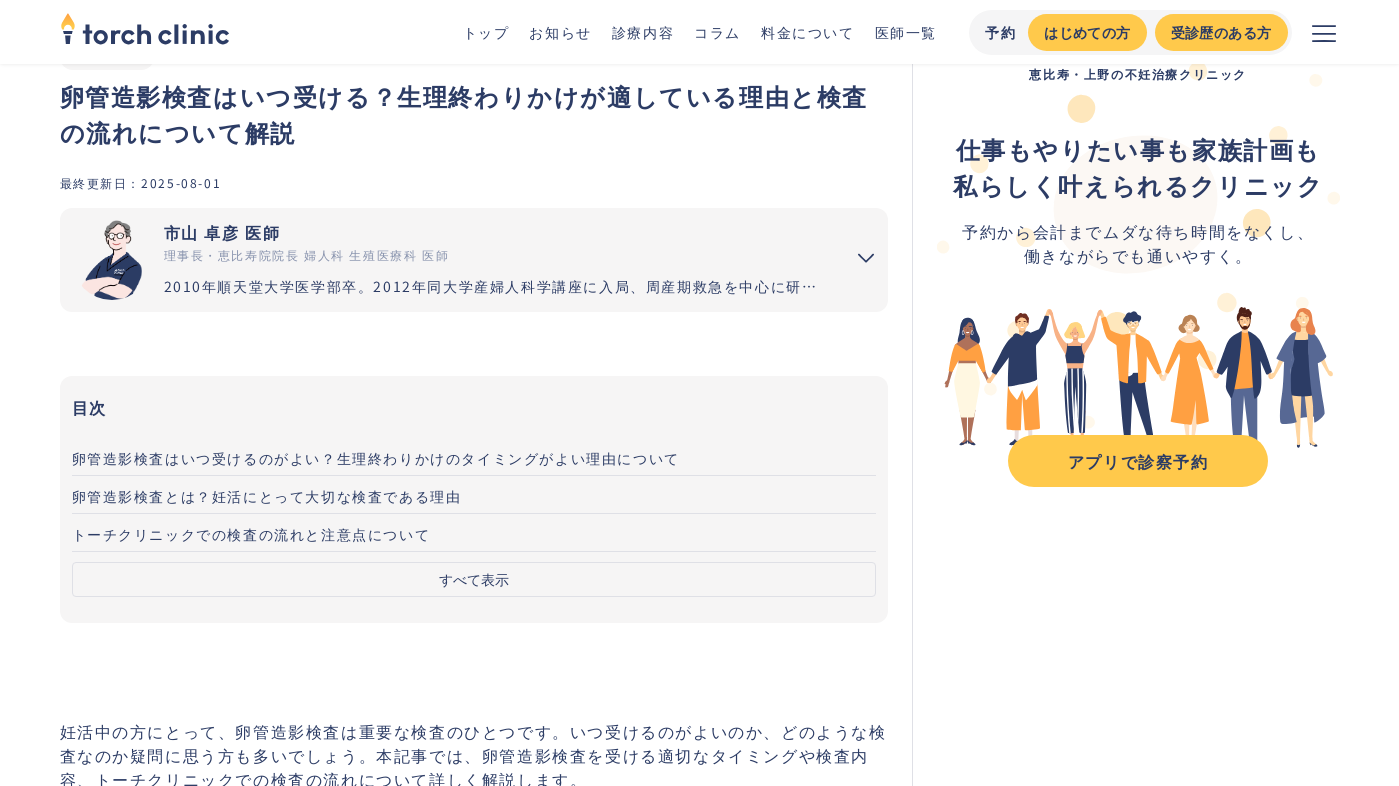 scroll, scrollTop: 0, scrollLeft: 0, axis: both 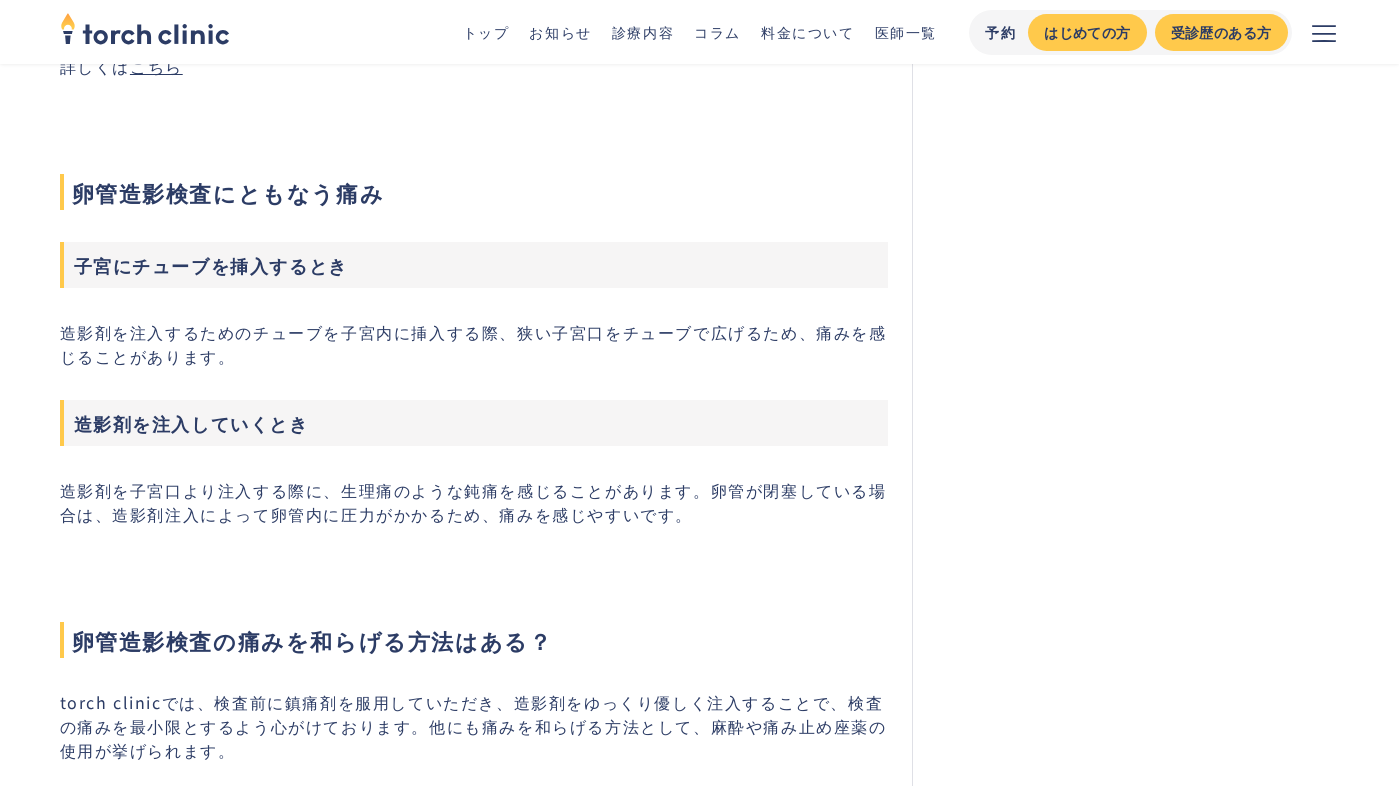 click on "卵管造影検査について 卵管造影検査では、不妊の一因である卵管の詰まりや狭窄の有無、子宮の形を調べるために、子宮口から造影剤を注入してX線透視を行います。また、造影剤を通すことで卵管の狭窄が改善され、自然妊娠の確率が上がることもあります。 詳しくは こちら 卵管造影検査にともなう痛み 子宮にチューブを挿入するとき 造影剤を注入するためのチューブを子宮内に挿入する際、狭い子宮口をチューブで広げるため、痛みを感じることがあります。 造影剤を注入していくとき 造影剤を子宮口より注入する際に、生理痛のような鈍痛を感じることがあります。卵管が閉塞している場合は、造影剤注入によって卵管内に圧力がかかるため、痛みを感じやすいです。 卵管造影検査の痛みを和らげる方法はある？ 麻酔の使用 痛み止め座薬の使用" at bounding box center (474, 1011) 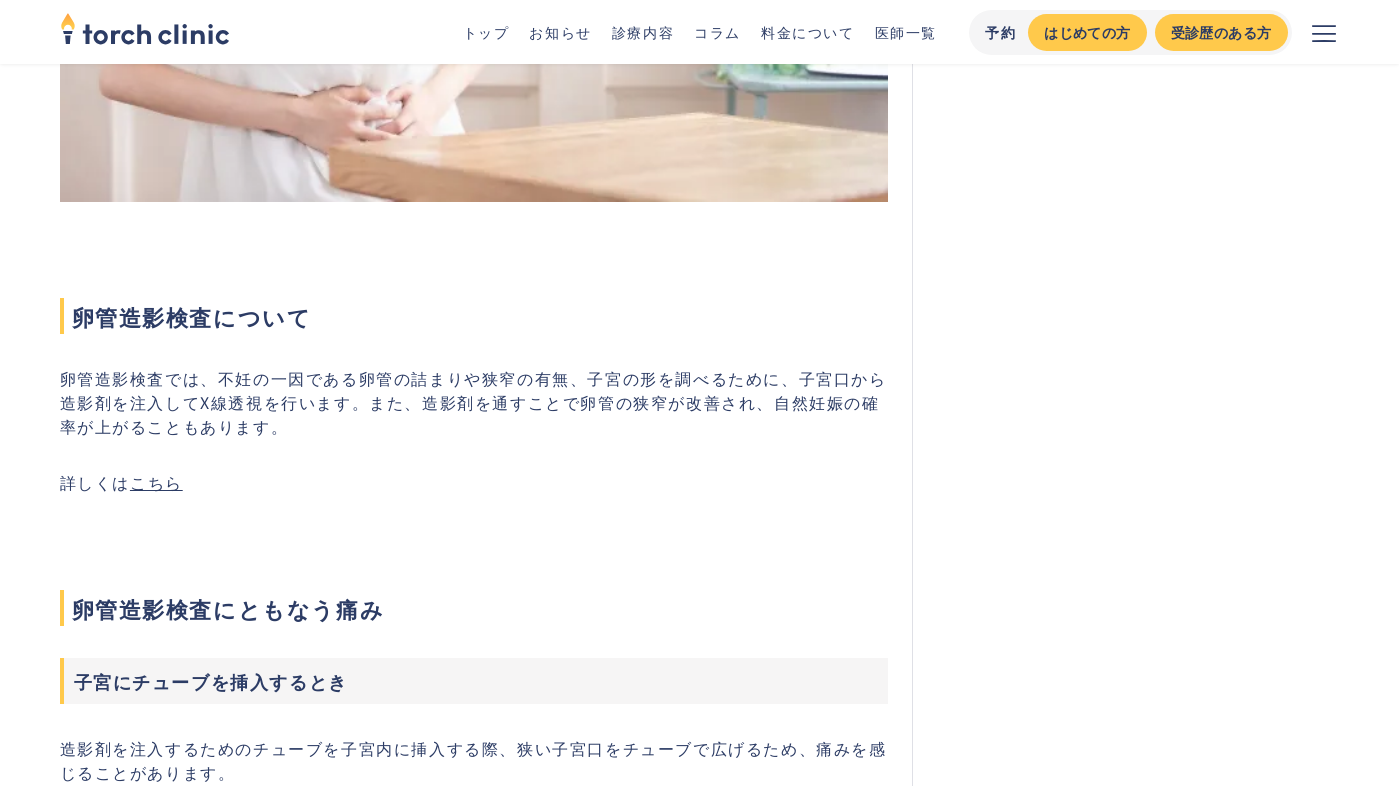 scroll, scrollTop: 1144, scrollLeft: 0, axis: vertical 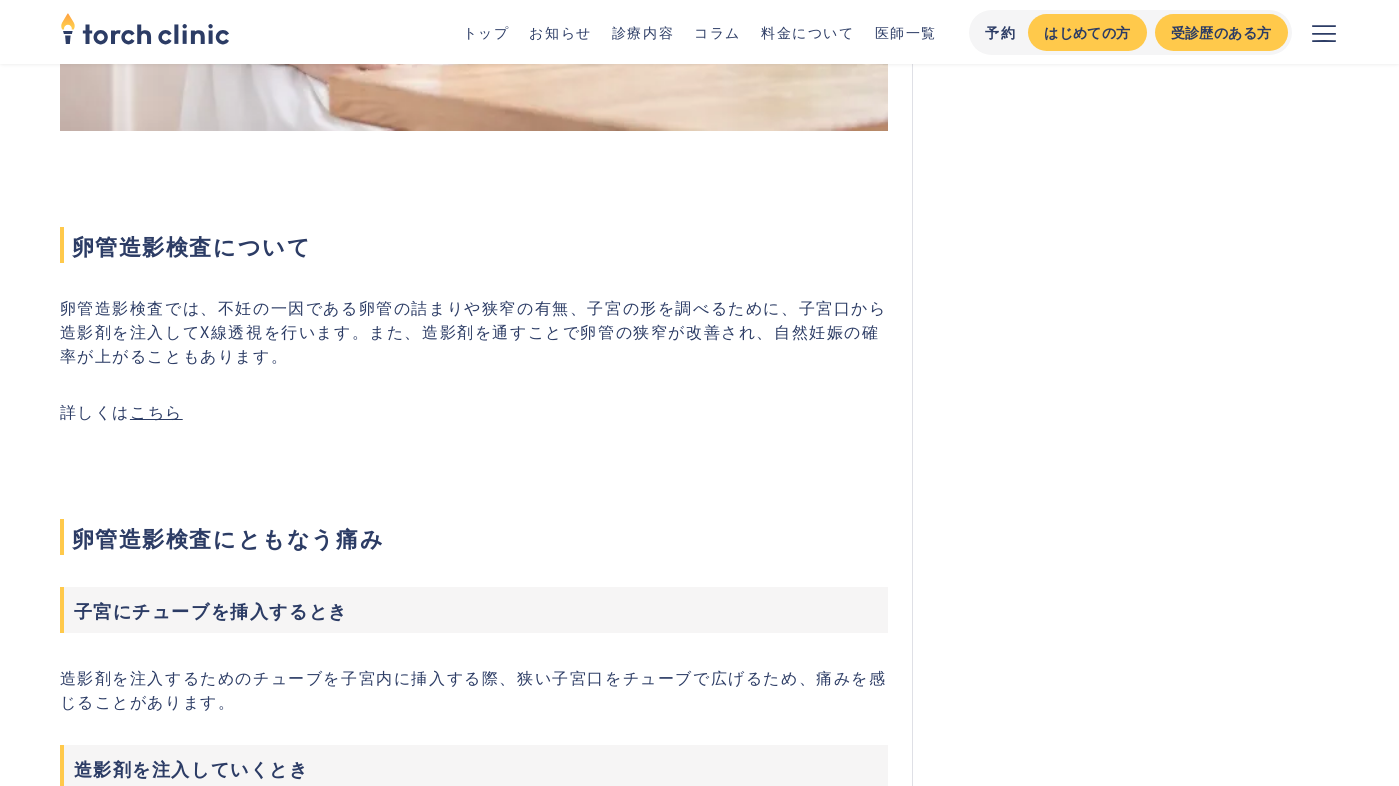 click on "卵管造影検査では、不妊の一因である卵管の詰まりや狭窄の有無、子宮の形を調べるために、子宮口から造影剤を注入してX線透視を行います。また、造影剤を通すことで卵管の狭窄が改善され、自然妊娠の確率が上がることもあります。" at bounding box center (474, 331) 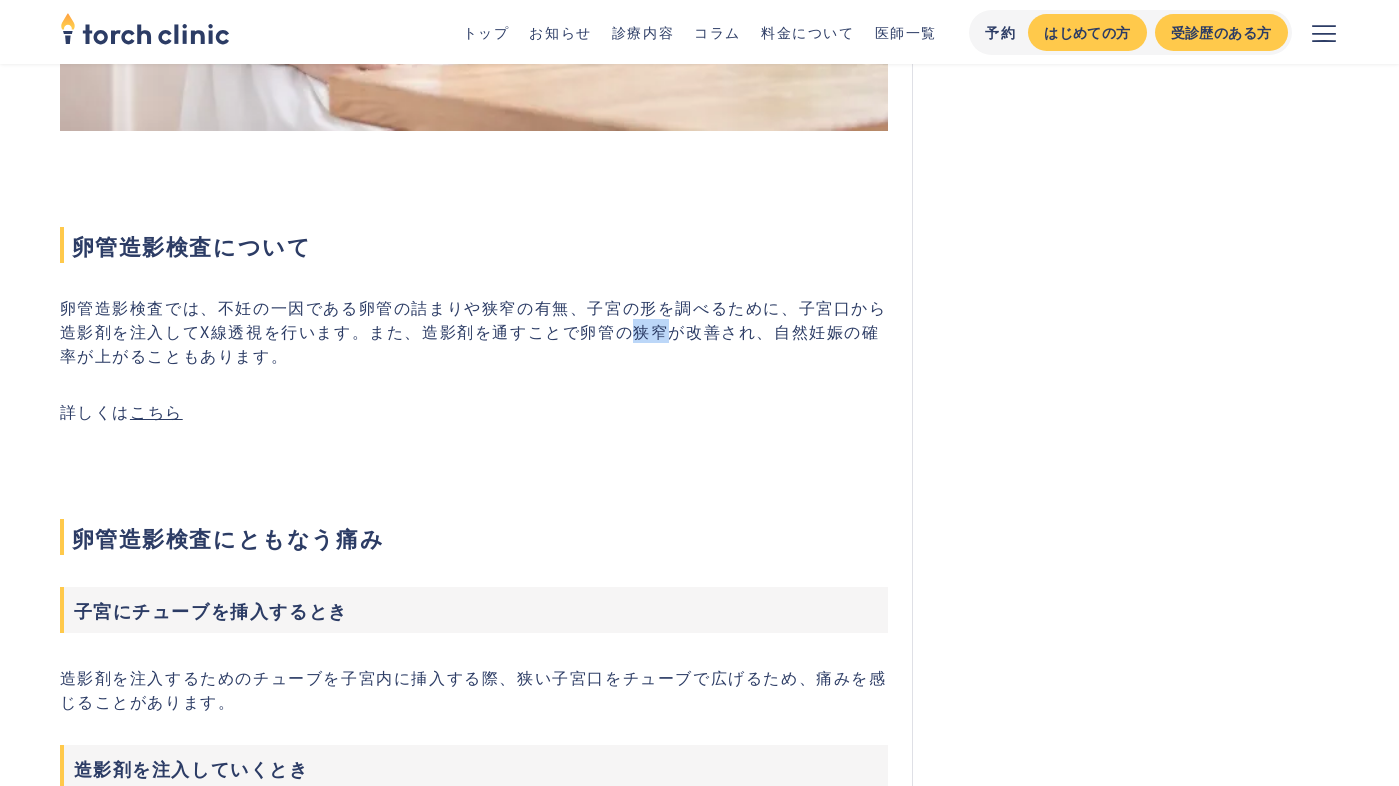 click on "卵管造影検査では、不妊の一因である卵管の詰まりや狭窄の有無、子宮の形を調べるために、子宮口から造影剤を注入してX線透視を行います。また、造影剤を通すことで卵管の狭窄が改善され、自然妊娠の確率が上がることもあります。" at bounding box center [474, 331] 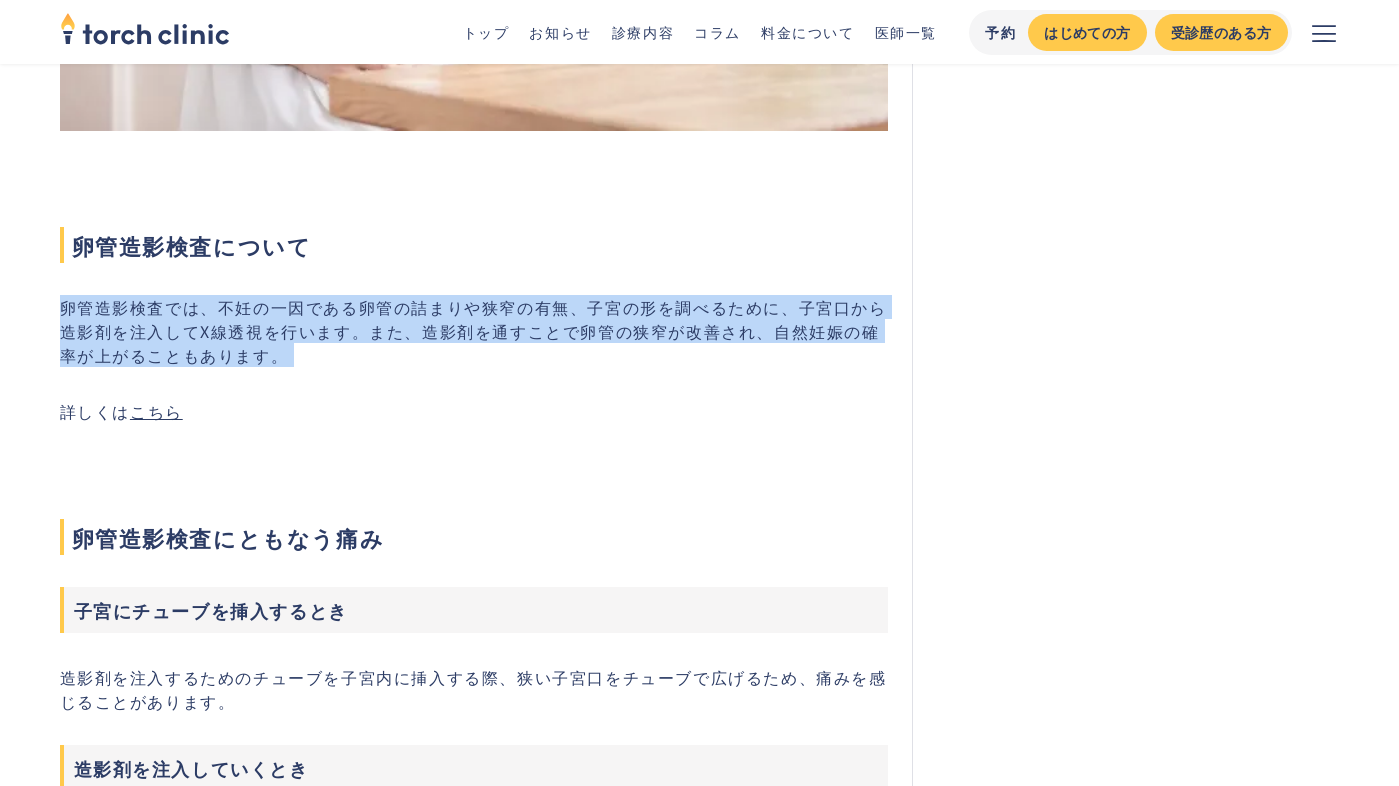 click on "卵管造影検査では、不妊の一因である卵管の詰まりや狭窄の有無、子宮の形を調べるために、子宮口から造影剤を注入してX線透視を行います。また、造影剤を通すことで卵管の狭窄が改善され、自然妊娠の確率が上がることもあります。" at bounding box center (474, 331) 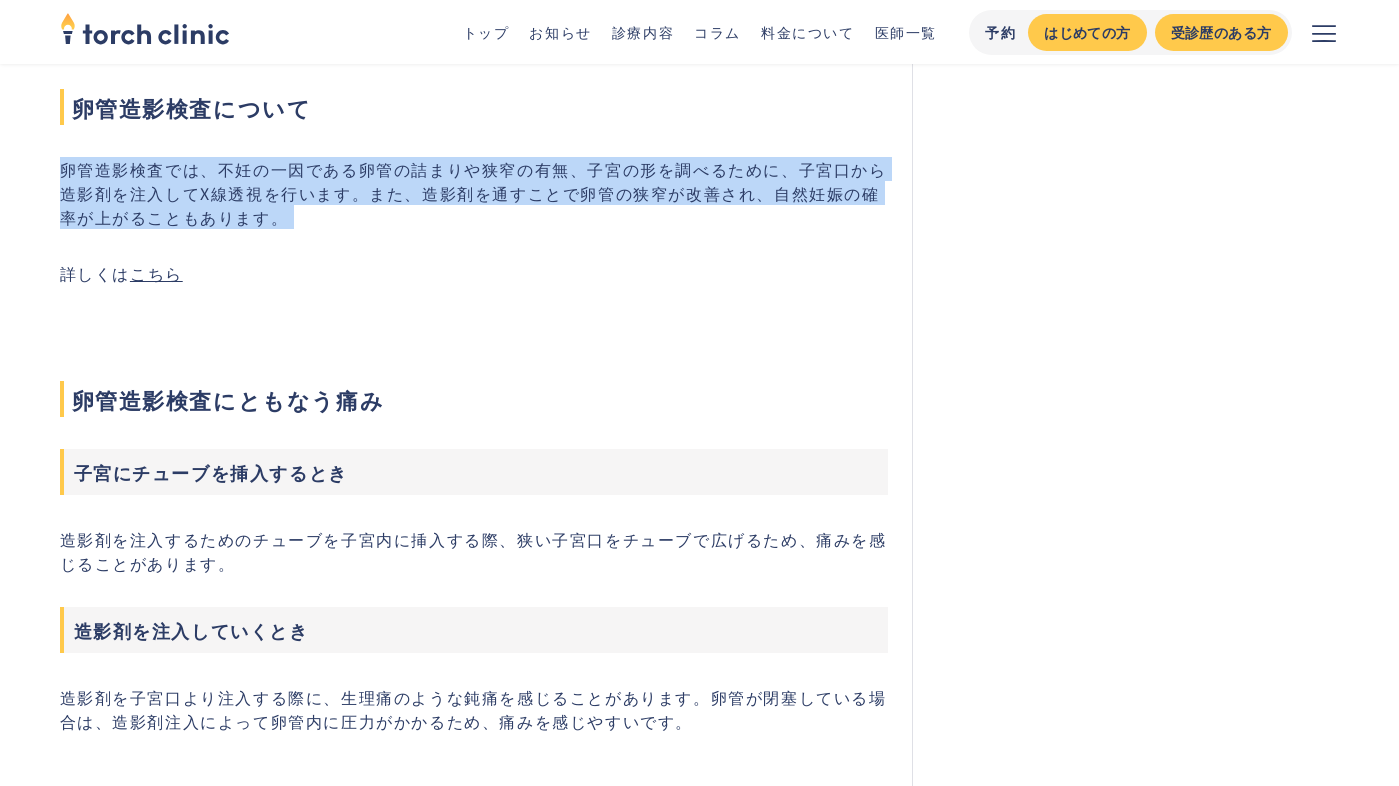 scroll, scrollTop: 1482, scrollLeft: 0, axis: vertical 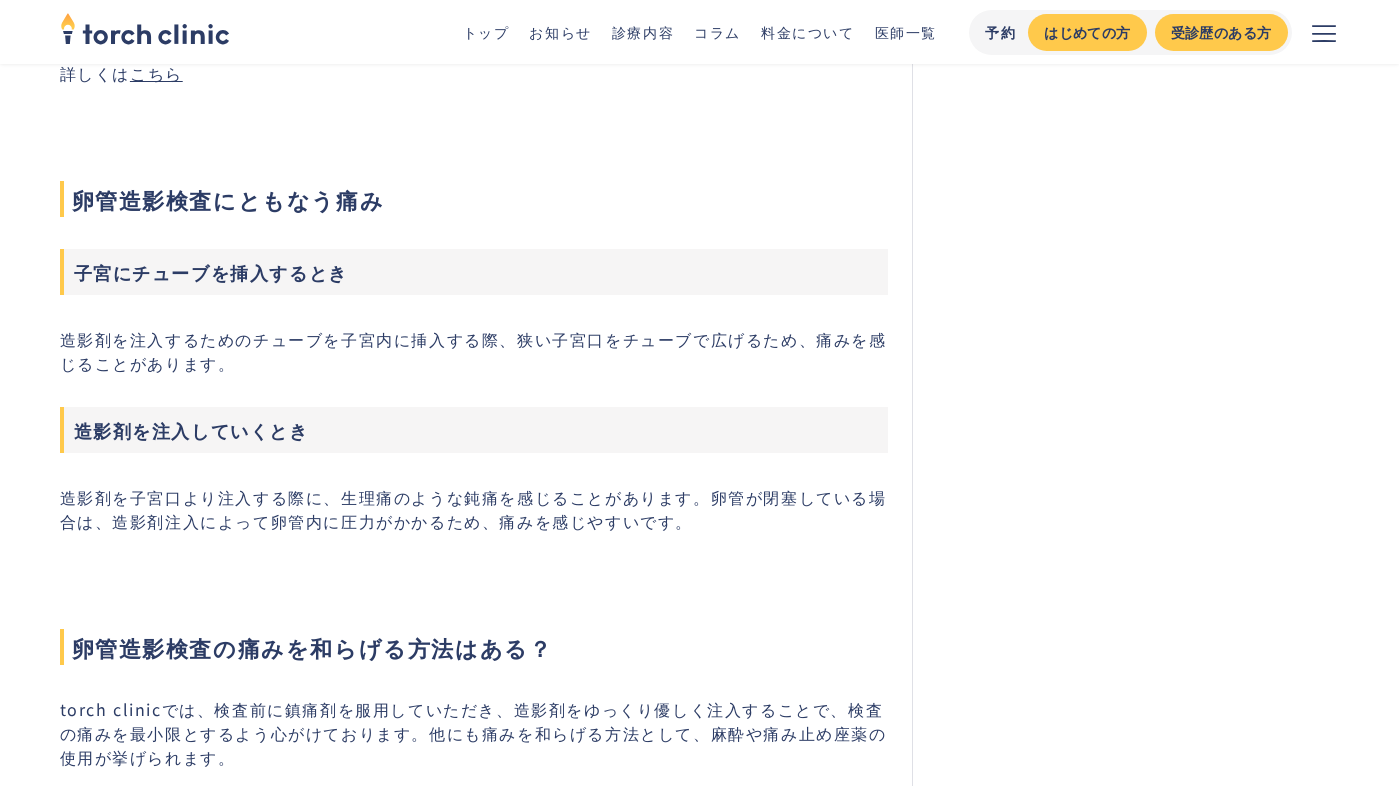 click on "造影剤を注入するためのチューブを子宮内に挿入する際、狭い子宮口をチューブで広げるため、痛みを感じることがあります。" at bounding box center (474, 351) 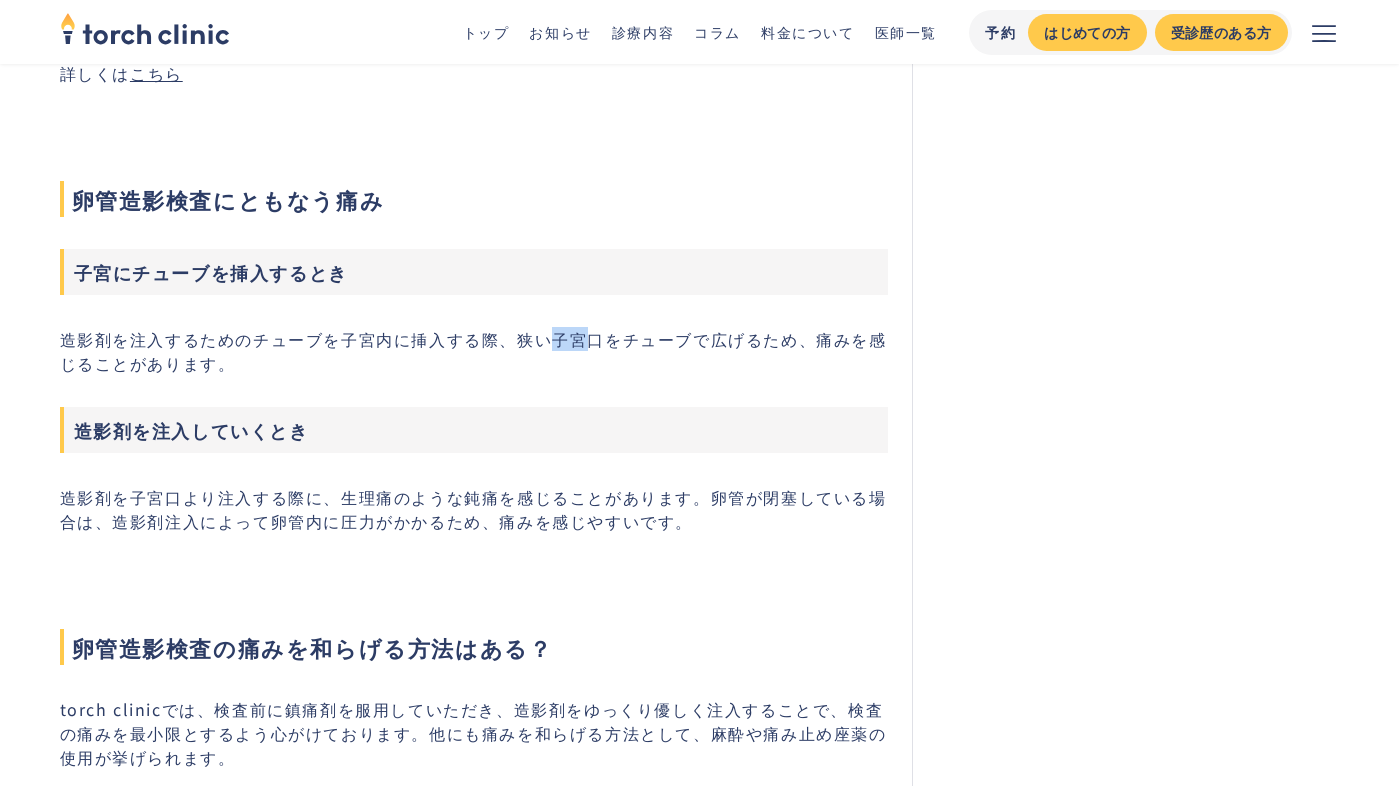 click on "造影剤を注入するためのチューブを子宮内に挿入する際、狭い子宮口をチューブで広げるため、痛みを感じることがあります。" at bounding box center [474, 351] 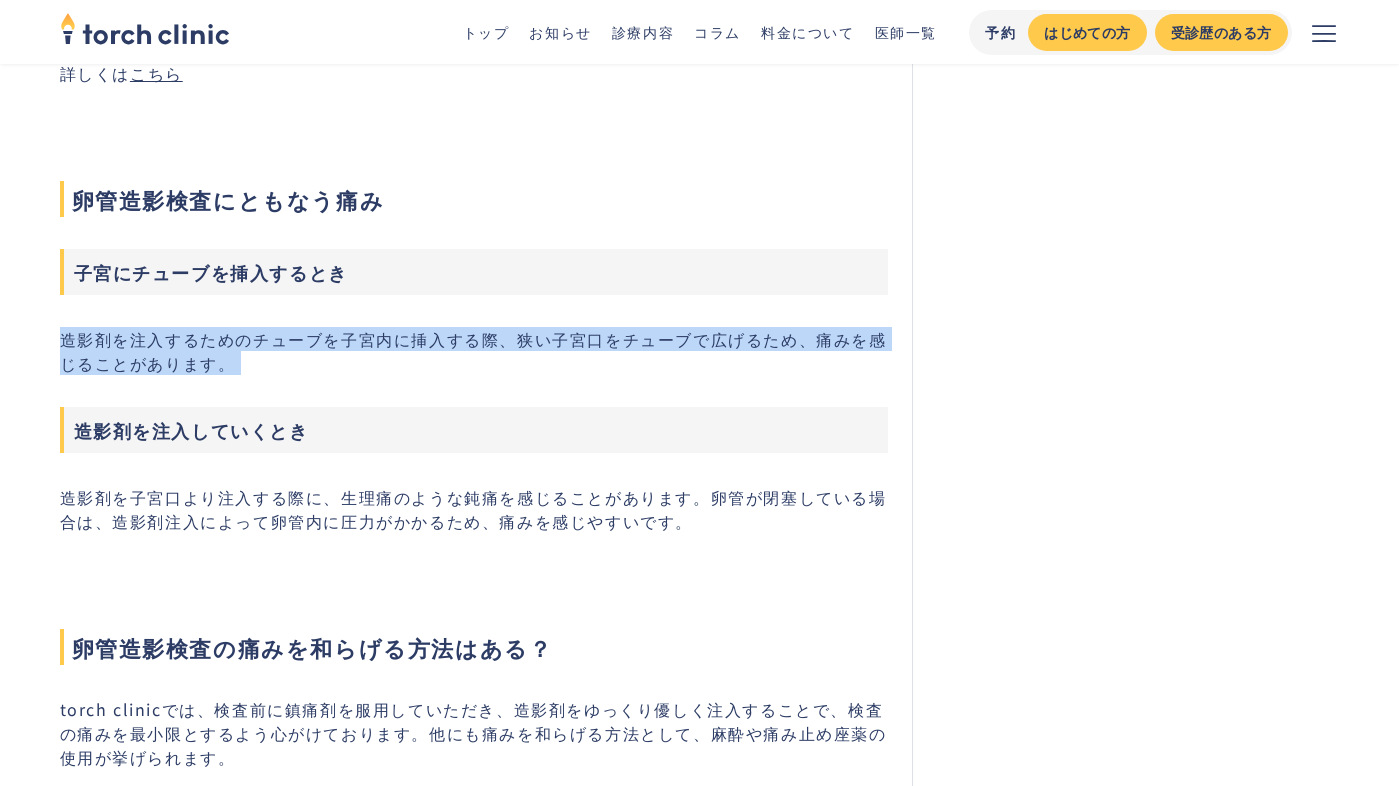 scroll, scrollTop: 1614, scrollLeft: 0, axis: vertical 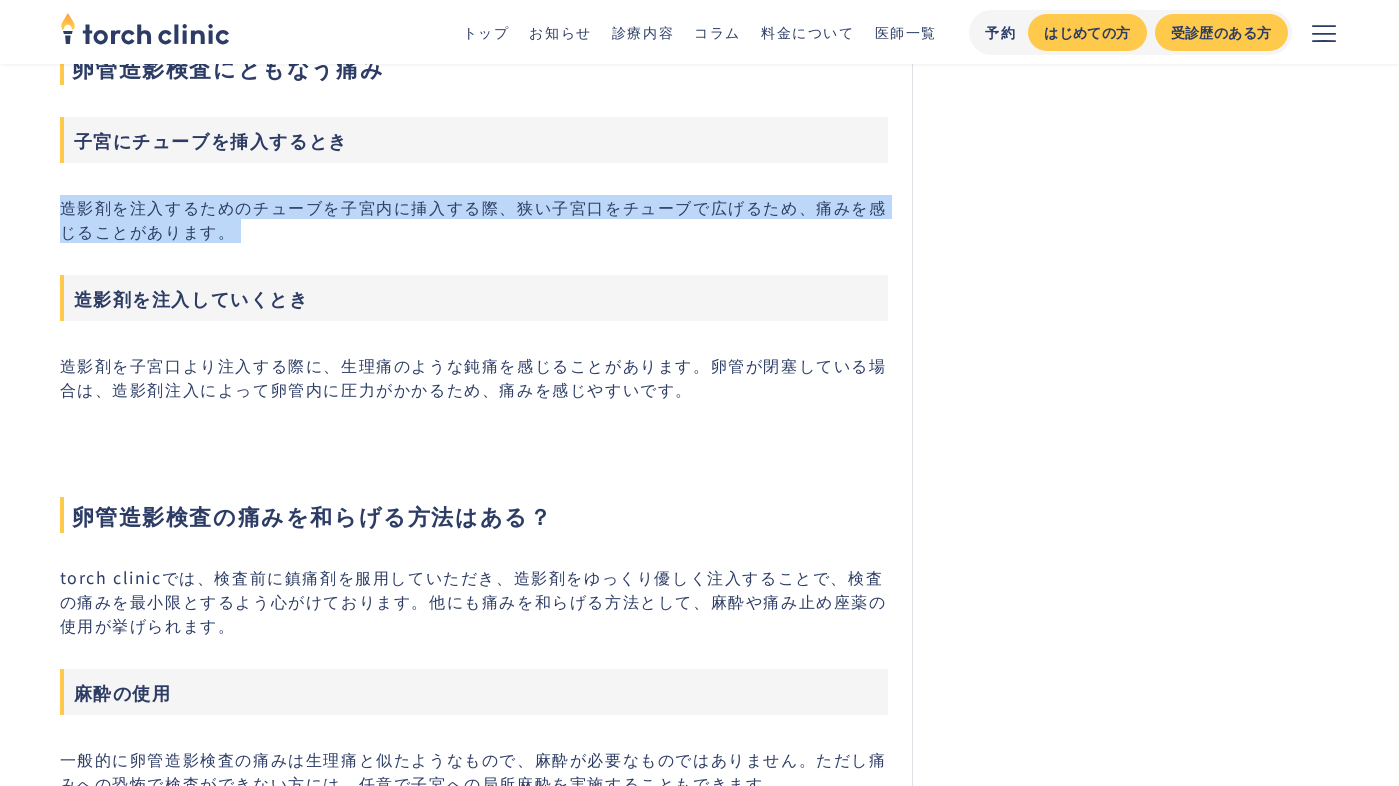 click on "造影剤を子宮口より注入する際に、生理痛のような鈍痛を感じることがあります。卵管が閉塞している場合は、造影剤注入によって卵管内に圧力がかかるため、痛みを感じやすいです。" at bounding box center (474, 377) 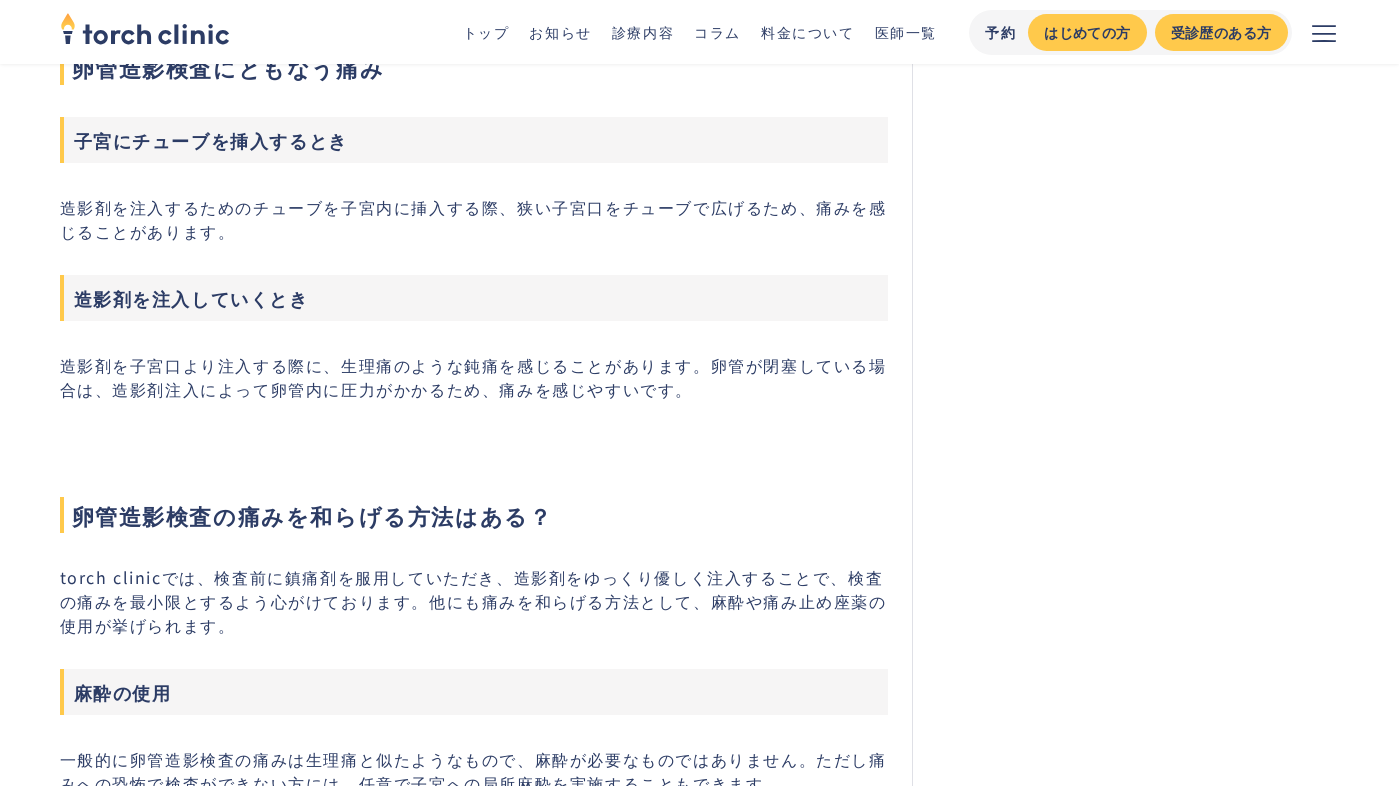 click on "造影剤を子宮口より注入する際に、生理痛のような鈍痛を感じることがあります。卵管が閉塞している場合は、造影剤注入によって卵管内に圧力がかかるため、痛みを感じやすいです。" at bounding box center [474, 377] 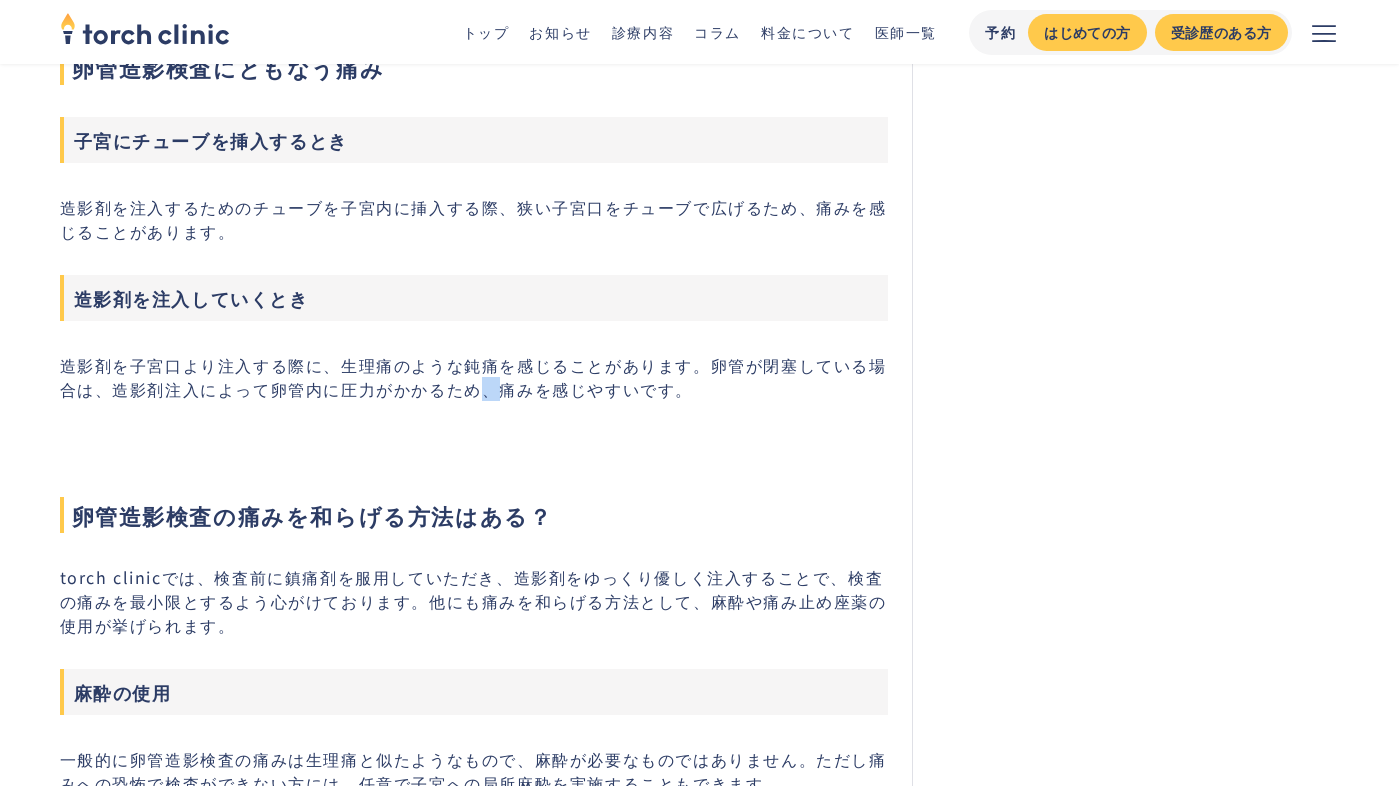 click on "造影剤を子宮口より注入する際に、生理痛のような鈍痛を感じることがあります。卵管が閉塞している場合は、造影剤注入によって卵管内に圧力がかかるため、痛みを感じやすいです。" at bounding box center [474, 377] 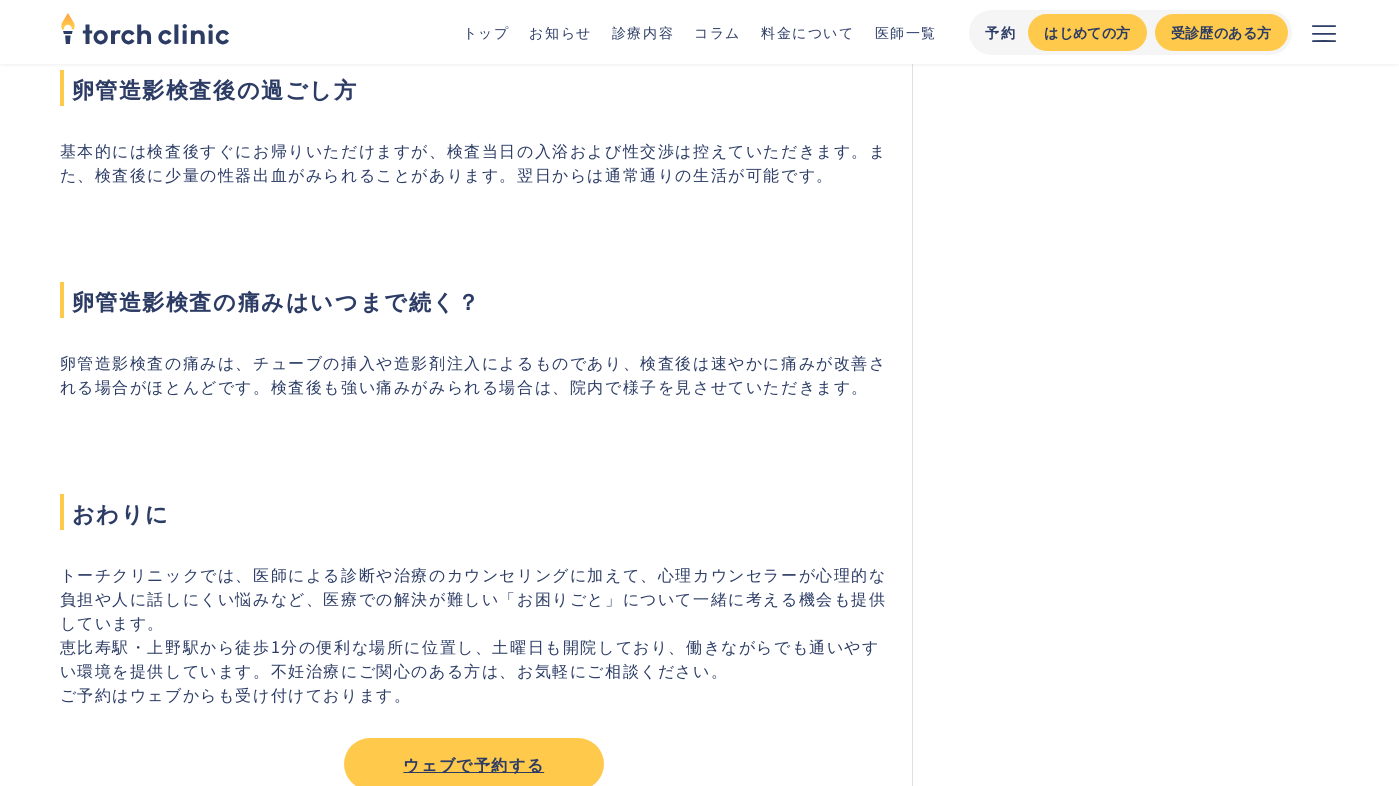 scroll, scrollTop: 2622, scrollLeft: 0, axis: vertical 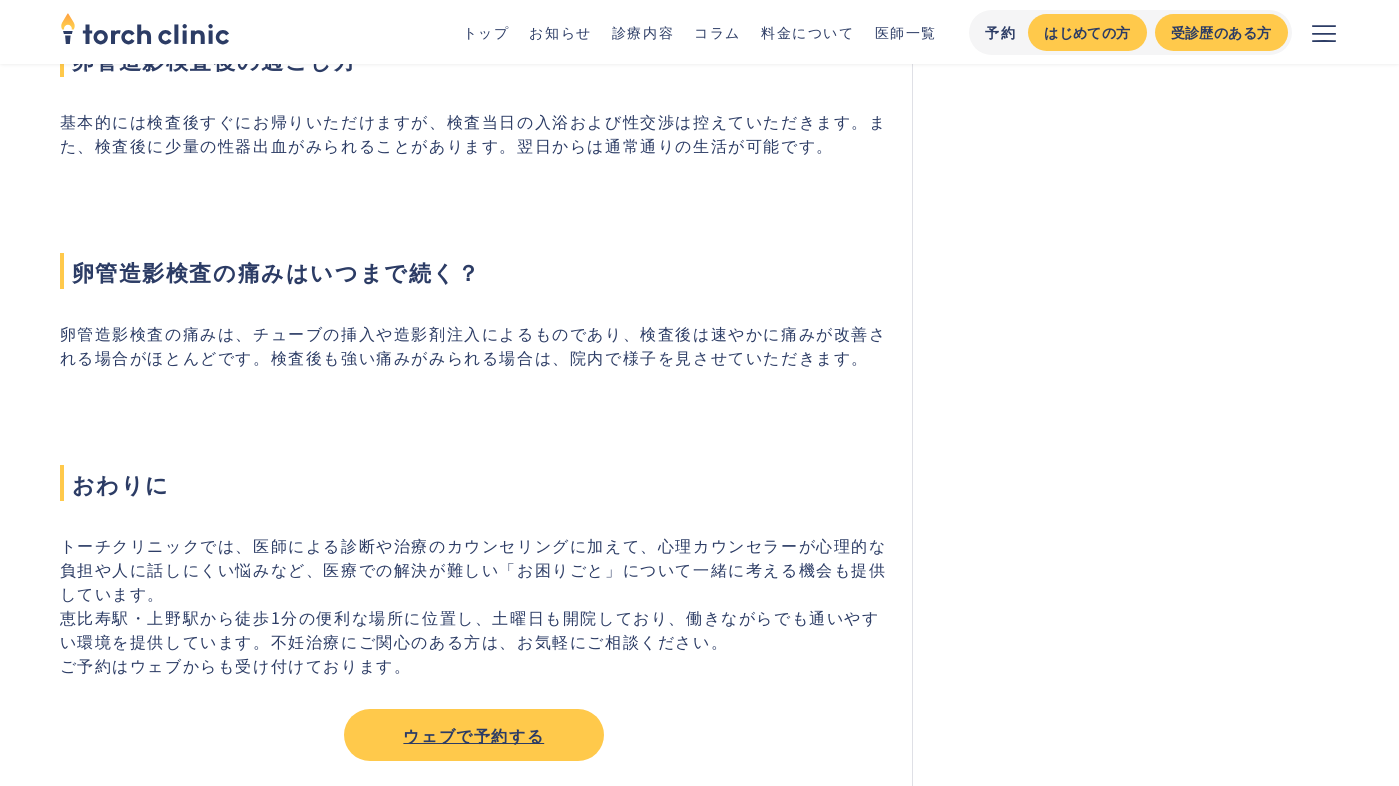 click on "卵管造影検査の痛みは、チューブの挿入や造影剤注入によるものであり、検査後は速やかに痛みが改善される場合がほとんどです。検査後も強い痛みがみられる場合は、院内で様子を見させていただきます。" at bounding box center [474, 345] 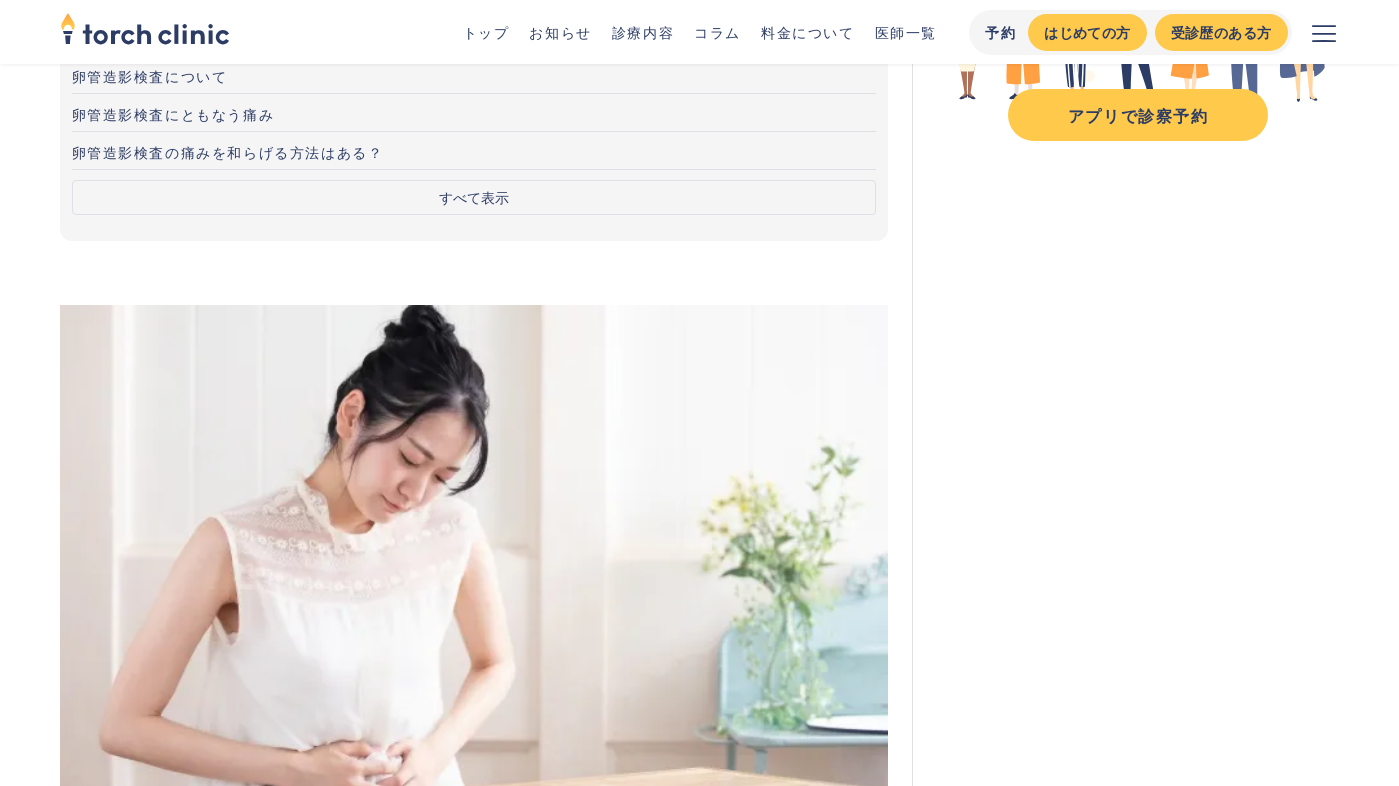 scroll, scrollTop: 0, scrollLeft: 0, axis: both 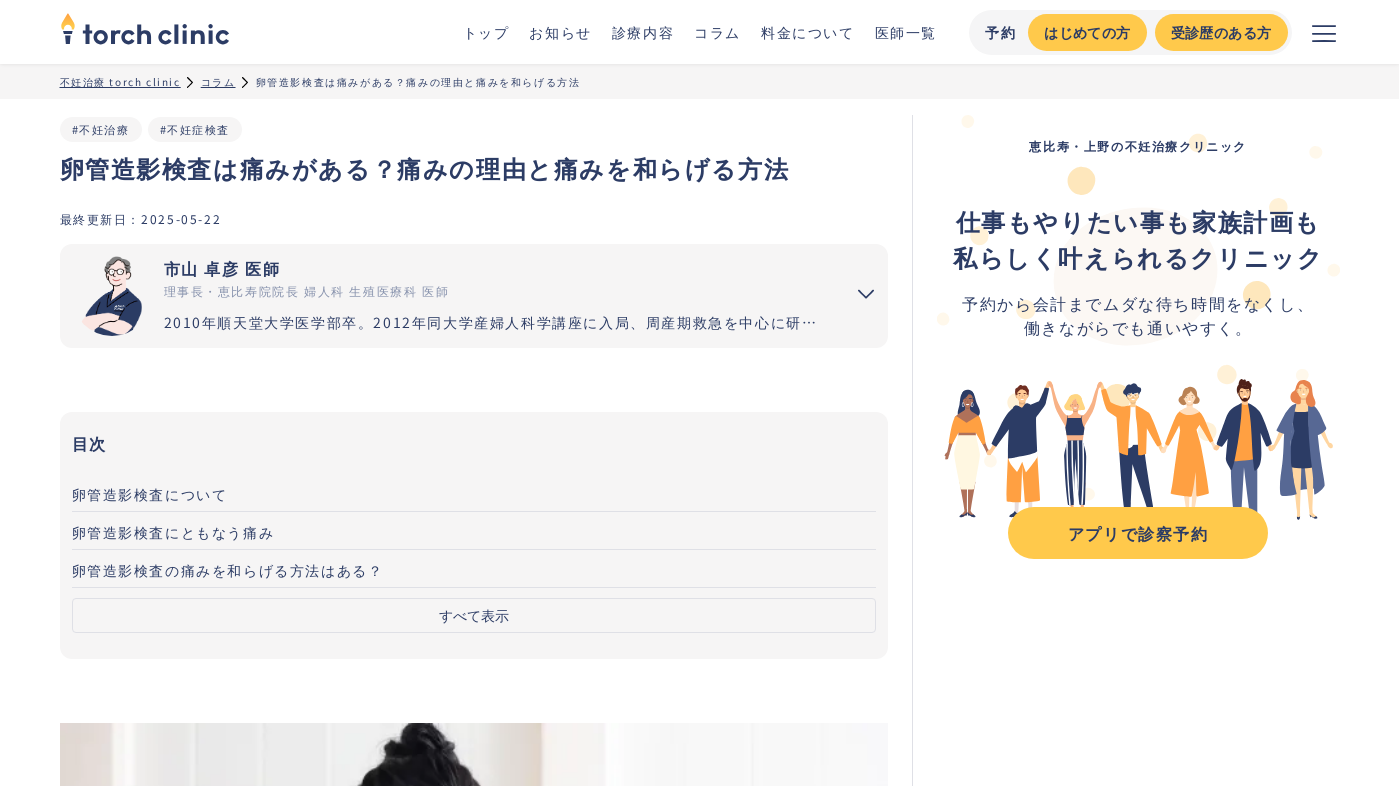 click on "卵管造影検査は痛みがある？痛みの理由と痛みを和らげる方法" at bounding box center [474, 168] 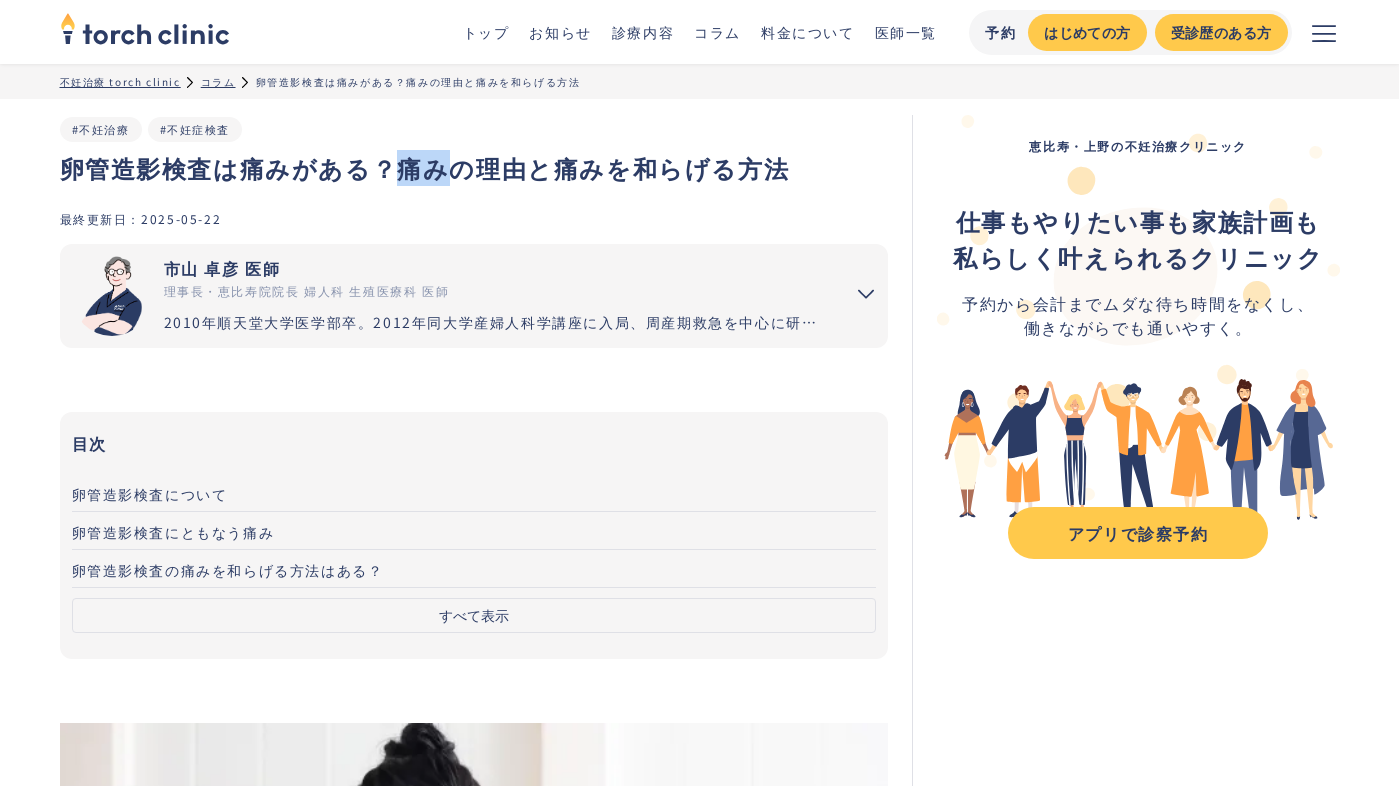 click on "卵管造影検査は痛みがある？痛みの理由と痛みを和らげる方法" at bounding box center (474, 168) 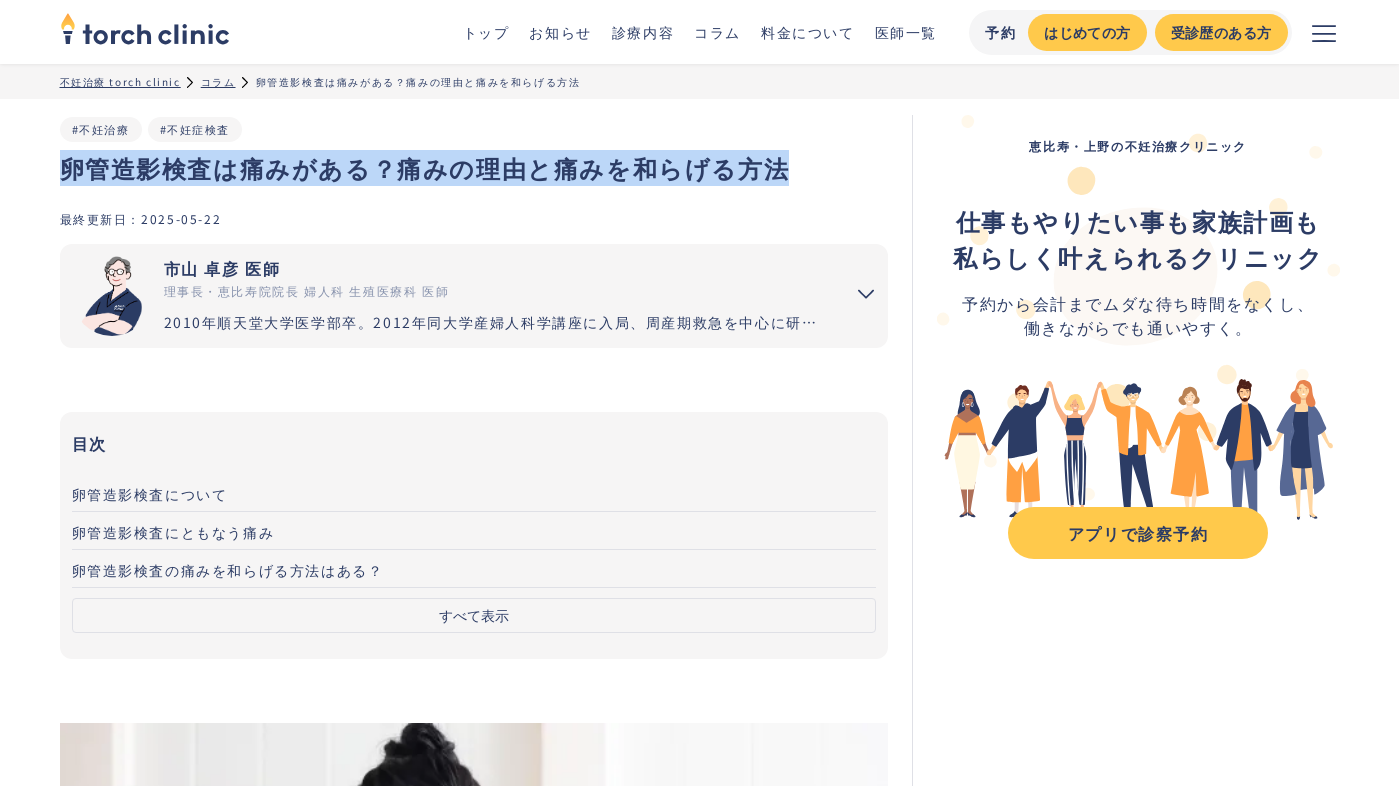 copy on "卵管造影検査は痛みがある？痛みの理由と痛みを和らげる方法" 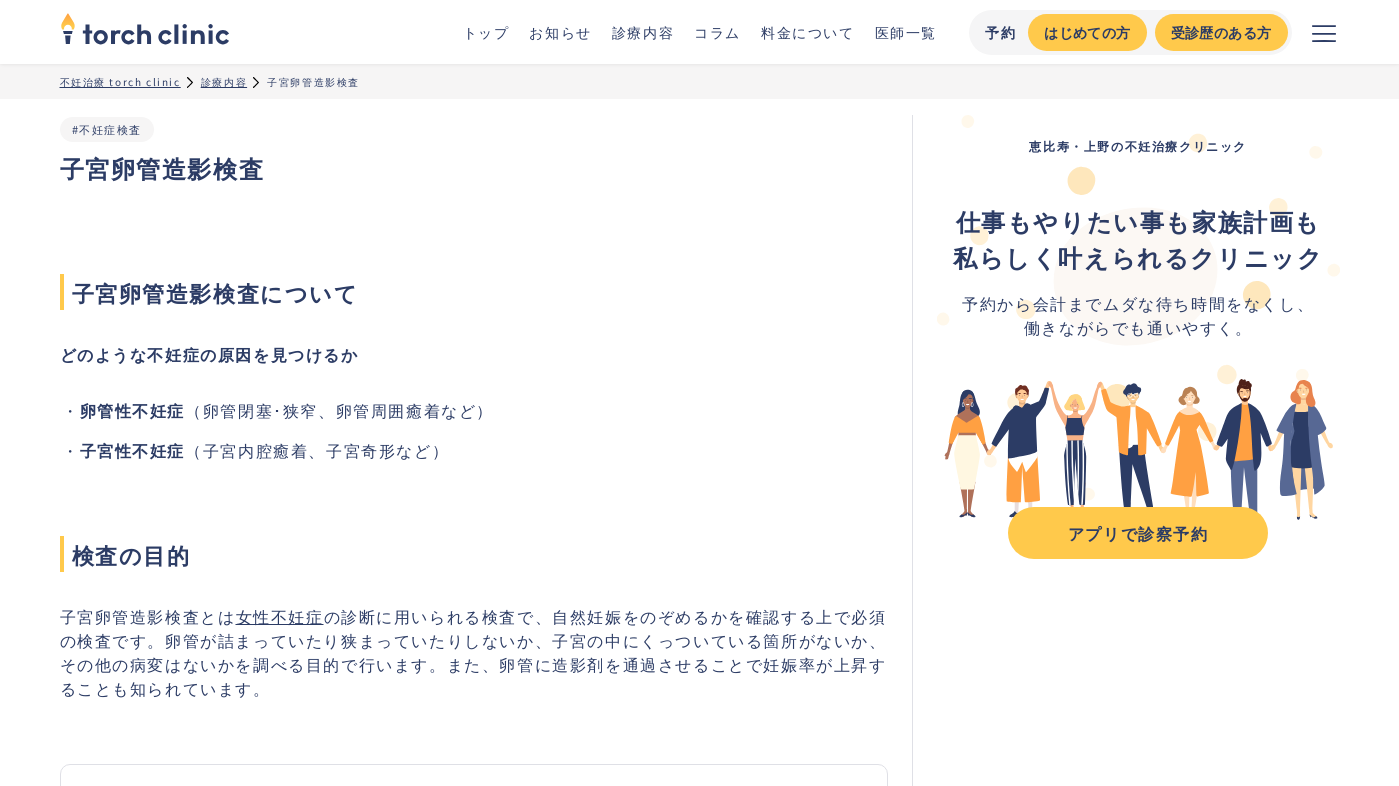 scroll, scrollTop: 0, scrollLeft: 0, axis: both 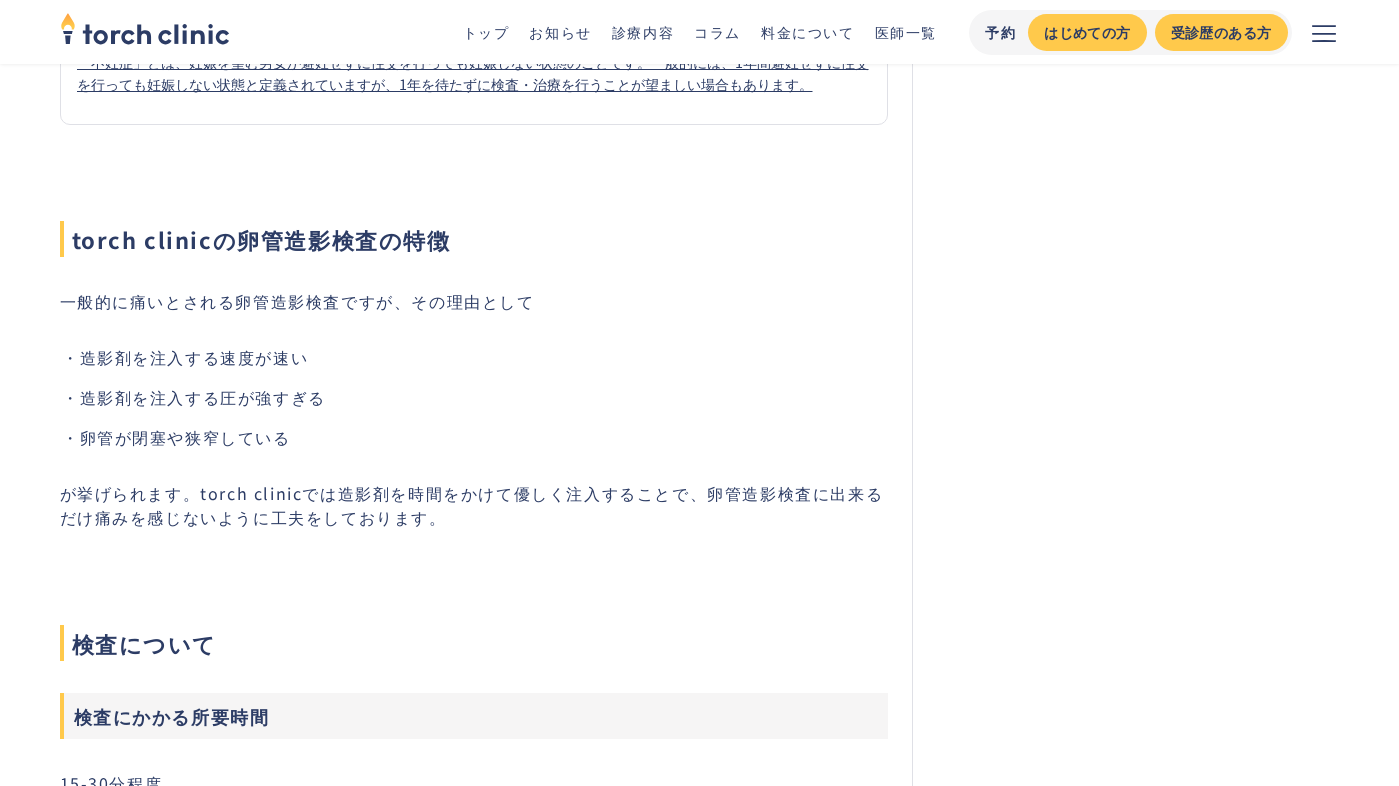 click on "卵管が閉塞や狭窄している" at bounding box center (484, 437) 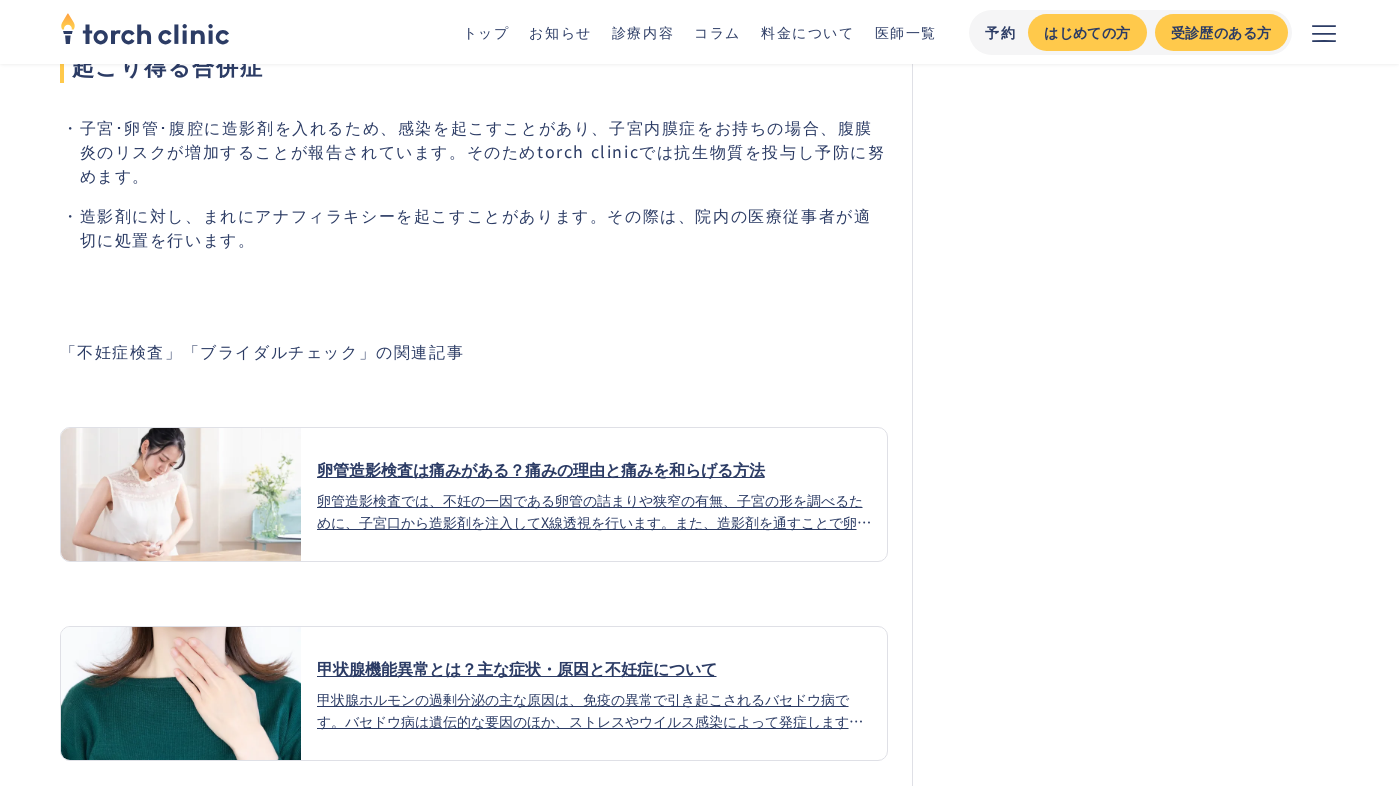 scroll, scrollTop: 897, scrollLeft: 0, axis: vertical 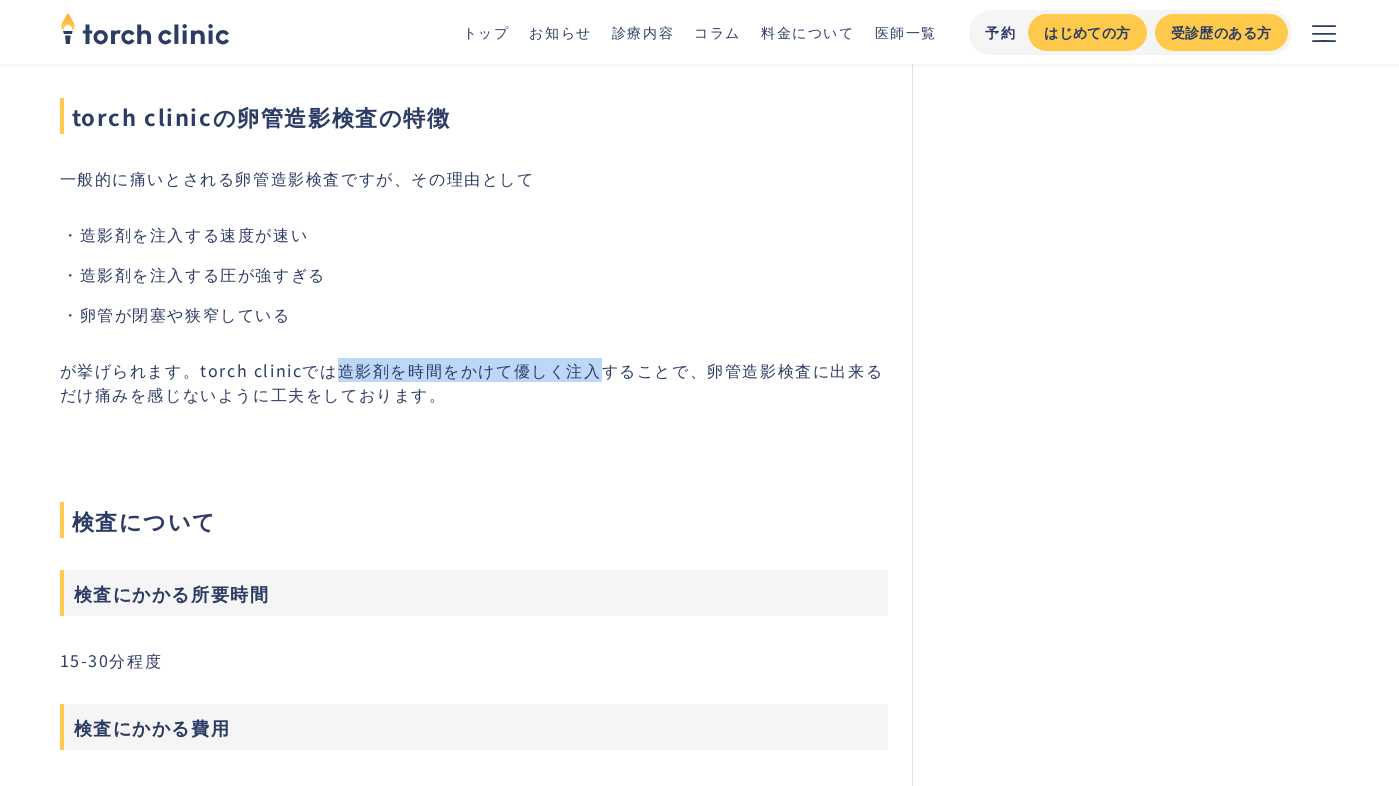 drag, startPoint x: 337, startPoint y: 368, endPoint x: 597, endPoint y: 374, distance: 260.0692 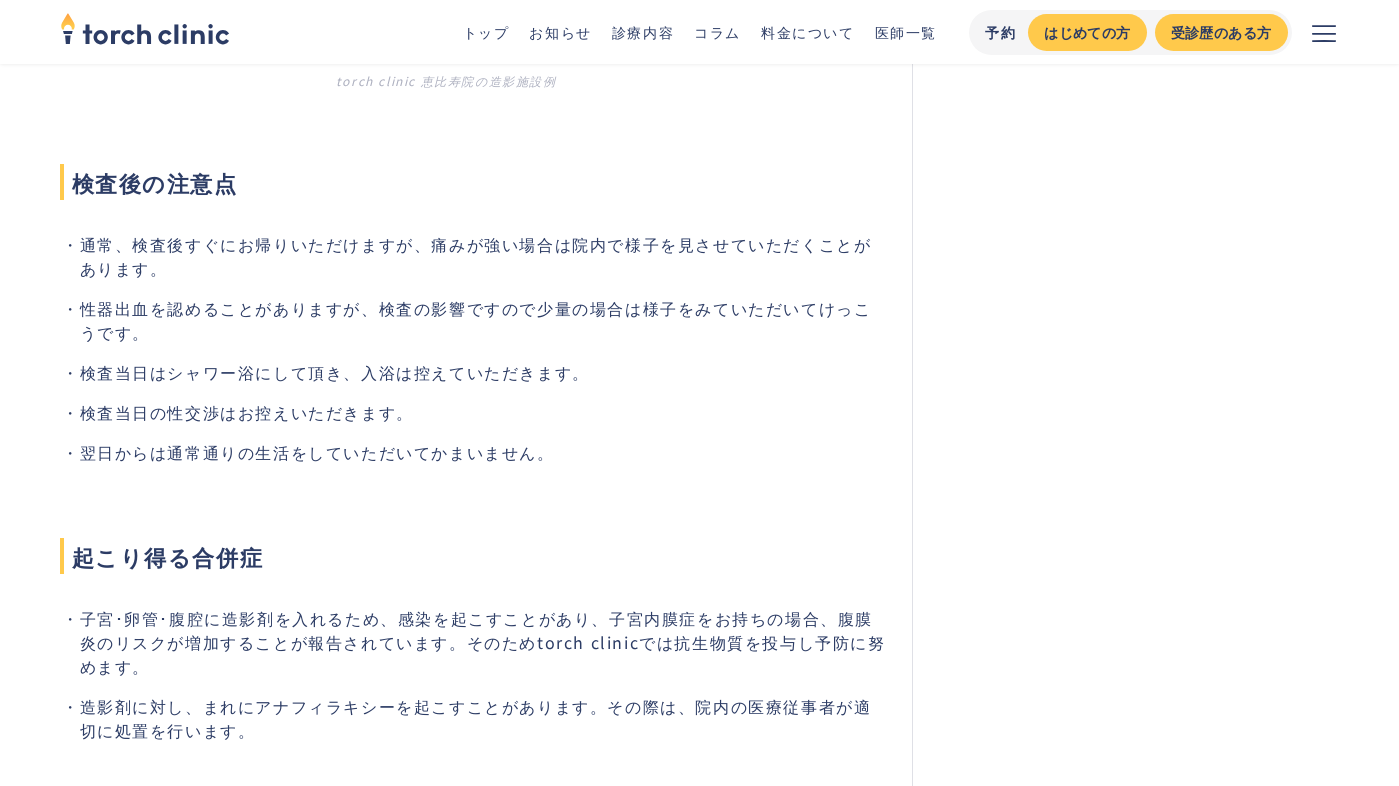 scroll, scrollTop: 4081, scrollLeft: 0, axis: vertical 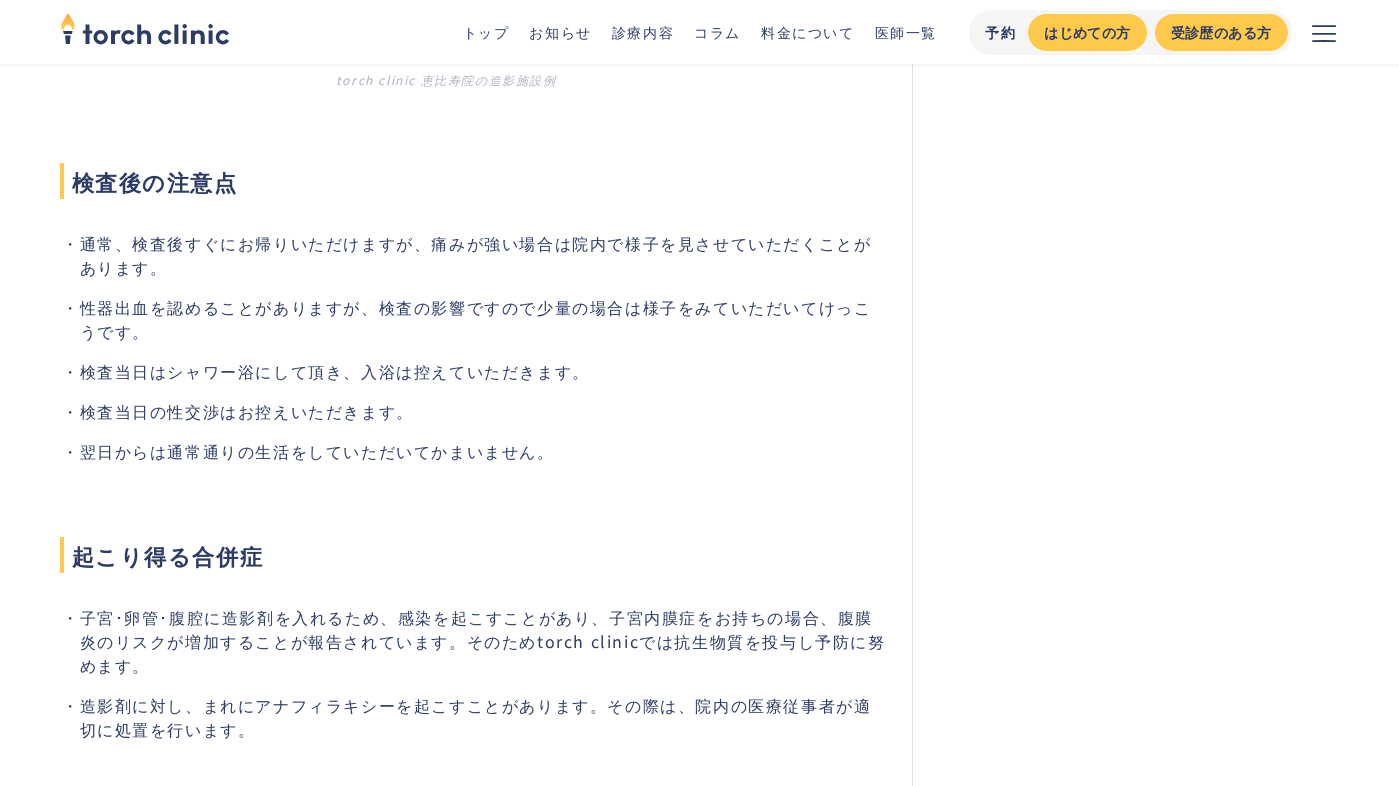 click on "通常、検査後すぐにお帰りいただけますが、痛みが強い場合は院内で様子を見させていただくことがあります。" at bounding box center [484, 255] 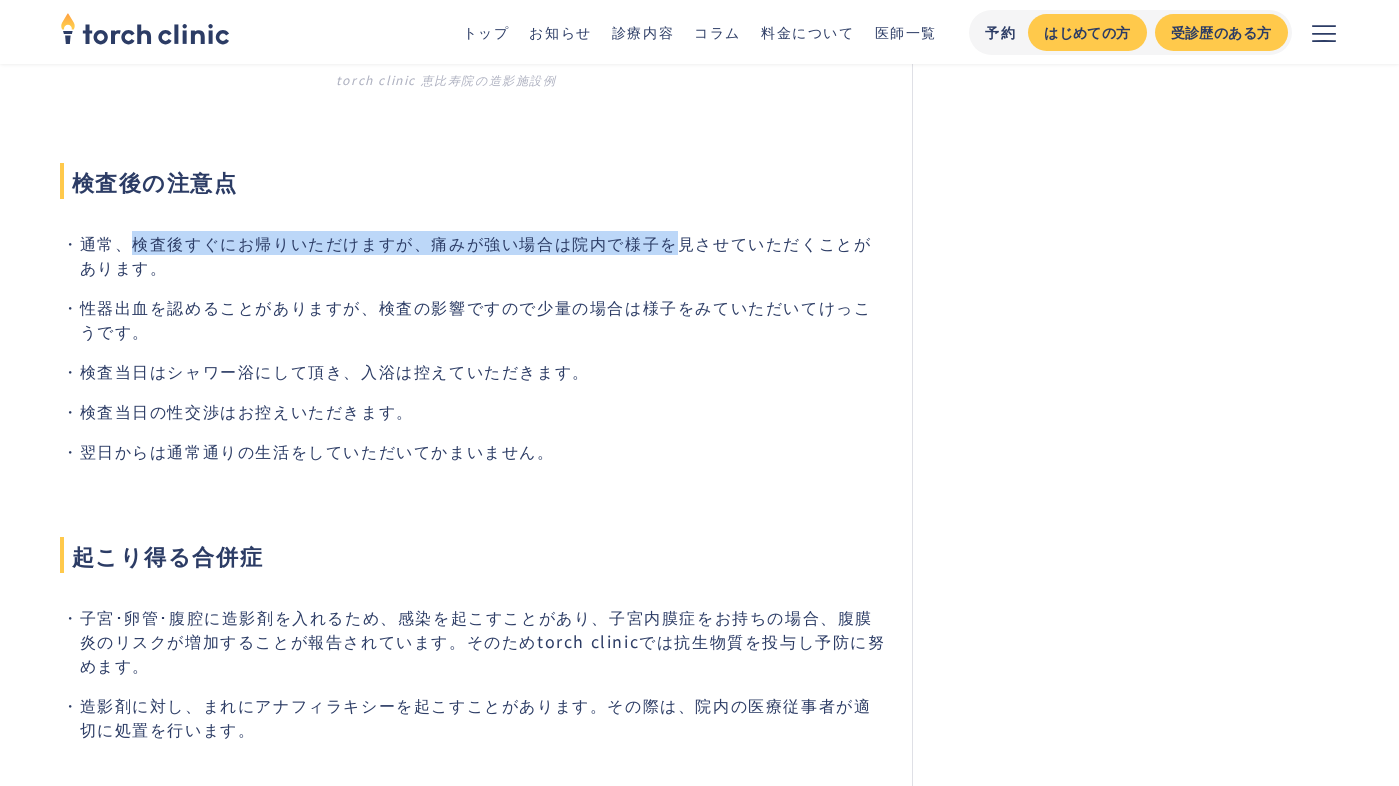 drag, startPoint x: 127, startPoint y: 251, endPoint x: 675, endPoint y: 252, distance: 548.0009 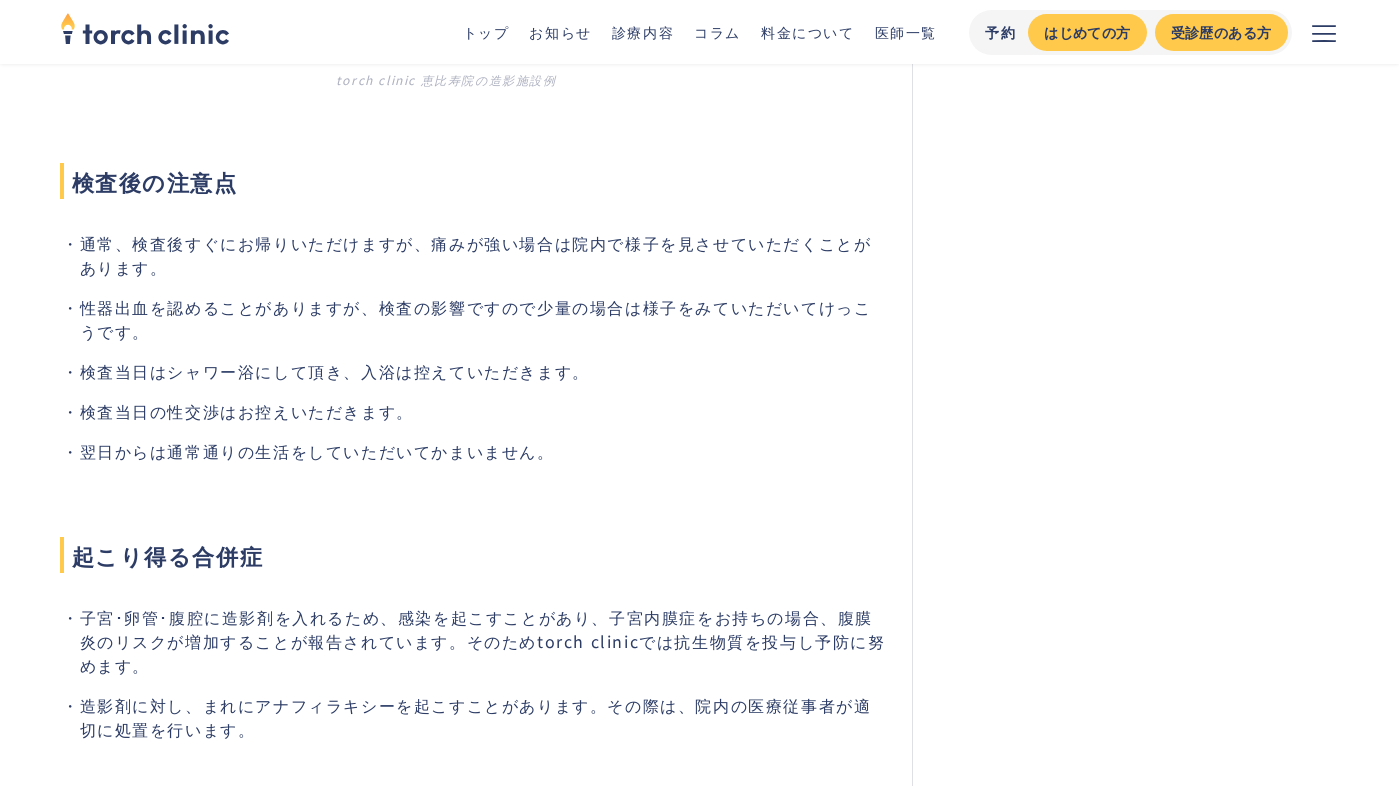 click on "通常、検査後すぐにお帰りいただけますが、痛みが強い場合は院内で様子を見させていただくことがあります。" at bounding box center [484, 255] 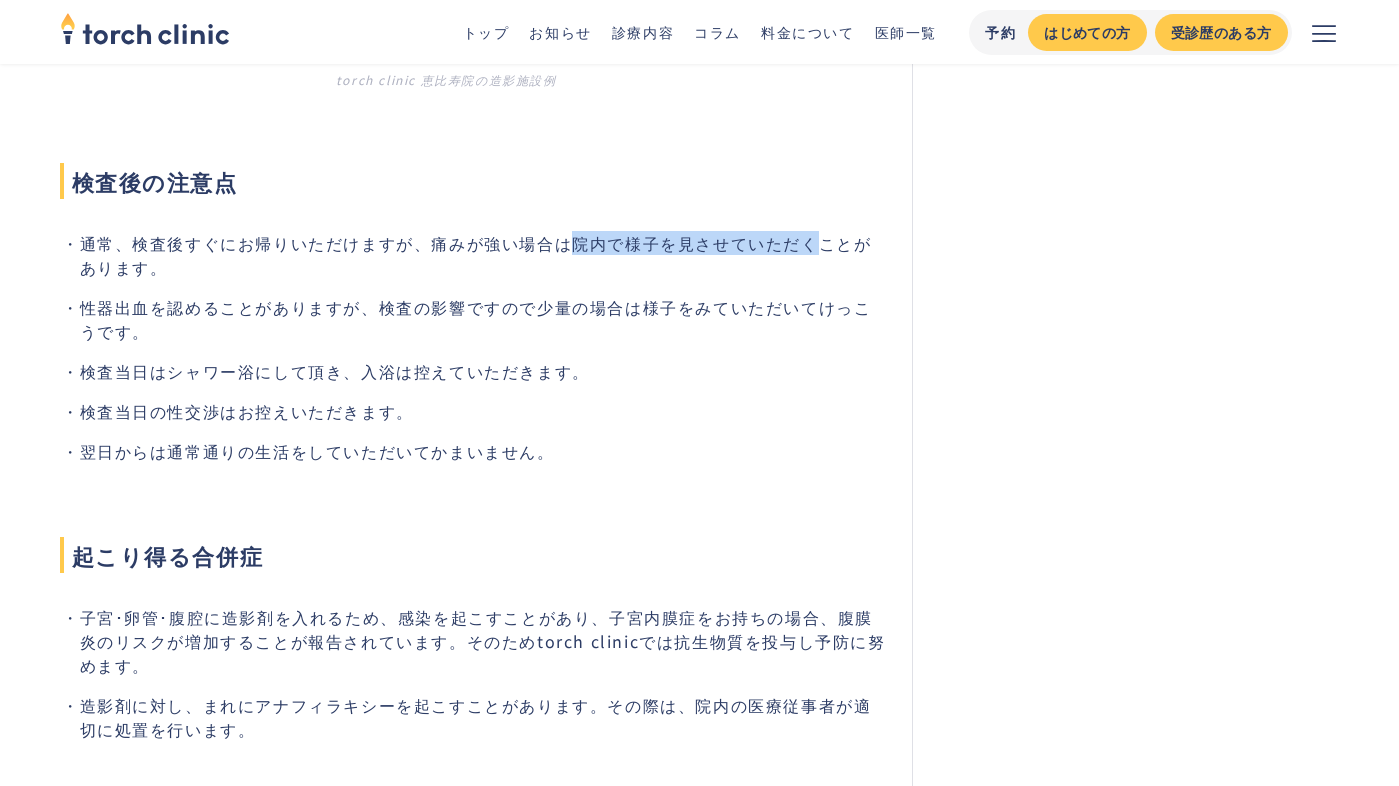 drag, startPoint x: 571, startPoint y: 252, endPoint x: 810, endPoint y: 251, distance: 239.00209 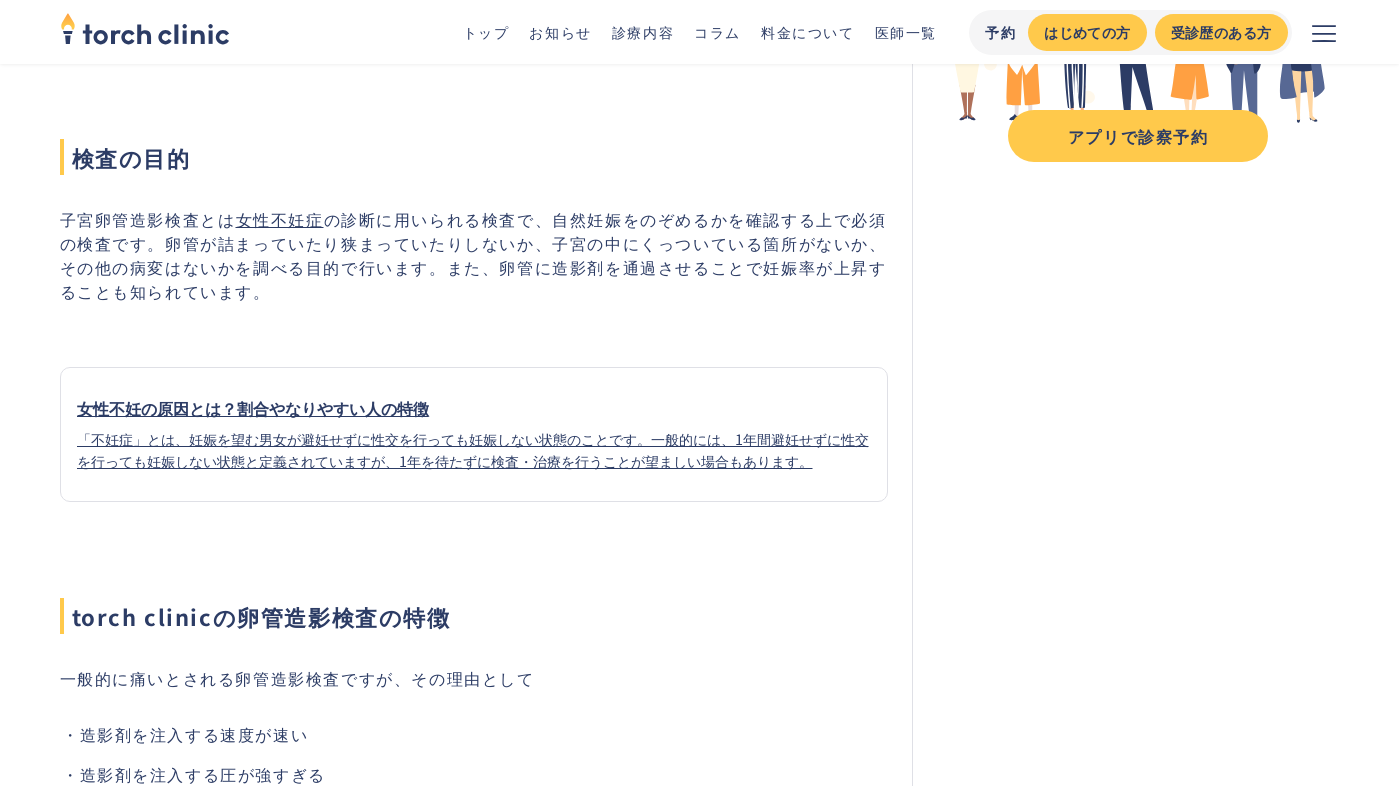 scroll, scrollTop: 399, scrollLeft: 0, axis: vertical 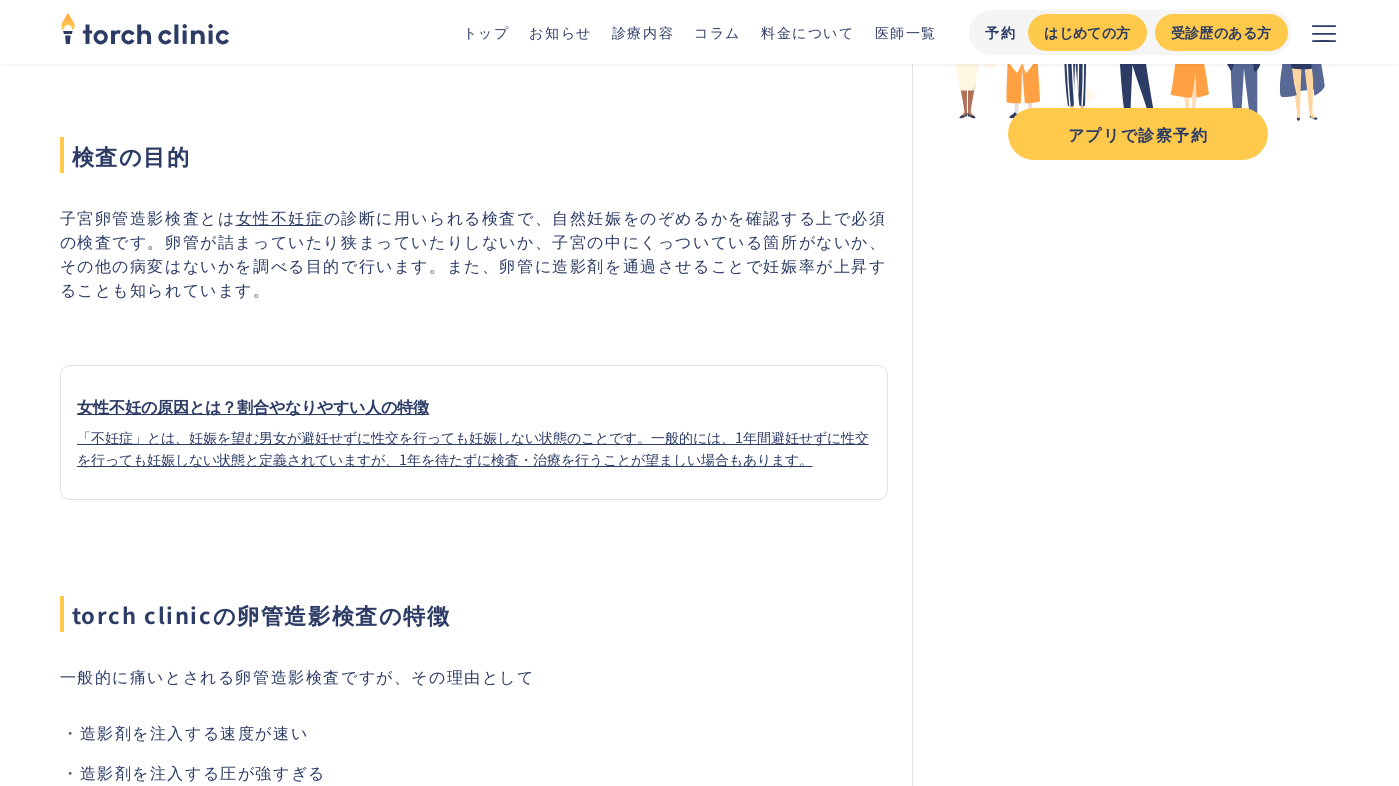click on "子宮卵管造影検査とは 女性不妊症 の診断に用いられる検査で、自然妊娠をのぞめるかを確認する上で必須の検査です。卵管が詰まっていたり狭まっていたりしないか、子宮の中にくっついている箇所がないか、その他の病変はないかを調べる目的で行います。また、卵管に造影剤を通過させることで妊娠率が上昇することも知られています。" at bounding box center (474, 253) 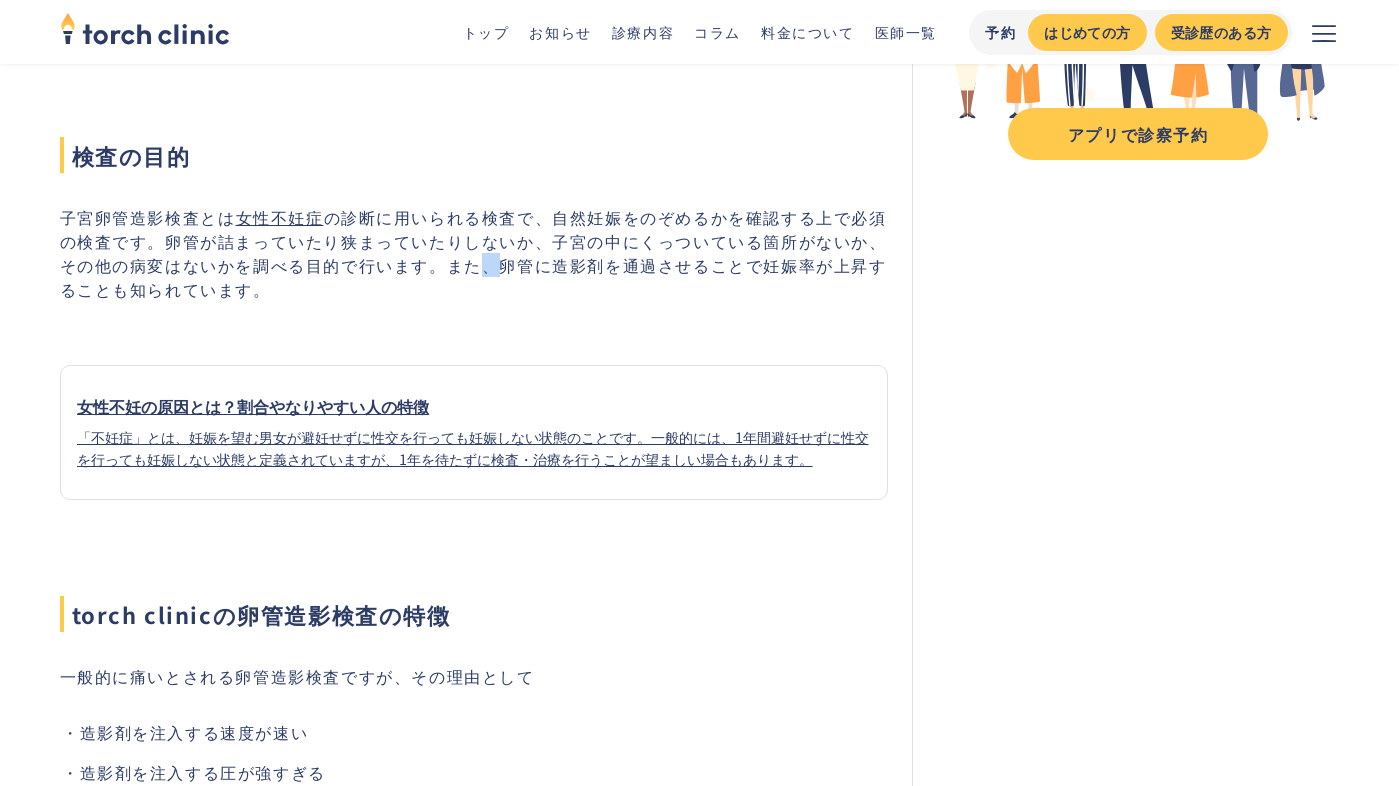 click on "子宮卵管造影検査とは 女性不妊症 の診断に用いられる検査で、自然妊娠をのぞめるかを確認する上で必須の検査です。卵管が詰まっていたり狭まっていたりしないか、子宮の中にくっついている箇所がないか、その他の病変はないかを調べる目的で行います。また、卵管に造影剤を通過させることで妊娠率が上昇することも知られています。" at bounding box center [474, 253] 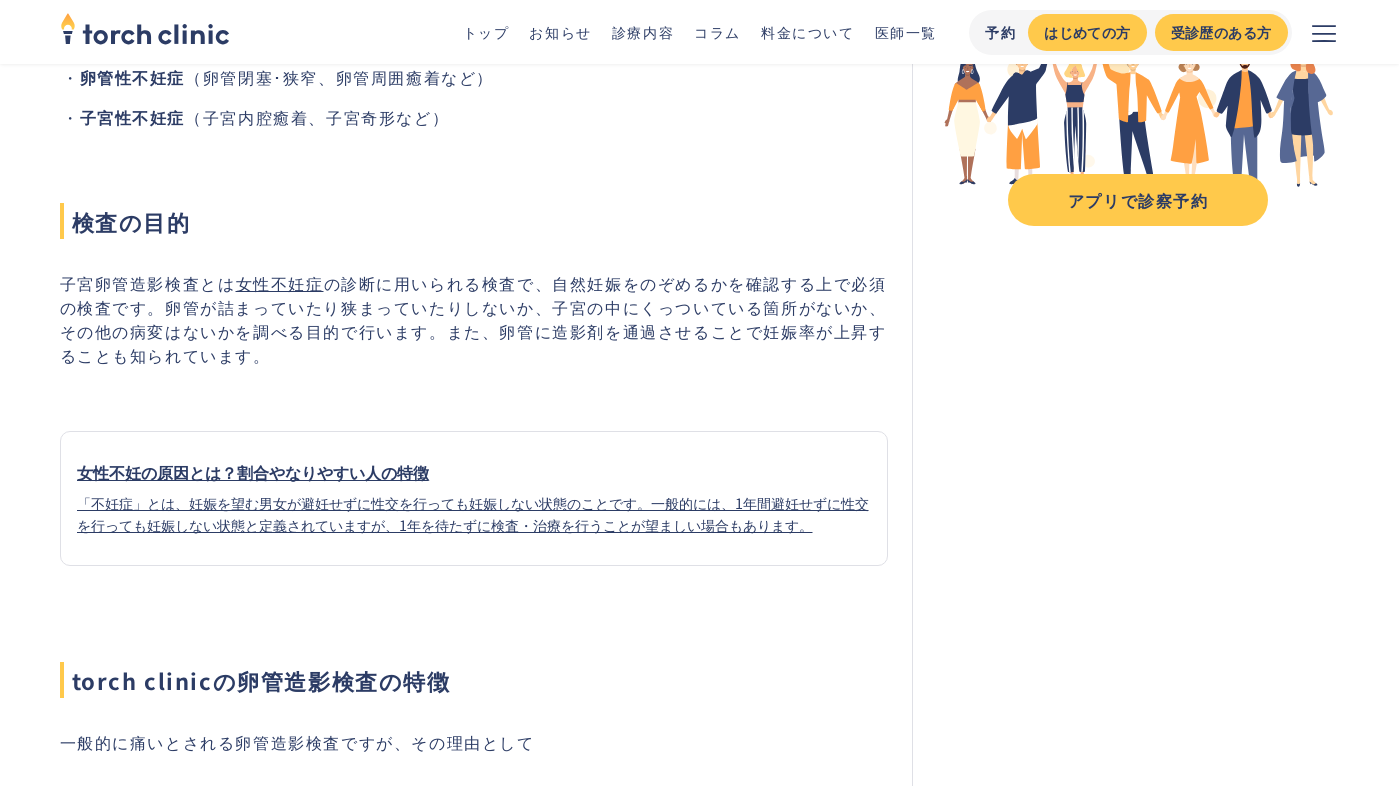 scroll, scrollTop: 331, scrollLeft: 0, axis: vertical 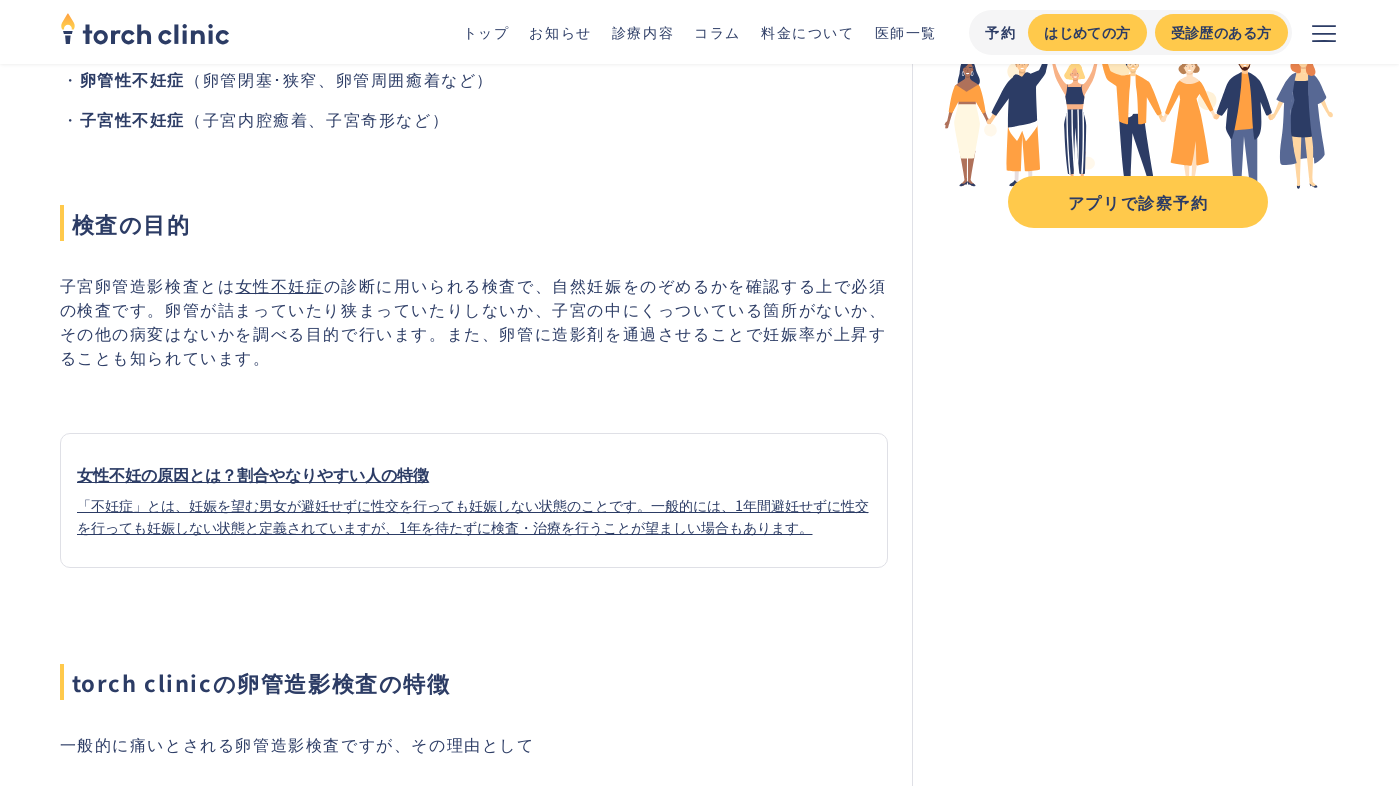 click on "子宮卵管造影検査とは 女性不妊症 の診断に用いられる検査で、自然妊娠をのぞめるかを確認する上で必須の検査です。卵管が詰まっていたり狭まっていたりしないか、子宮の中にくっついている箇所がないか、その他の病変はないかを調べる目的で行います。また、卵管に造影剤を通過させることで妊娠率が上昇することも知られています。" at bounding box center (474, 321) 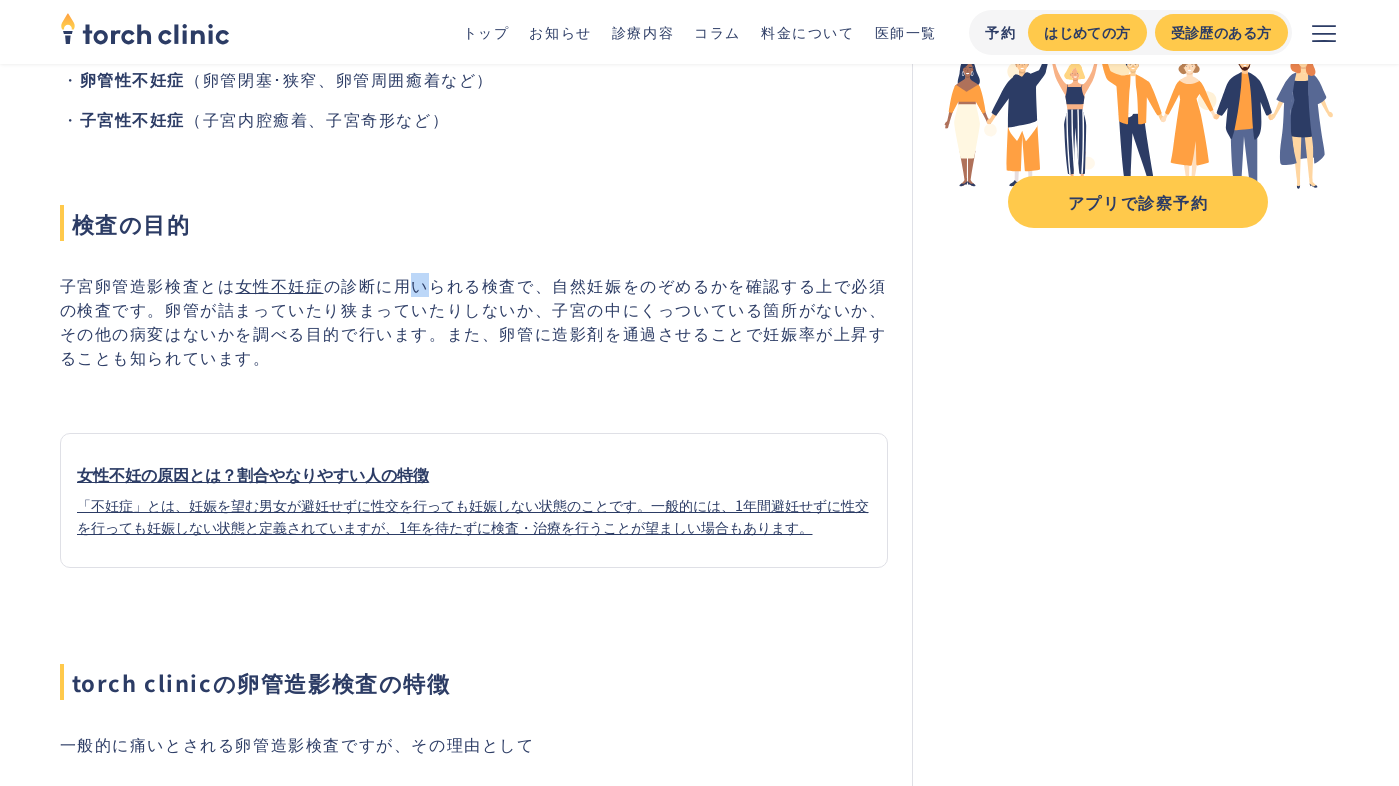 click on "子宮卵管造影検査とは 女性不妊症 の診断に用いられる検査で、自然妊娠をのぞめるかを確認する上で必須の検査です。卵管が詰まっていたり狭まっていたりしないか、子宮の中にくっついている箇所がないか、その他の病変はないかを調べる目的で行います。また、卵管に造影剤を通過させることで妊娠率が上昇することも知られています。" at bounding box center (474, 321) 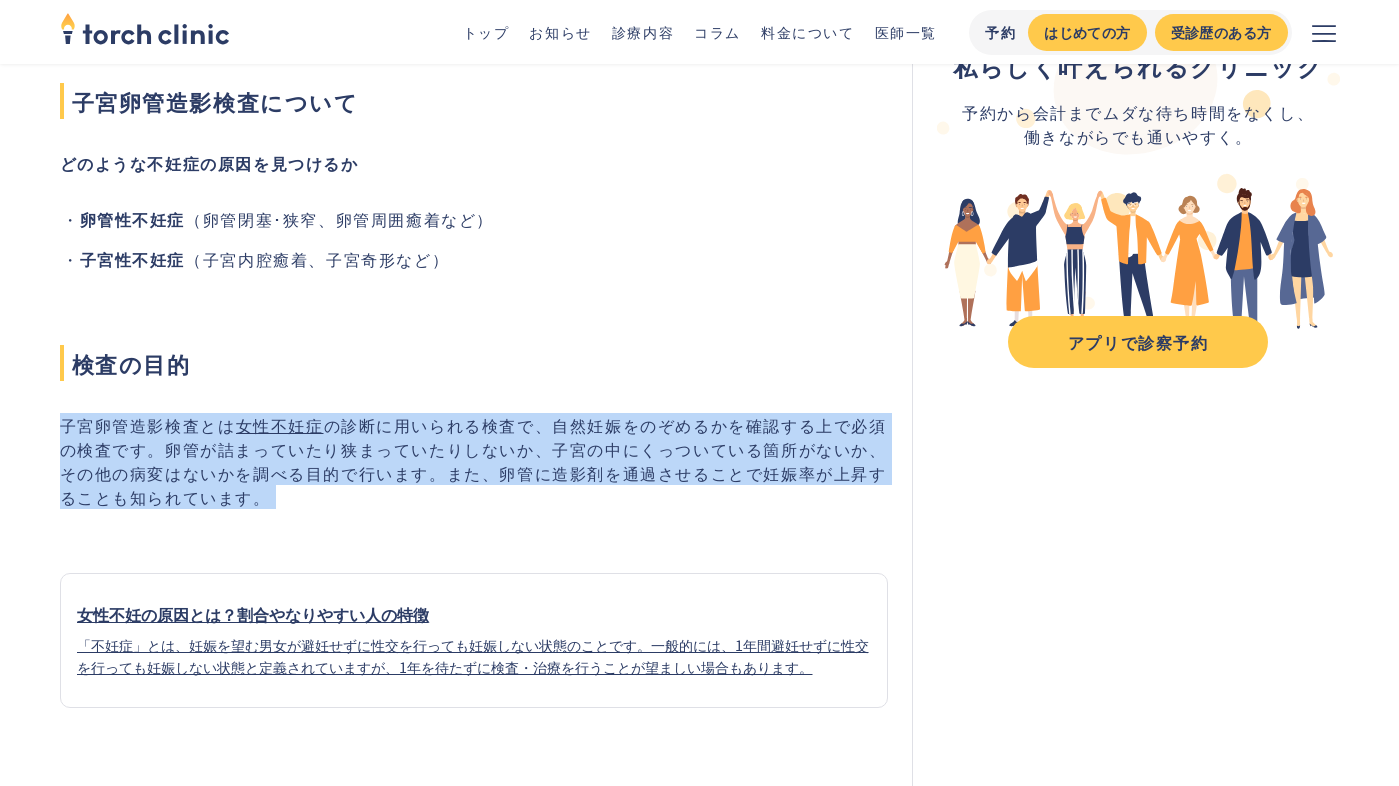 scroll, scrollTop: 196, scrollLeft: 0, axis: vertical 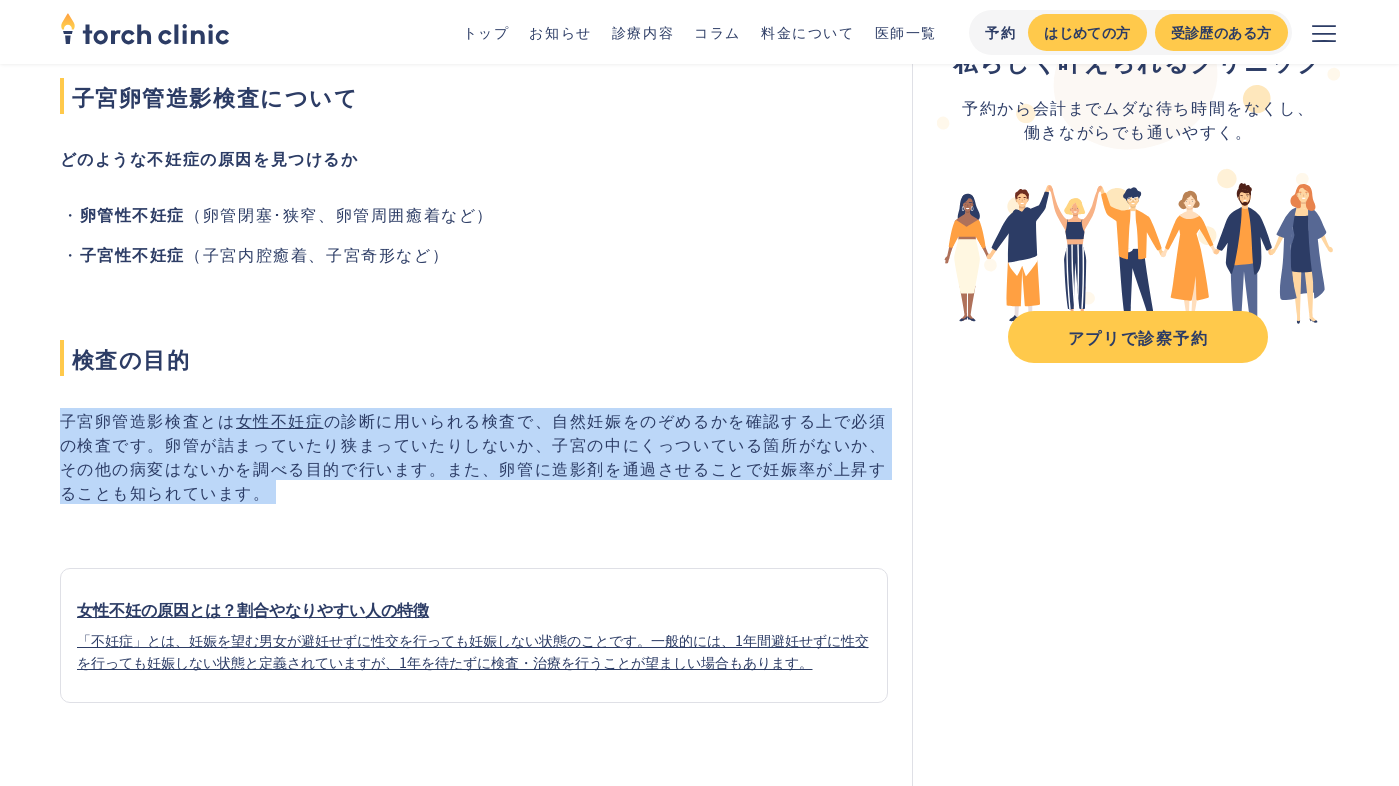 click on "子宮卵管造影検査とは 女性不妊症 の診断に用いられる検査で、自然妊娠をのぞめるかを確認する上で必須の検査です。卵管が詰まっていたり狭まっていたりしないか、子宮の中にくっついている箇所がないか、その他の病変はないかを調べる目的で行います。また、卵管に造影剤を通過させることで妊娠率が上昇することも知られています。" at bounding box center [474, 456] 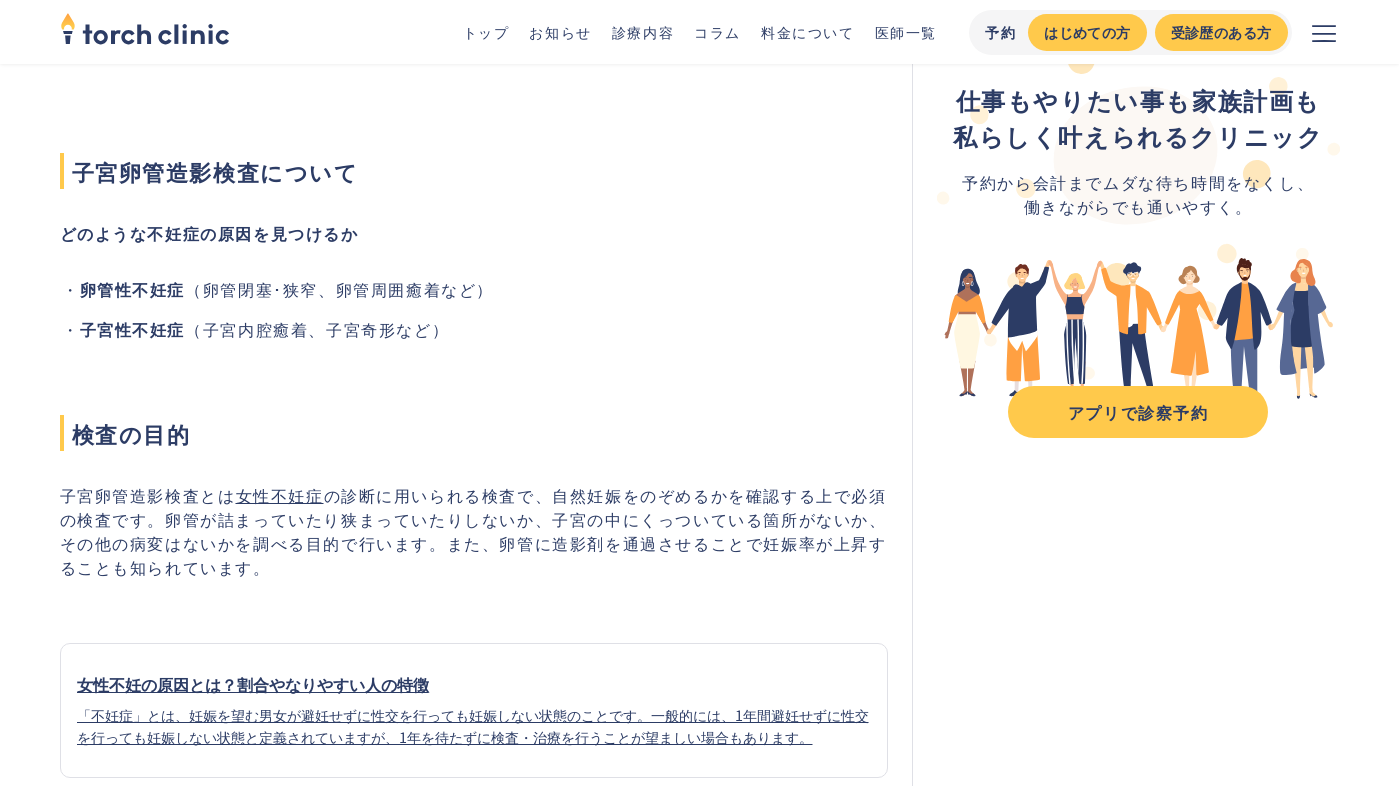 scroll, scrollTop: 128, scrollLeft: 0, axis: vertical 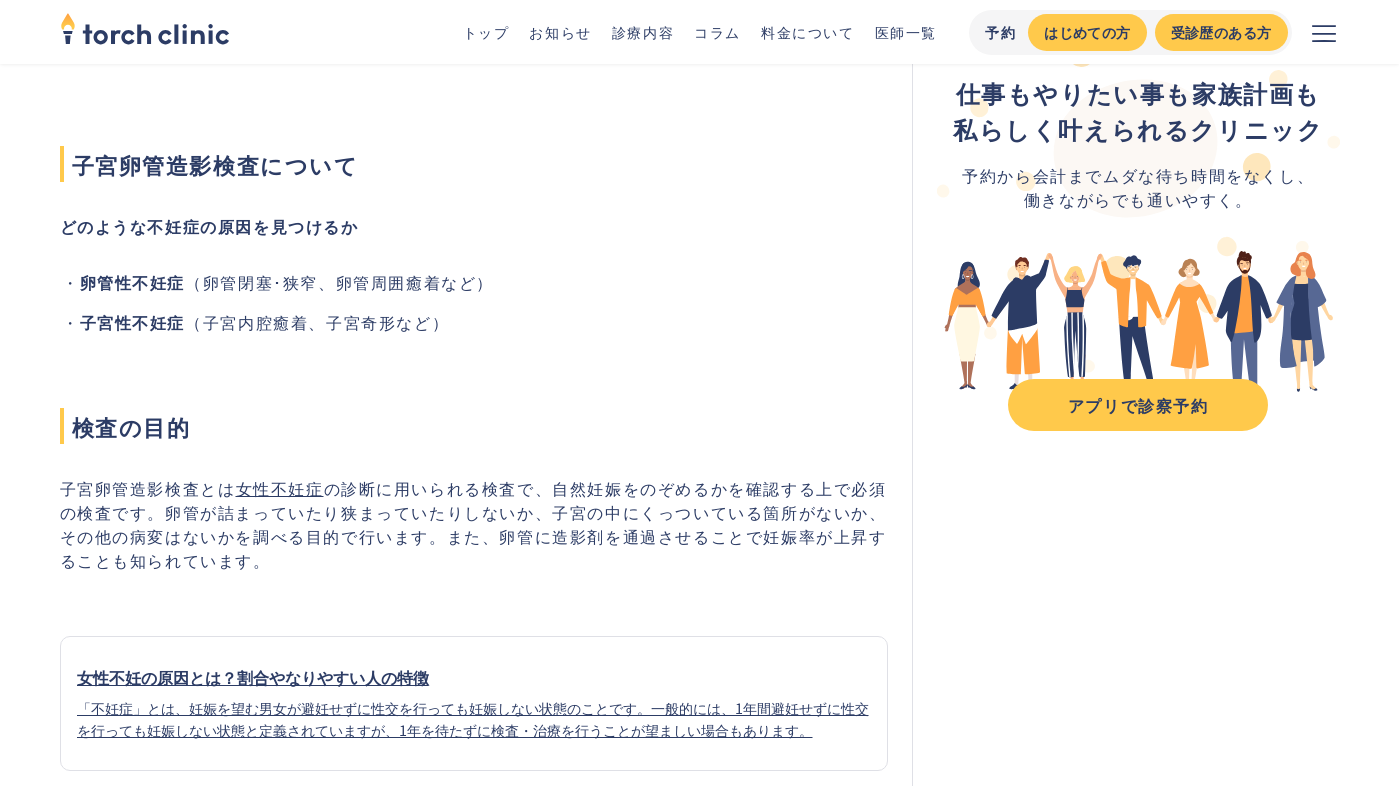 click on "卵管性不妊症 （卵管閉塞･狭窄、卵管周囲癒着など）" at bounding box center [484, 282] 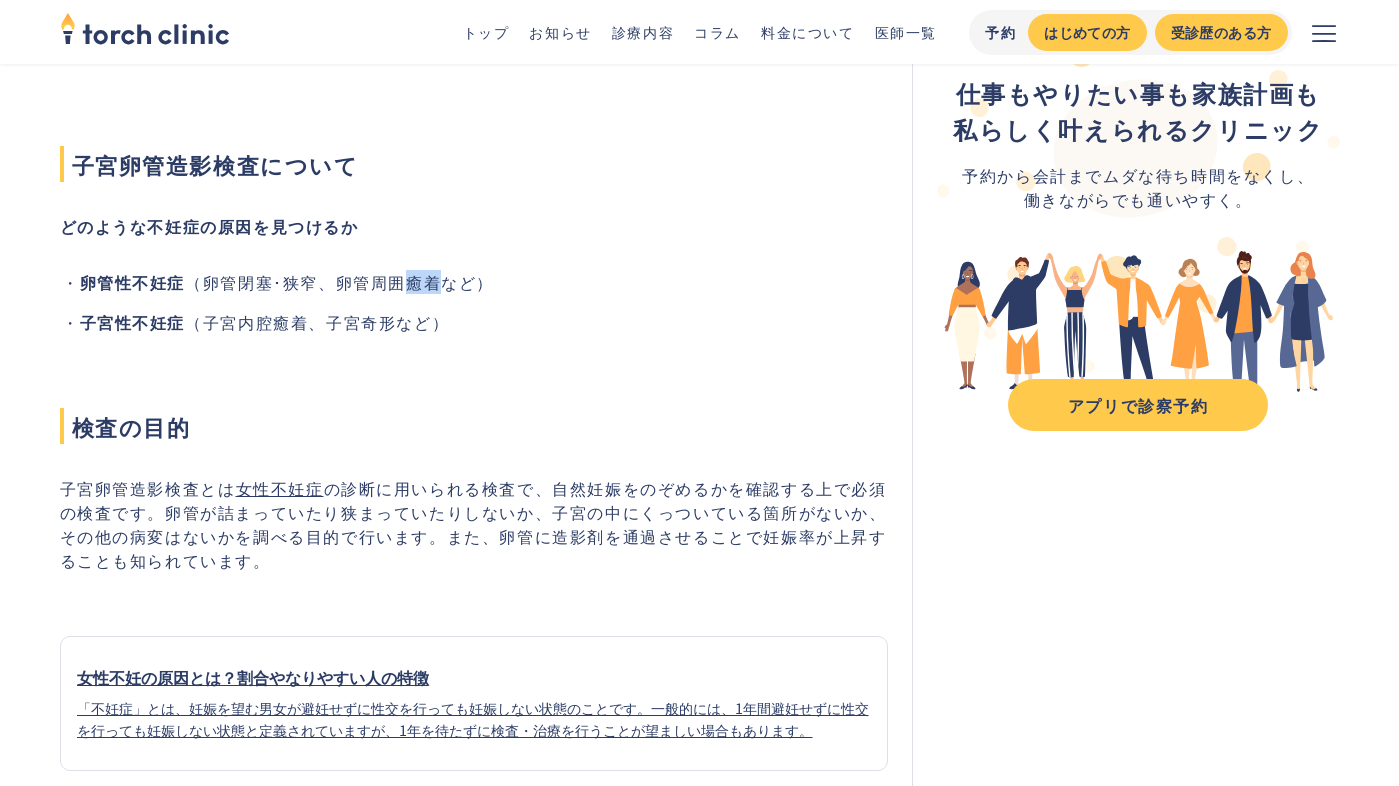 click on "卵管性不妊症 （卵管閉塞･狭窄、卵管周囲癒着など）" at bounding box center [484, 282] 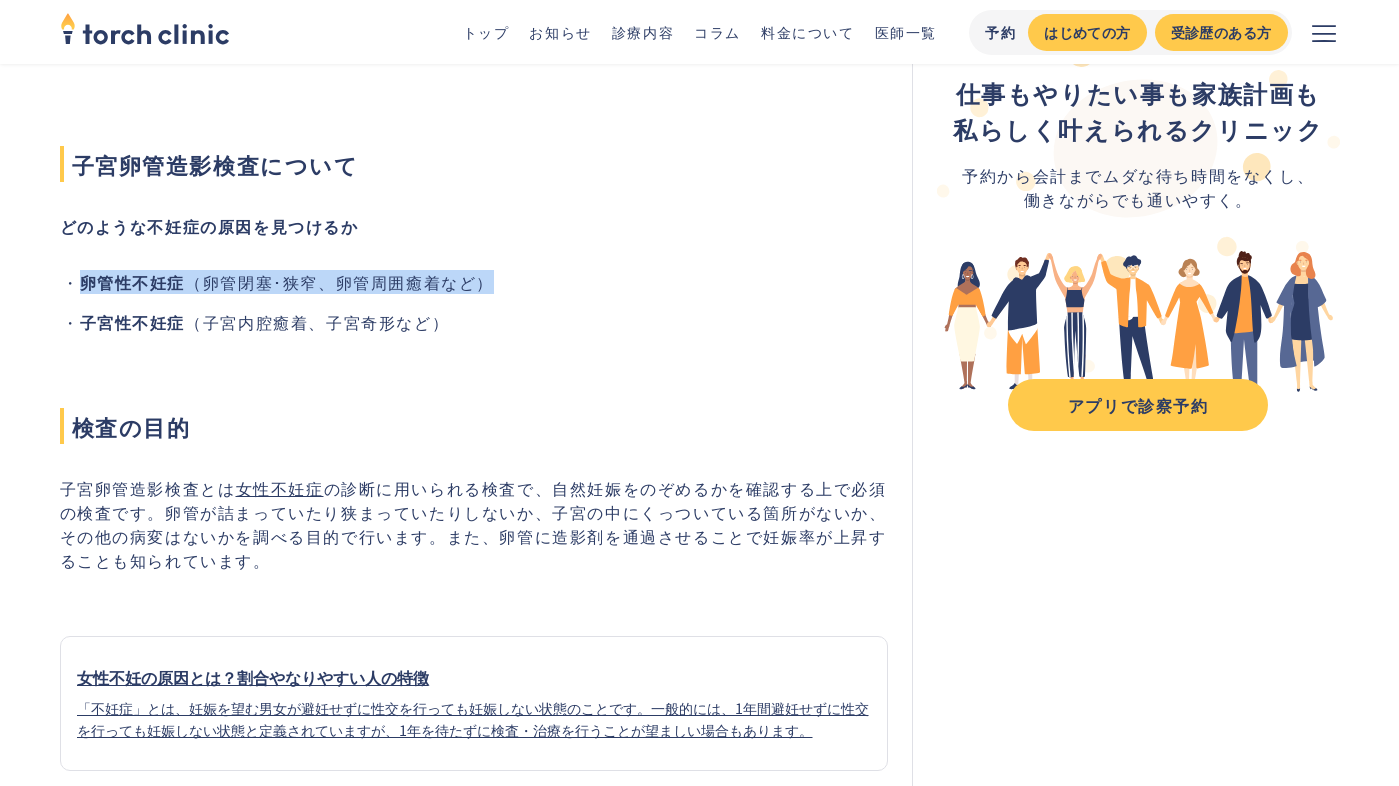 click on "子宮性不妊症 （子宮内腔癒着、子宮奇形など）" at bounding box center [484, 322] 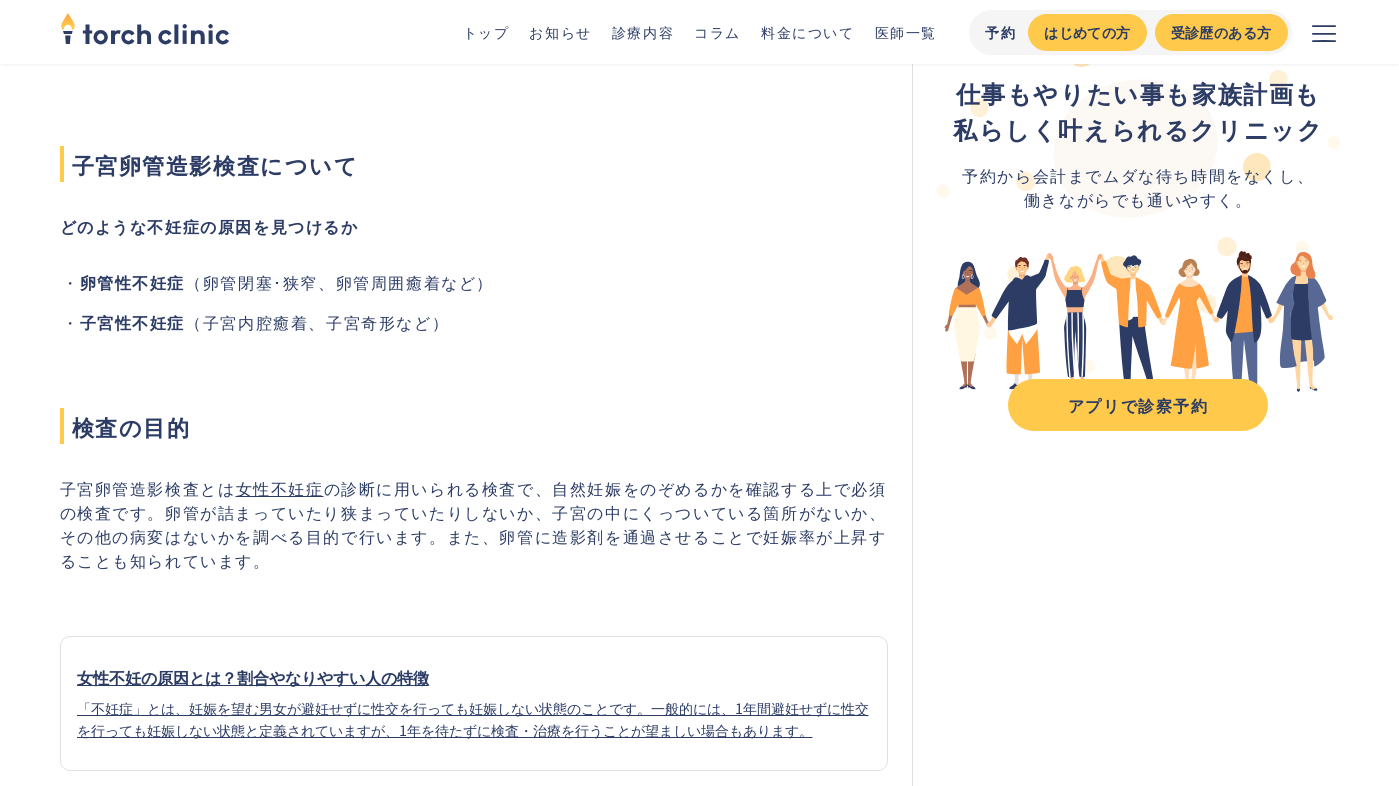 click on "子宮性不妊症 （子宮内腔癒着、子宮奇形など）" at bounding box center (484, 322) 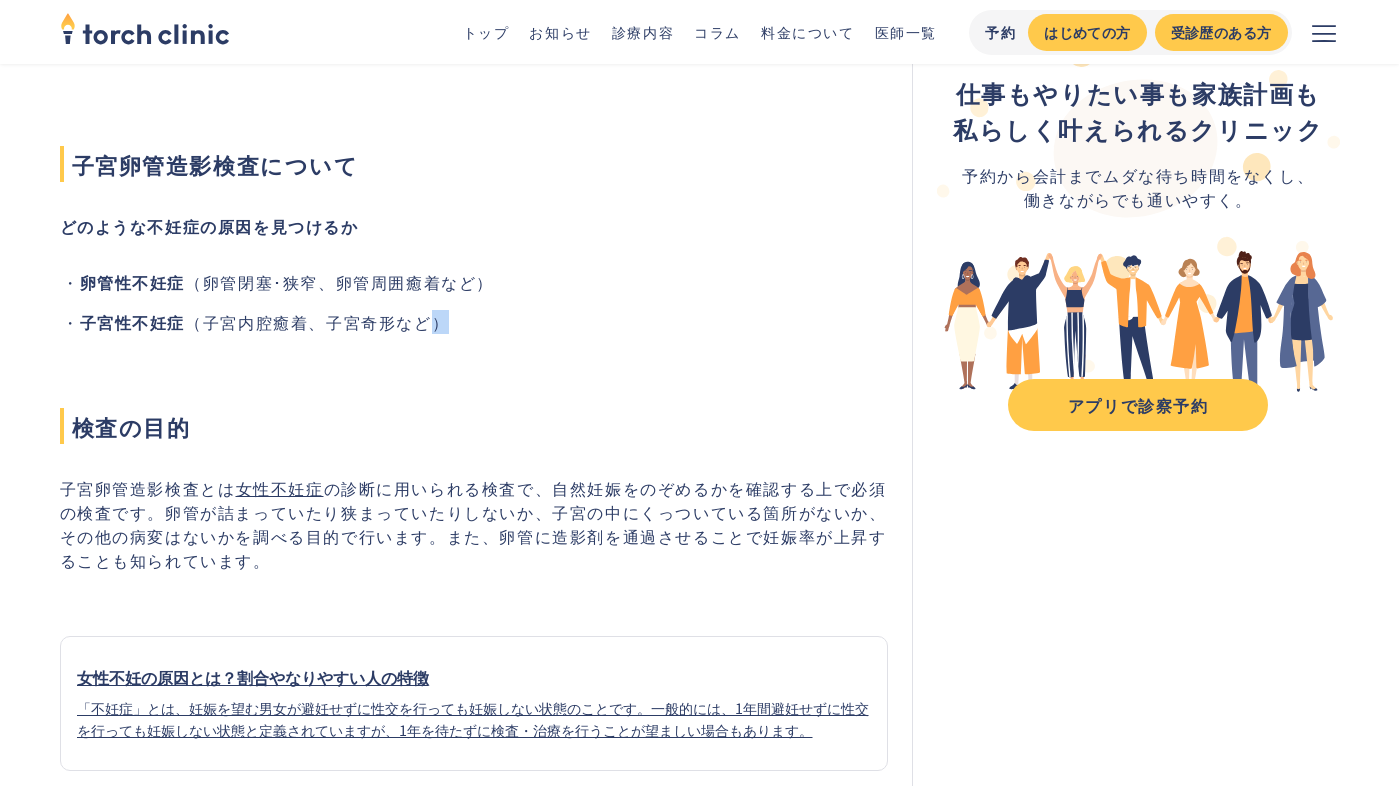 click on "子宮性不妊症 （子宮内腔癒着、子宮奇形など）" at bounding box center (484, 322) 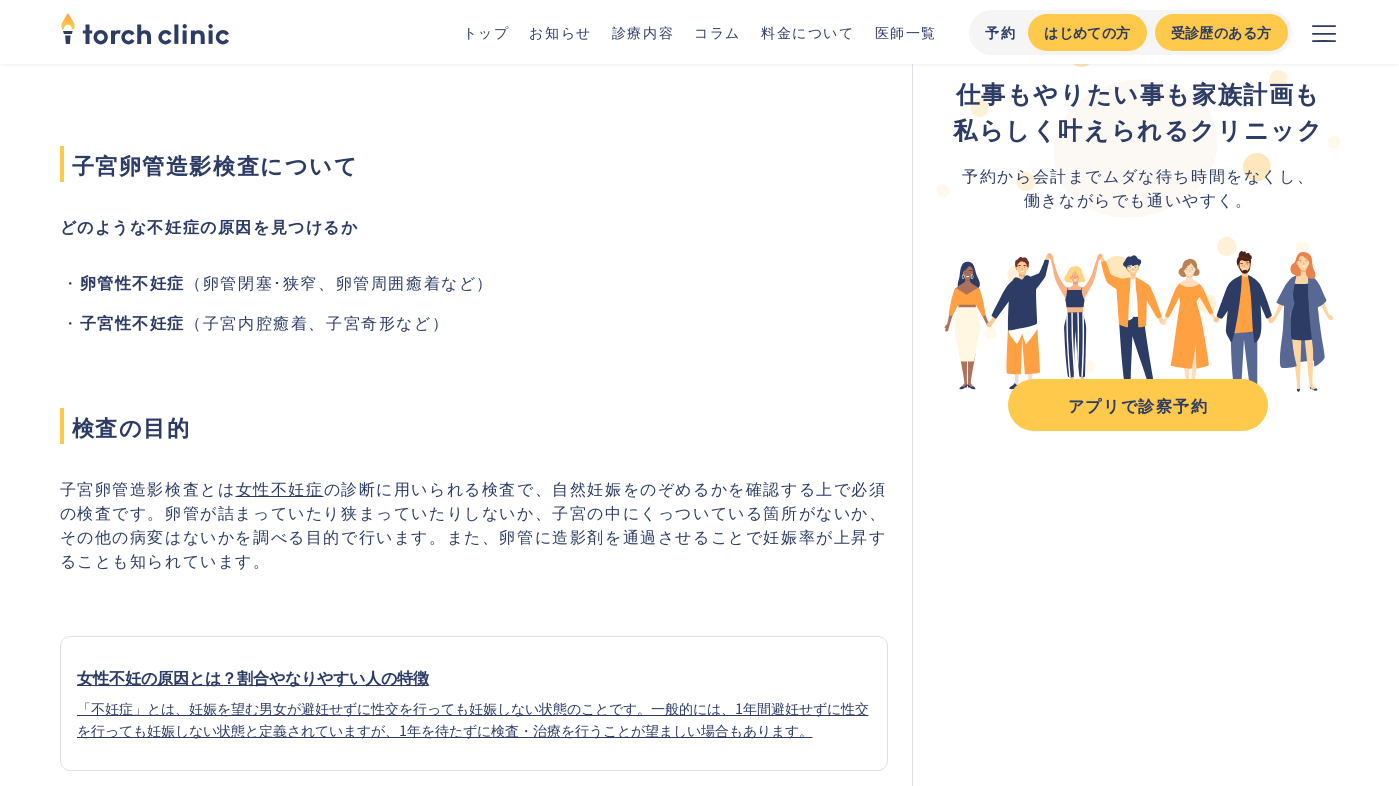click on "子宮卵管造影検査について どのような不妊症の原因を見つけるか 卵管性不妊症 （卵管閉塞･狭窄、卵管周囲癒着など） 子宮性不妊症 （子宮内腔癒着、子宮奇形など） 検査の目的 子宮卵管造影検査とは 女性不妊症 の診断に用いられる検査で、自然妊娠をのぞめるかを確認する上で必須の検査です。卵管が詰まっていたり狭まっていたりしないか、子宮の中にくっついている箇所がないか、その他の病変はないかを調べる目的で行います。また、卵管に造影剤を通過させることで妊娠率が上昇することも知られています。 女性不妊の原因とは？割合やなりやすい人の特徴 torch clinicの卵管造影検査の特徴 一般的に痛いとされる卵管造影検査ですが、その理由として 造影剤を注入する速度が速い 造影剤を注入する圧が強すぎる 卵管が閉塞や狭窄している" at bounding box center (474, 2858) 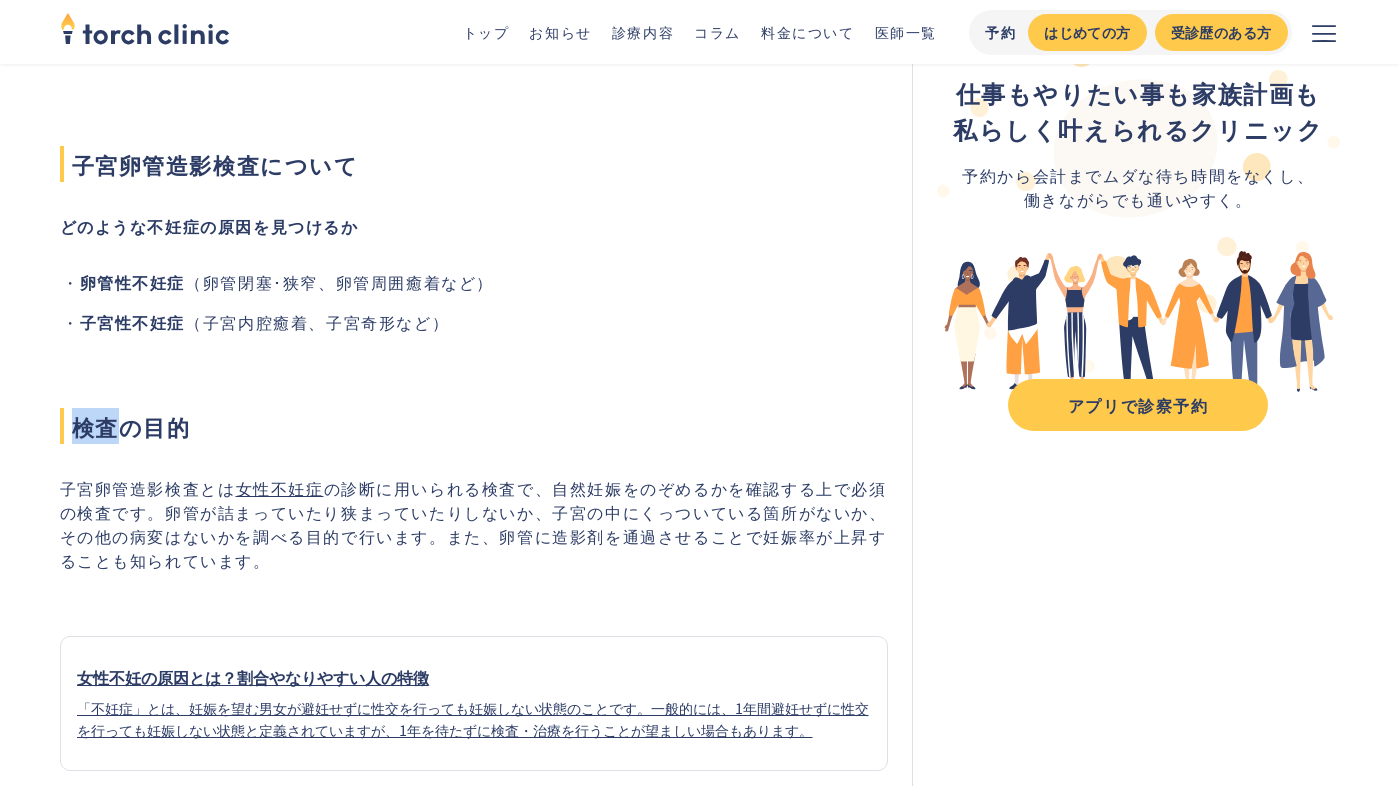 click on "子宮卵管造影検査について どのような不妊症の原因を見つけるか 卵管性不妊症 （卵管閉塞･狭窄、卵管周囲癒着など） 子宮性不妊症 （子宮内腔癒着、子宮奇形など） 検査の目的 子宮卵管造影検査とは 女性不妊症 の診断に用いられる検査で、自然妊娠をのぞめるかを確認する上で必須の検査です。卵管が詰まっていたり狭まっていたりしないか、子宮の中にくっついている箇所がないか、その他の病変はないかを調べる目的で行います。また、卵管に造影剤を通過させることで妊娠率が上昇することも知られています。 女性不妊の原因とは？割合やなりやすい人の特徴 torch clinicの卵管造影検査の特徴 一般的に痛いとされる卵管造影検査ですが、その理由として 造影剤を注入する速度が速い 造影剤を注入する圧が強すぎる 卵管が閉塞や狭窄している" at bounding box center (474, 2858) 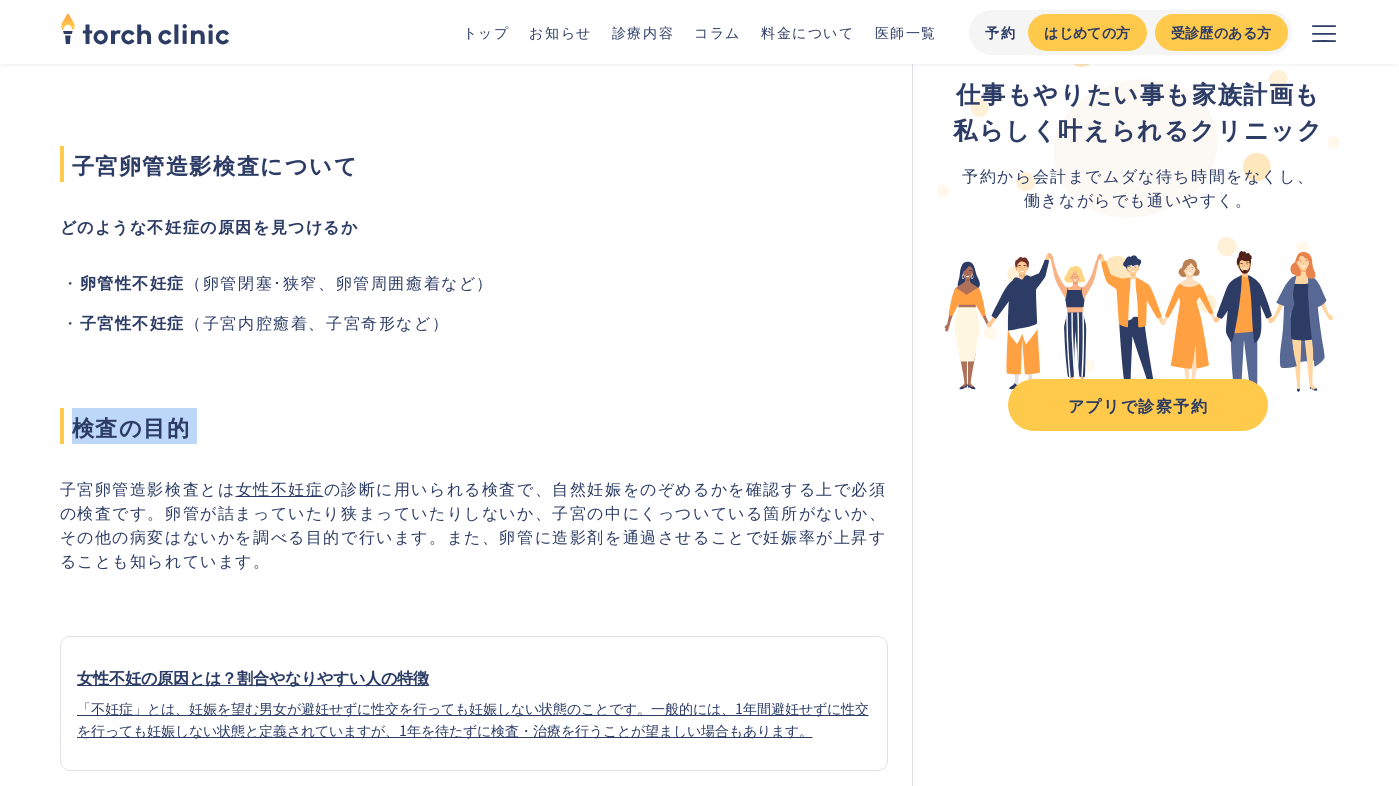 click on "子宮卵管造影検査とは 女性不妊症 の診断に用いられる検査で、自然妊娠をのぞめるかを確認する上で必須の検査です。卵管が詰まっていたり狭まっていたりしないか、子宮の中にくっついている箇所がないか、その他の病変はないかを調べる目的で行います。また、卵管に造影剤を通過させることで妊娠率が上昇することも知られています。" at bounding box center [474, 524] 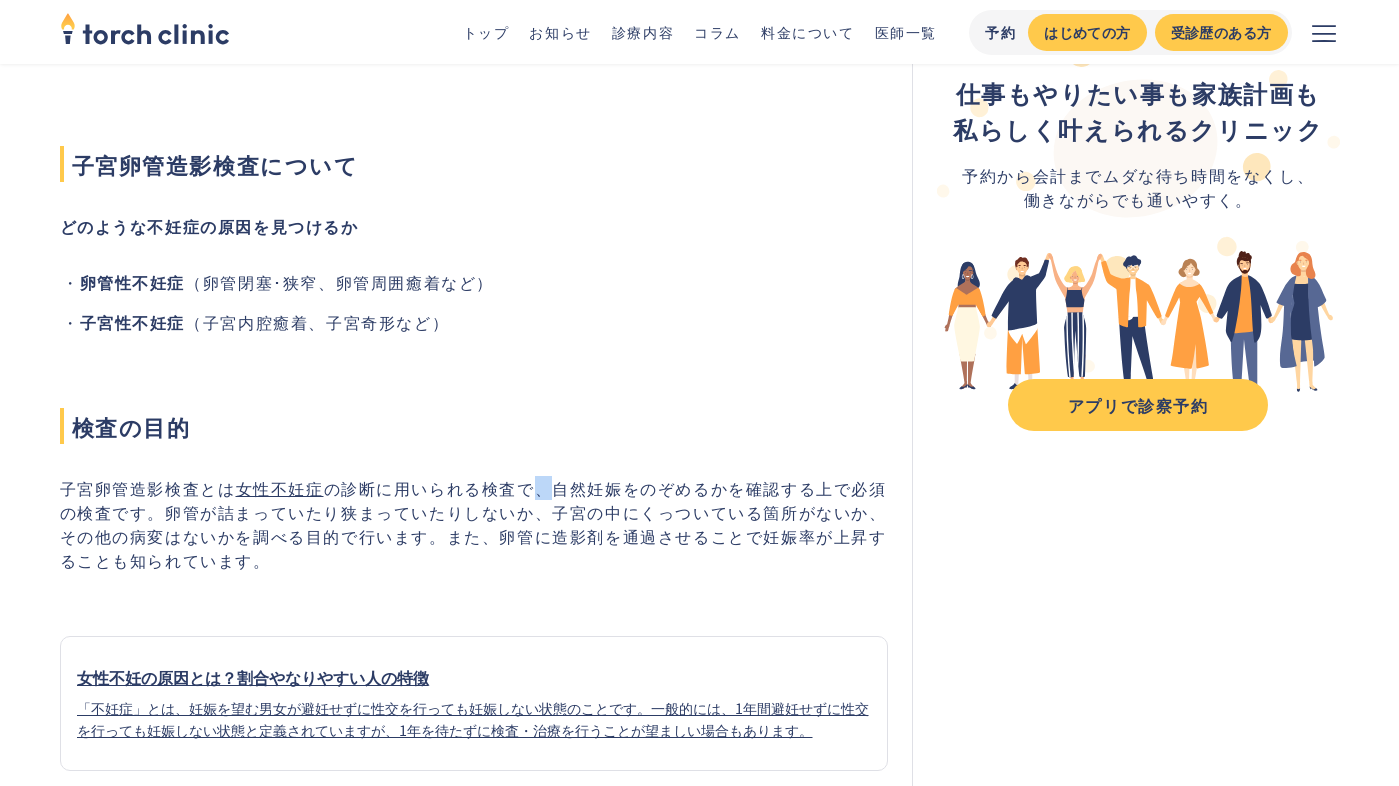 click on "子宮卵管造影検査とは 女性不妊症 の診断に用いられる検査で、自然妊娠をのぞめるかを確認する上で必須の検査です。卵管が詰まっていたり狭まっていたりしないか、子宮の中にくっついている箇所がないか、その他の病変はないかを調べる目的で行います。また、卵管に造影剤を通過させることで妊娠率が上昇することも知られています。" at bounding box center [474, 524] 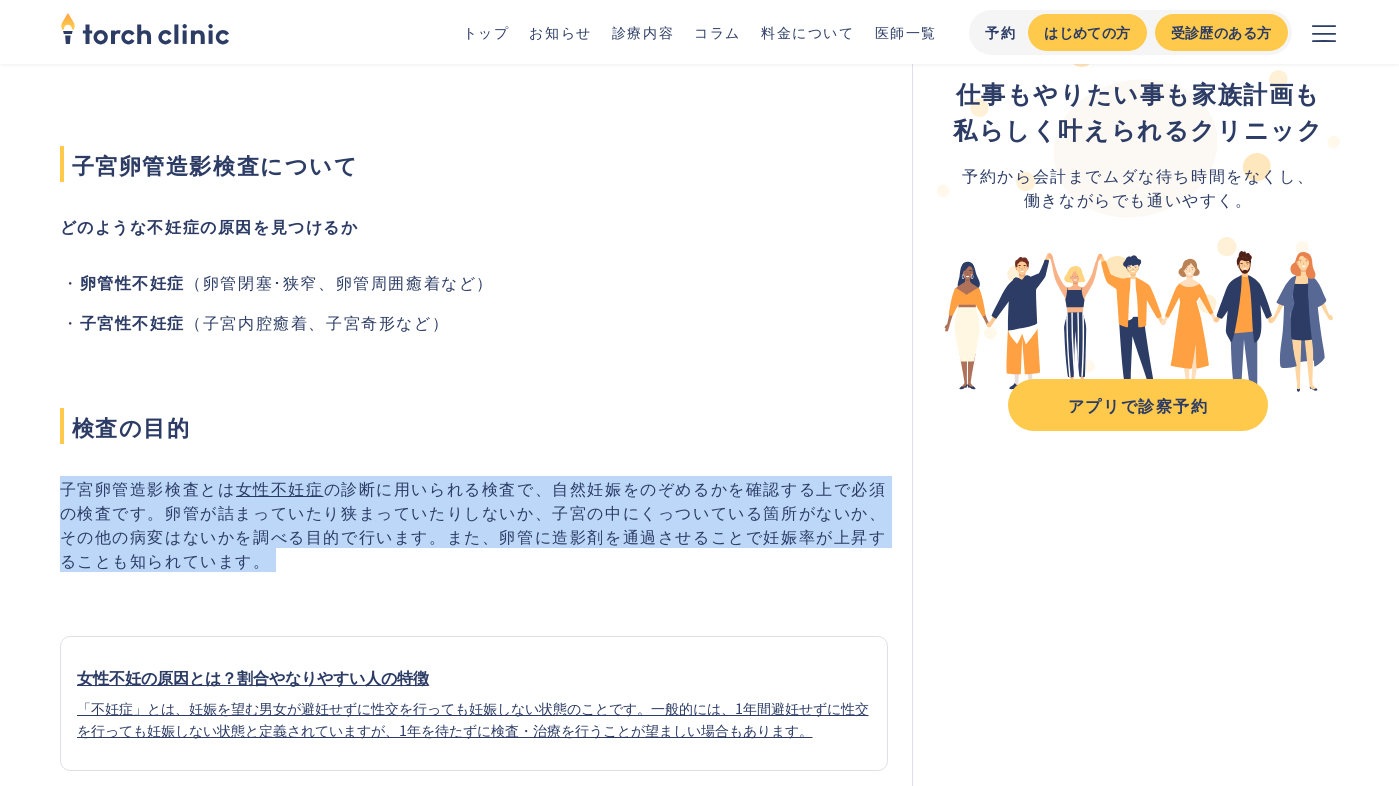 click on "子宮卵管造影検査とは 女性不妊症 の診断に用いられる検査で、自然妊娠をのぞめるかを確認する上で必須の検査です。卵管が詰まっていたり狭まっていたりしないか、子宮の中にくっついている箇所がないか、その他の病変はないかを調べる目的で行います。また、卵管に造影剤を通過させることで妊娠率が上昇することも知られています。" at bounding box center [474, 524] 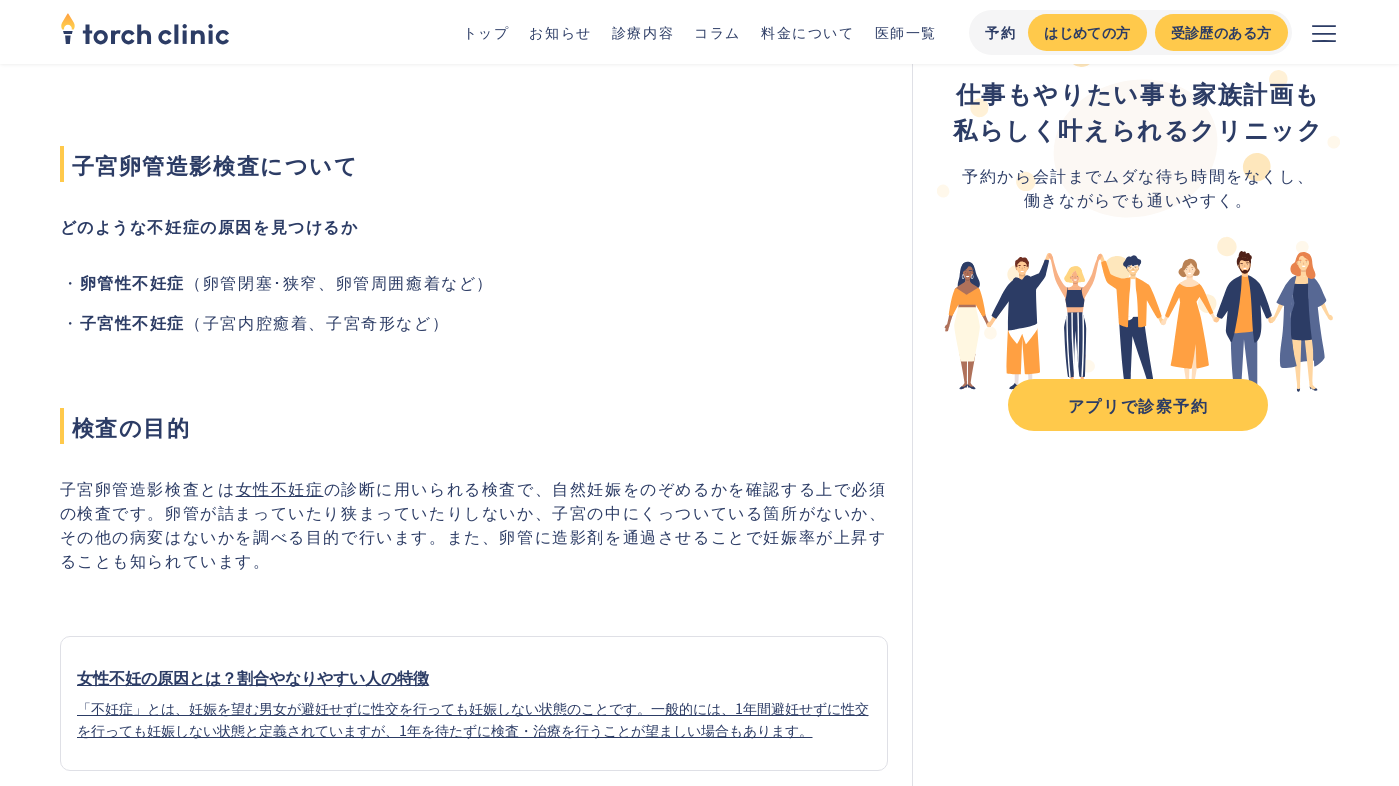 click on "子宮卵管造影検査とは 女性不妊症 の診断に用いられる検査で、自然妊娠をのぞめるかを確認する上で必須の検査です。卵管が詰まっていたり狭まっていたりしないか、子宮の中にくっついている箇所がないか、その他の病変はないかを調べる目的で行います。また、卵管に造影剤を通過させることで妊娠率が上昇することも知られています。" at bounding box center [474, 524] 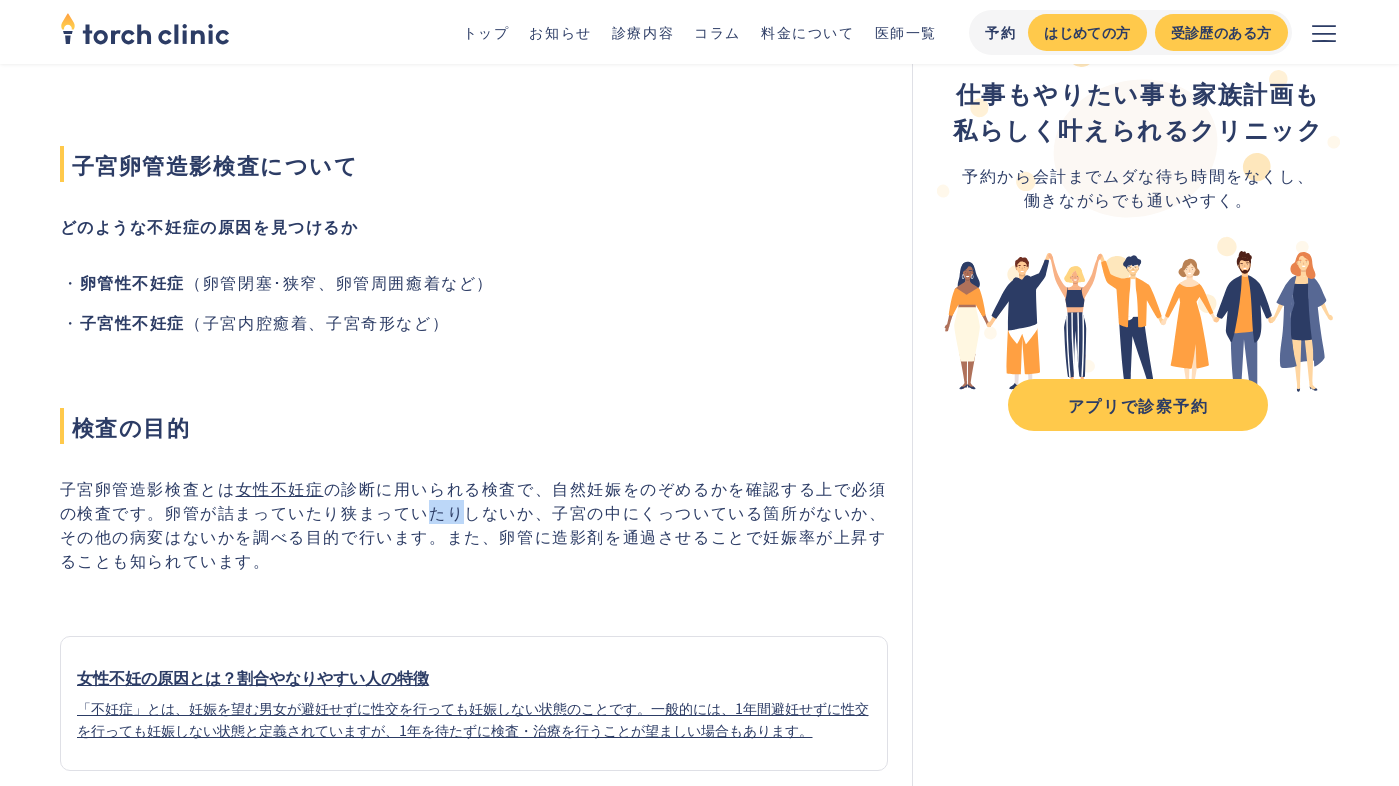 click on "子宮卵管造影検査とは 女性不妊症 の診断に用いられる検査で、自然妊娠をのぞめるかを確認する上で必須の検査です。卵管が詰まっていたり狭まっていたりしないか、子宮の中にくっついている箇所がないか、その他の病変はないかを調べる目的で行います。また、卵管に造影剤を通過させることで妊娠率が上昇することも知られています。" at bounding box center (474, 524) 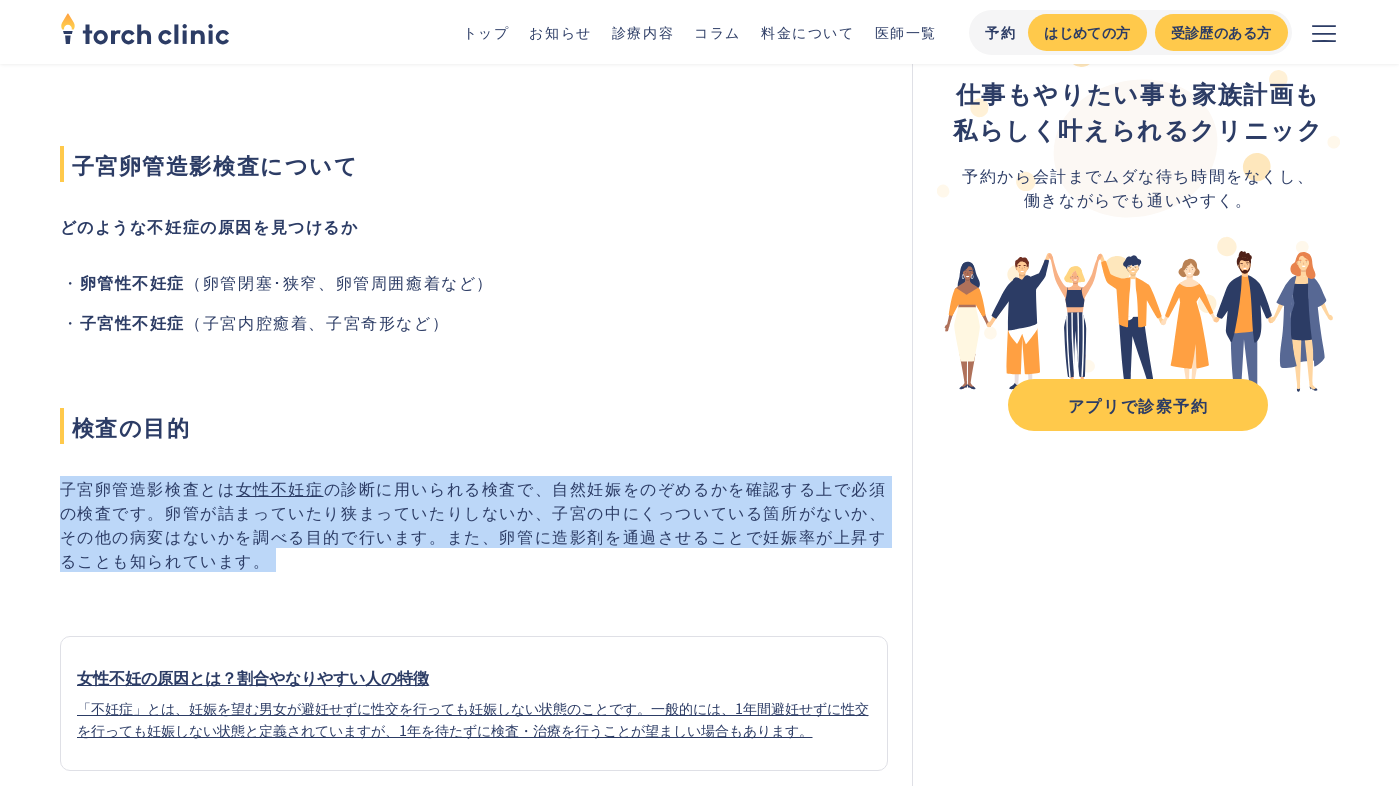 click on "子宮卵管造影検査とは 女性不妊症 の診断に用いられる検査で、自然妊娠をのぞめるかを確認する上で必須の検査です。卵管が詰まっていたり狭まっていたりしないか、子宮の中にくっついている箇所がないか、その他の病変はないかを調べる目的で行います。また、卵管に造影剤を通過させることで妊娠率が上昇することも知られています。" at bounding box center [474, 524] 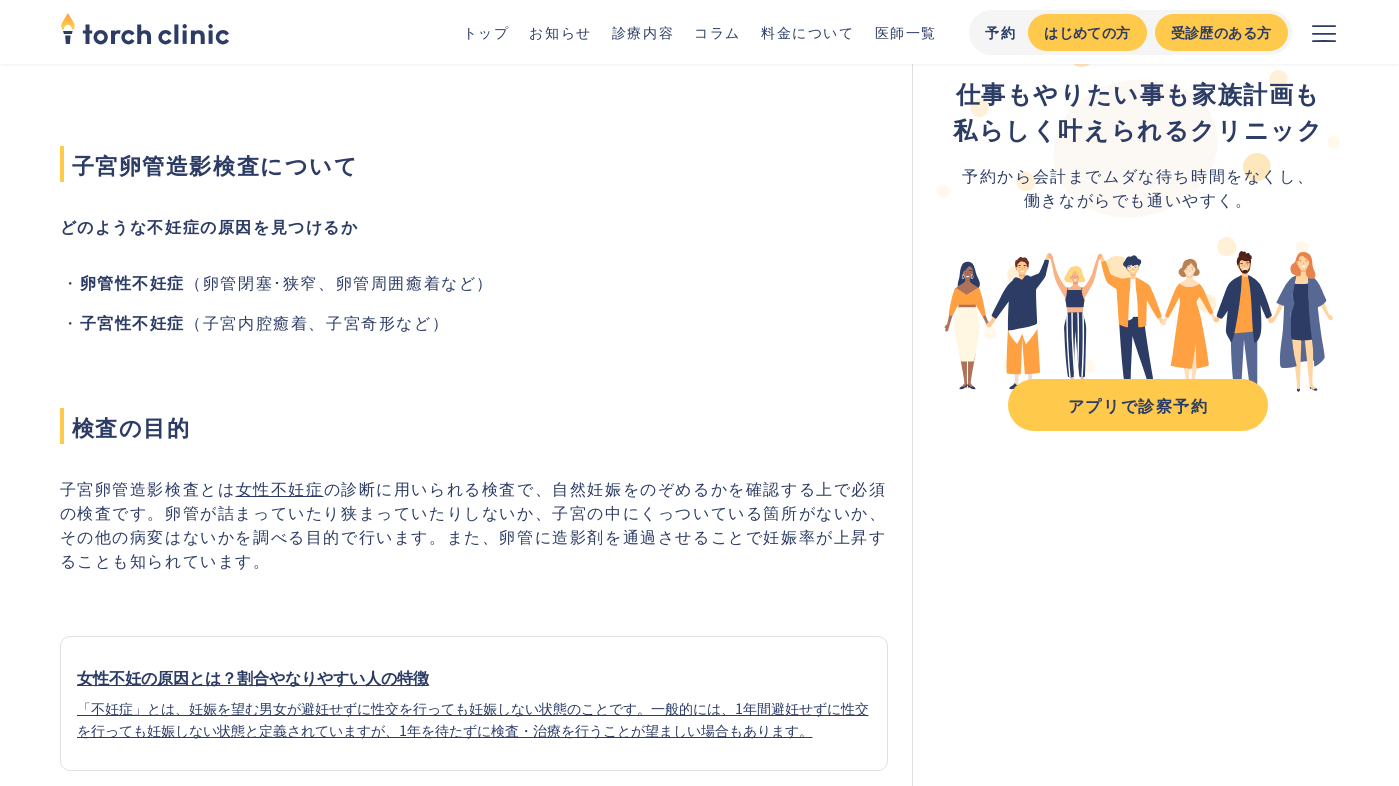 click on "子宮卵管造影検査とは 女性不妊症 の診断に用いられる検査で、自然妊娠をのぞめるかを確認する上で必須の検査です。卵管が詰まっていたり狭まっていたりしないか、子宮の中にくっついている箇所がないか、その他の病変はないかを調べる目的で行います。また、卵管に造影剤を通過させることで妊娠率が上昇することも知られています。" at bounding box center [474, 524] 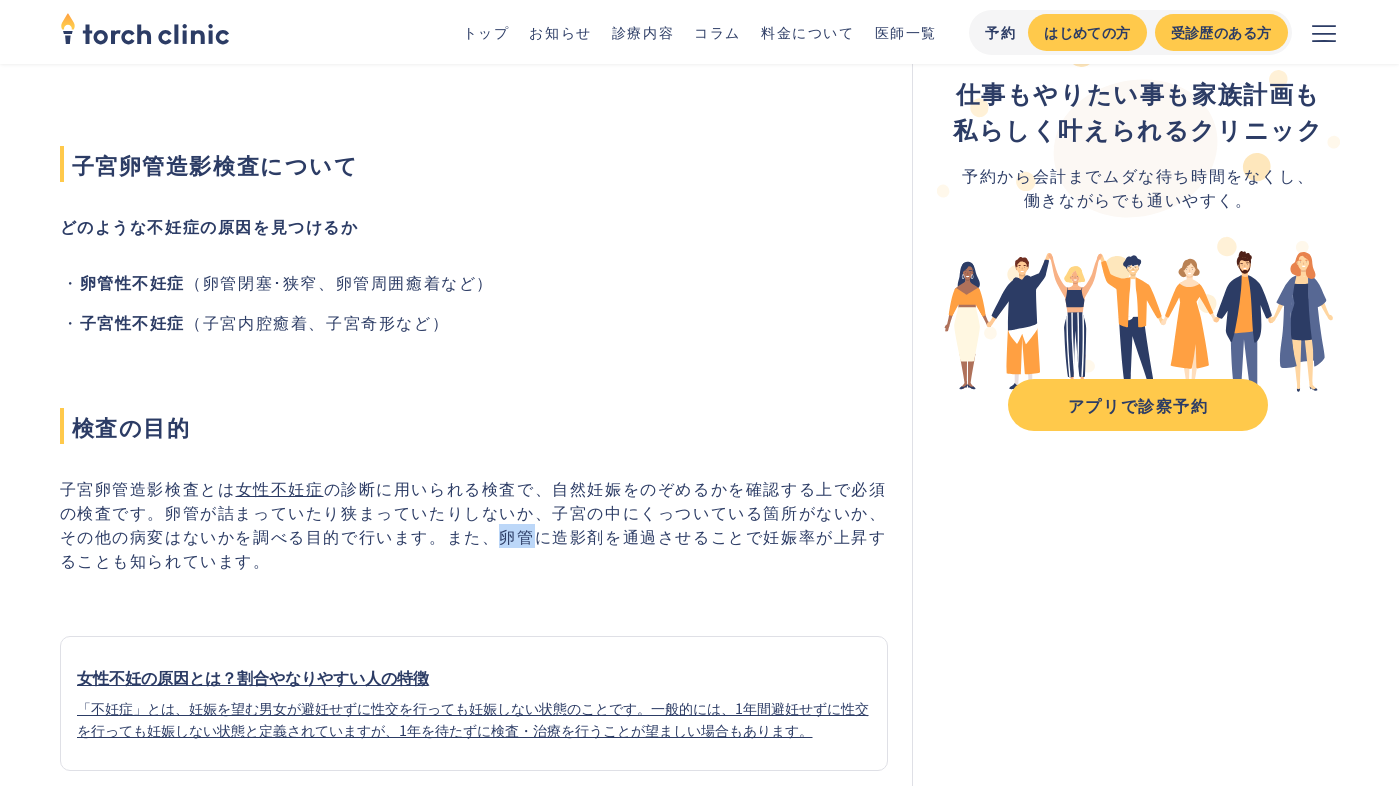 click on "子宮卵管造影検査とは 女性不妊症 の診断に用いられる検査で、自然妊娠をのぞめるかを確認する上で必須の検査です。卵管が詰まっていたり狭まっていたりしないか、子宮の中にくっついている箇所がないか、その他の病変はないかを調べる目的で行います。また、卵管に造影剤を通過させることで妊娠率が上昇することも知られています。" at bounding box center [474, 524] 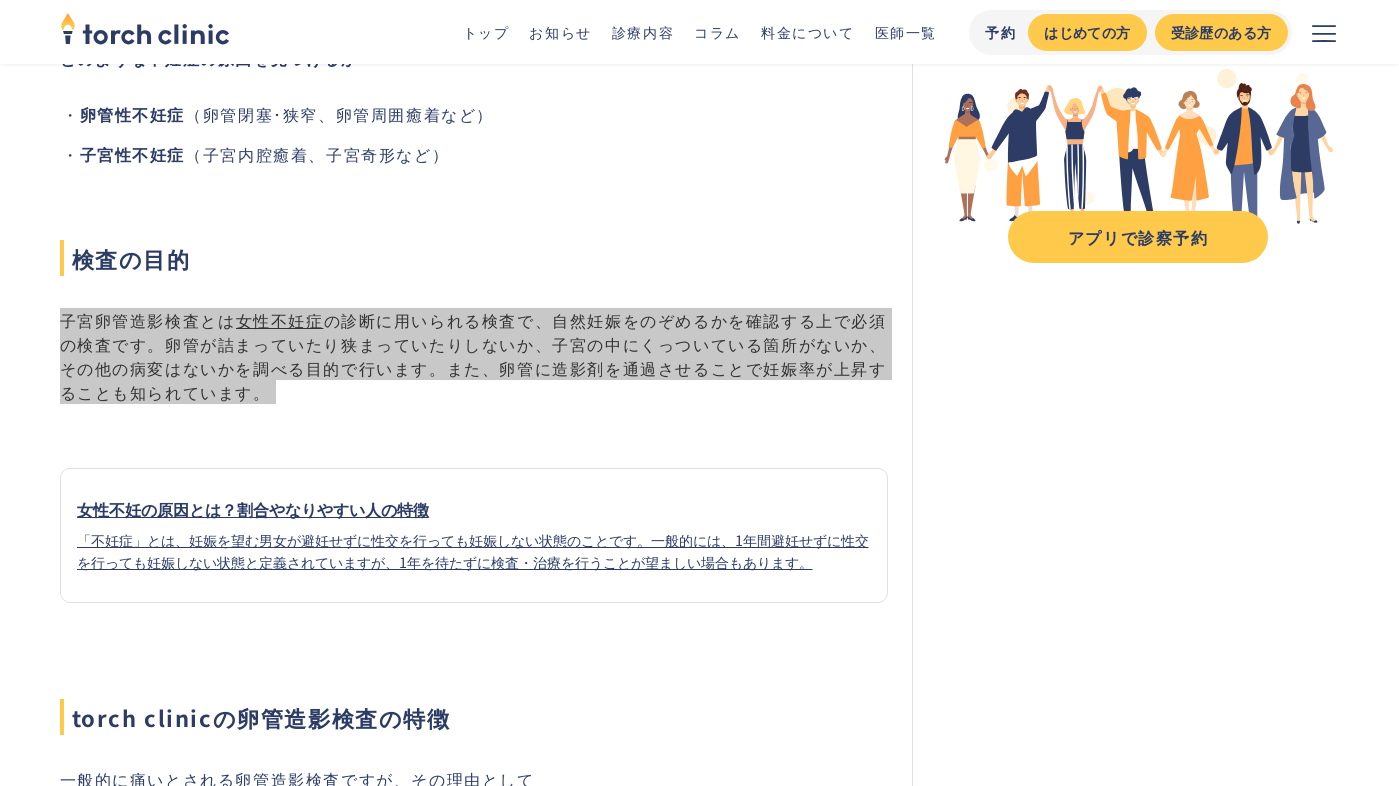 scroll, scrollTop: 295, scrollLeft: 0, axis: vertical 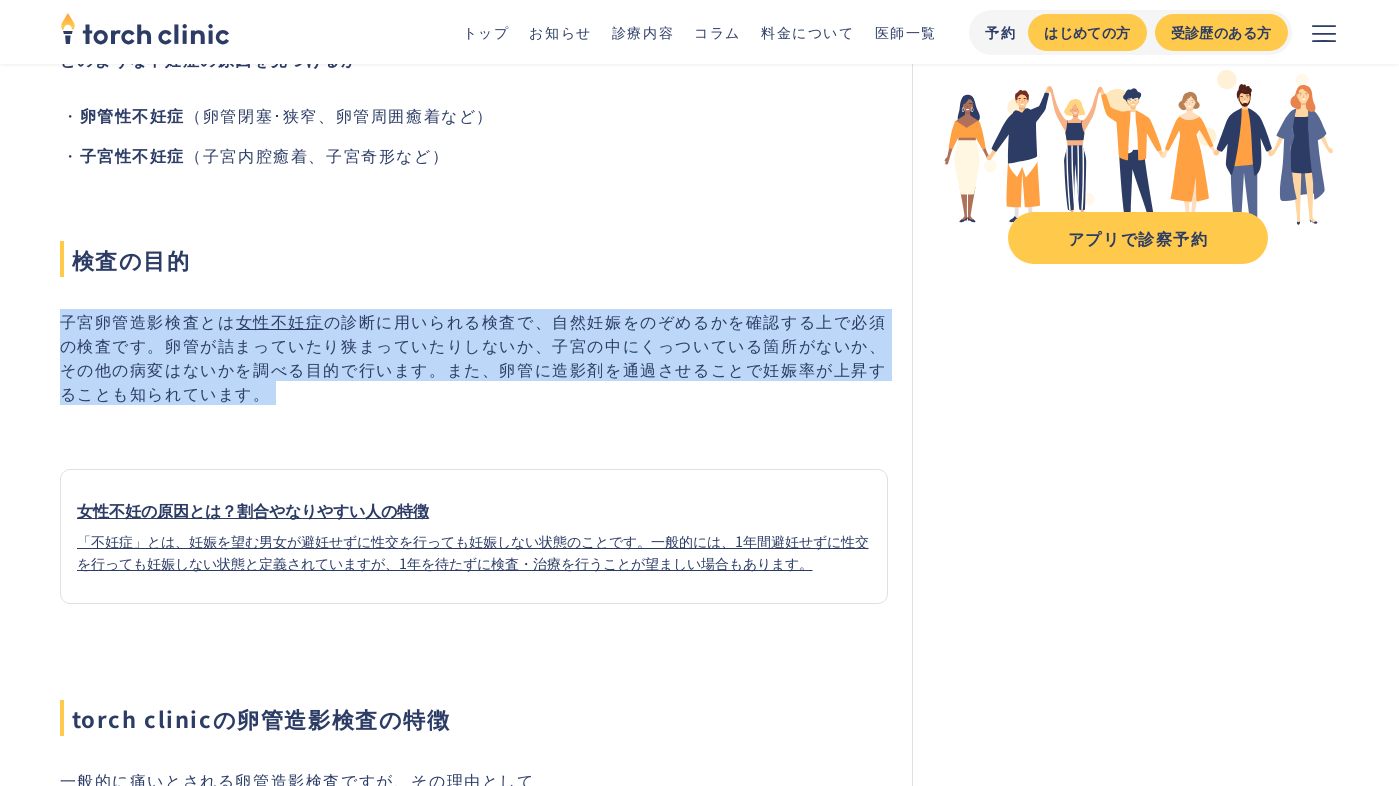 click on "子宮卵管造影検査について どのような不妊症の原因を見つけるか 卵管性不妊症 （卵管閉塞･狭窄、卵管周囲癒着など） 子宮性不妊症 （子宮内腔癒着、子宮奇形など） 検査の目的 子宮卵管造影検査とは 女性不妊症 の診断に用いられる検査で、自然妊娠をのぞめるかを確認する上で必須の検査です。卵管が詰まっていたり狭まっていたりしないか、子宮の中にくっついている箇所がないか、その他の病変はないかを調べる目的で行います。また、卵管に造影剤を通過させることで妊娠率が上昇することも知られています。 女性不妊の原因とは？割合やなりやすい人の特徴 torch clinicの卵管造影検査の特徴 一般的に痛いとされる卵管造影検査ですが、その理由として 造影剤を注入する速度が速い 造影剤を注入する圧が強すぎる 卵管が閉塞や狭窄している" at bounding box center (474, 2691) 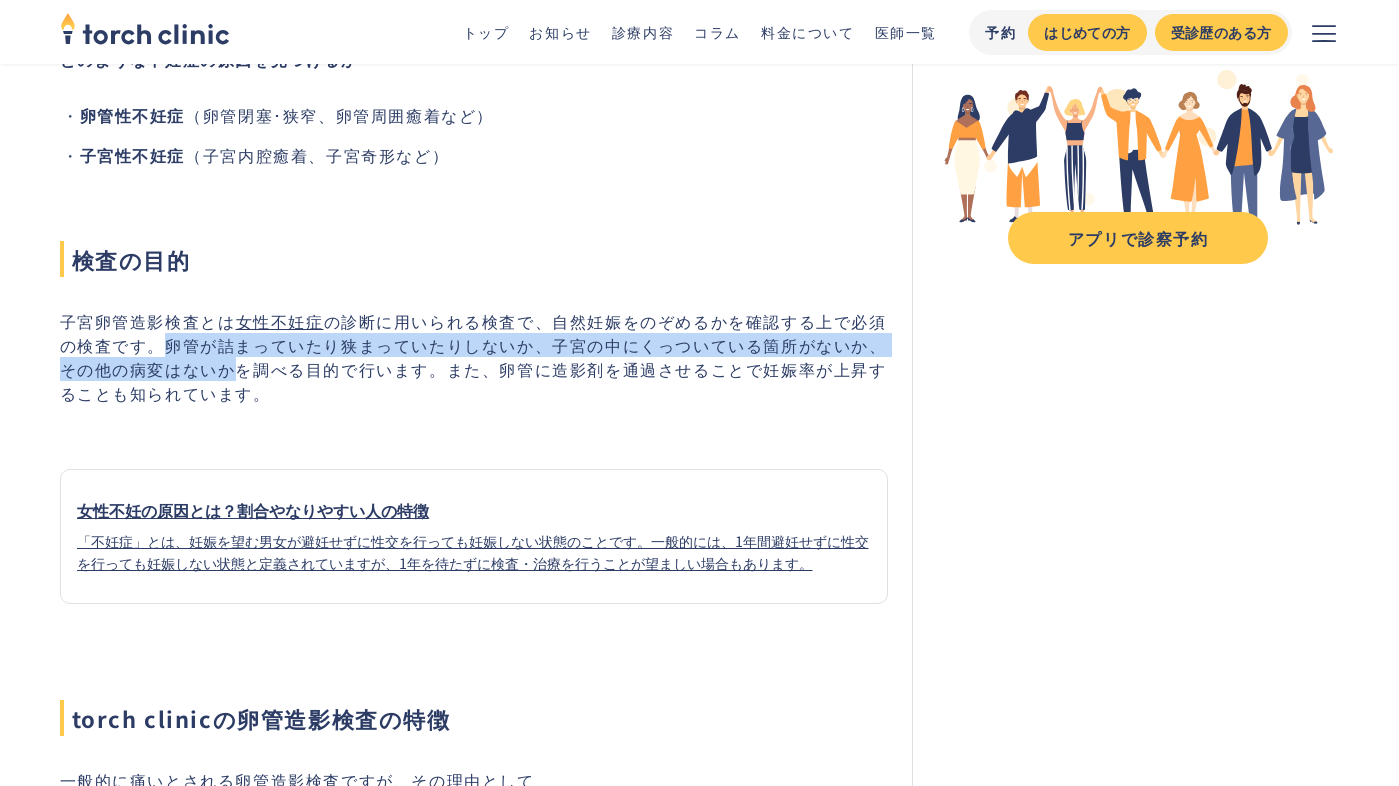 drag, startPoint x: 165, startPoint y: 346, endPoint x: 217, endPoint y: 371, distance: 57.697487 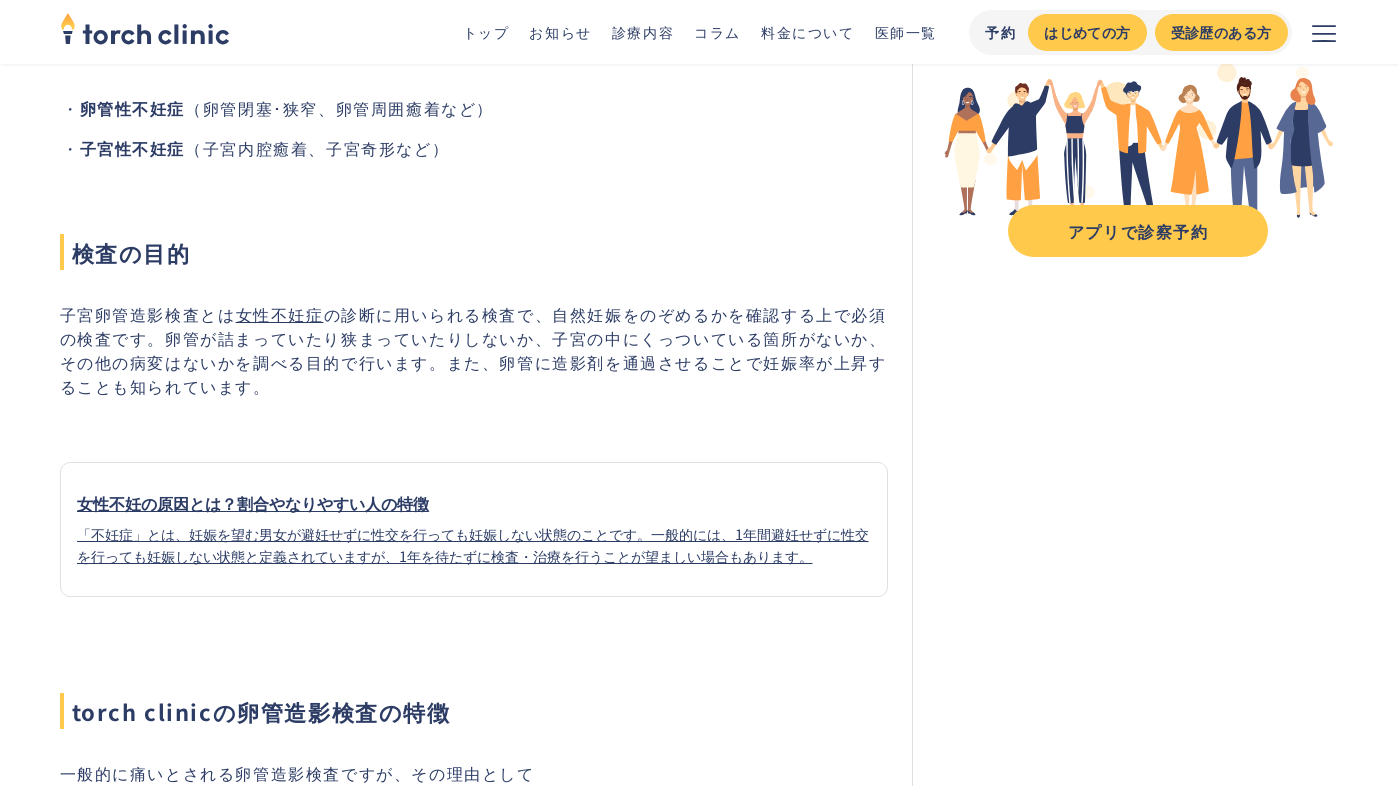 scroll, scrollTop: 305, scrollLeft: 0, axis: vertical 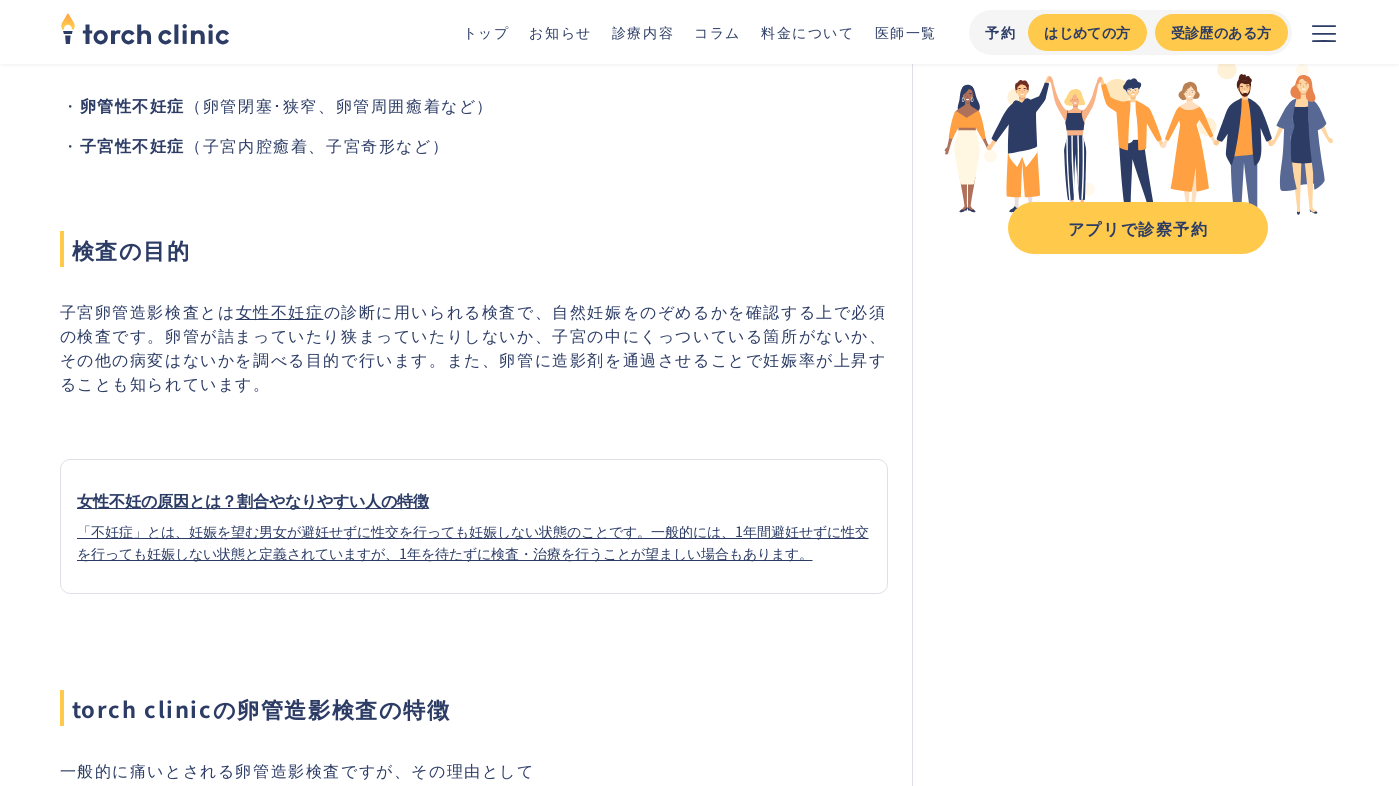 click on "子宮卵管造影検査とは 女性不妊症 の診断に用いられる検査で、自然妊娠をのぞめるかを確認する上で必須の検査です。卵管が詰まっていたり狭まっていたりしないか、子宮の中にくっついている箇所がないか、その他の病変はないかを調べる目的で行います。また、卵管に造影剤を通過させることで妊娠率が上昇することも知られています。" at bounding box center (474, 347) 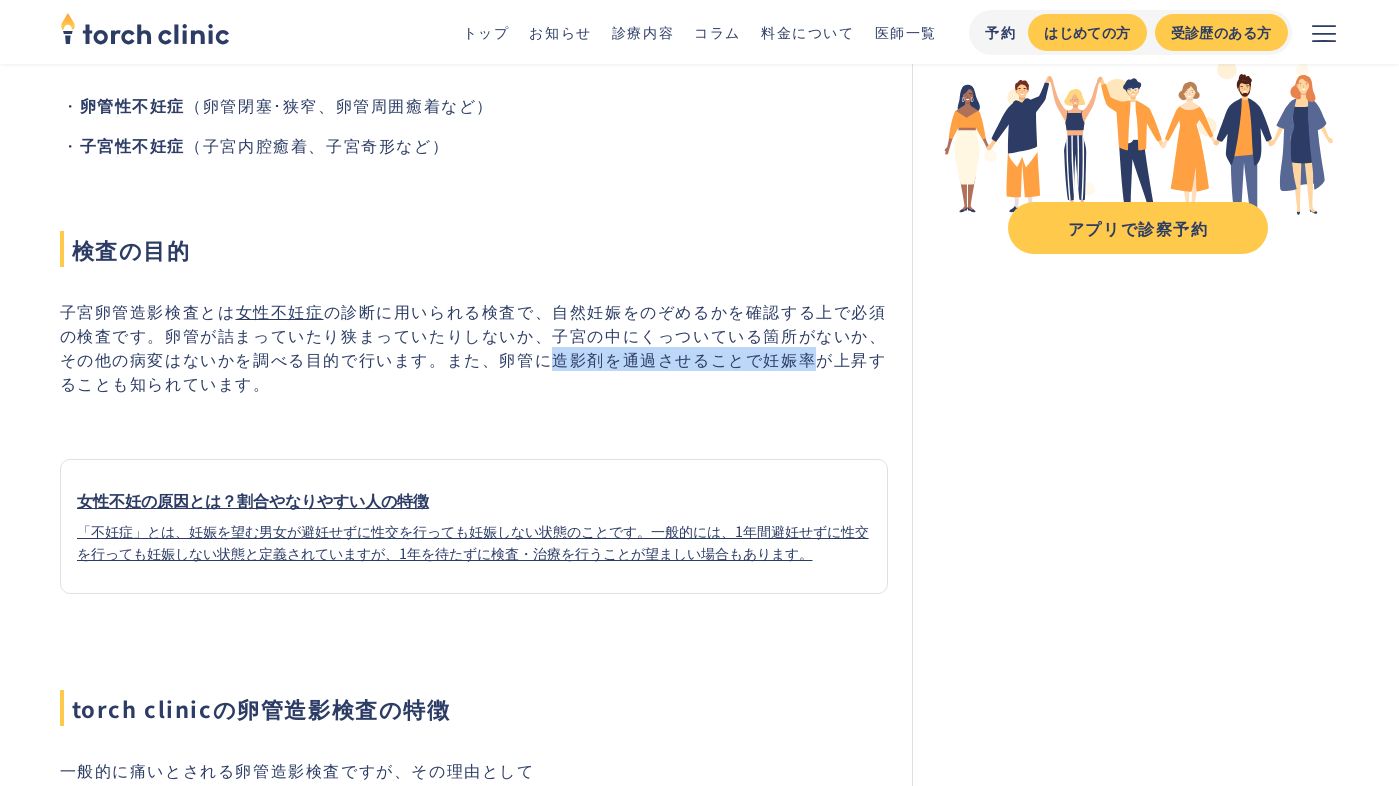 drag, startPoint x: 536, startPoint y: 363, endPoint x: 793, endPoint y: 359, distance: 257.03113 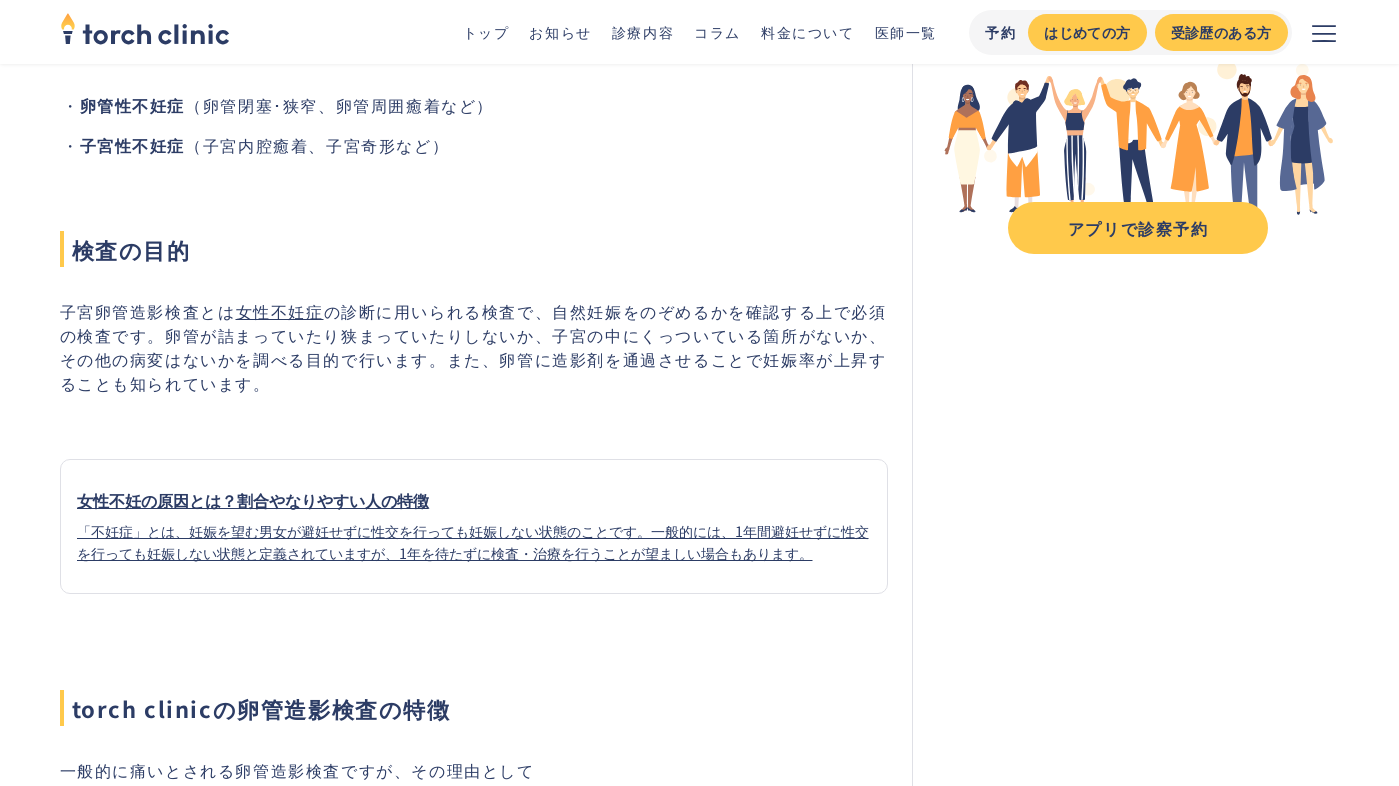 click on "子宮卵管造影検査とは 女性不妊症 の診断に用いられる検査で、自然妊娠をのぞめるかを確認する上で必須の検査です。卵管が詰まっていたり狭まっていたりしないか、子宮の中にくっついている箇所がないか、その他の病変はないかを調べる目的で行います。また、卵管に造影剤を通過させることで妊娠率が上昇することも知られています。" at bounding box center (474, 347) 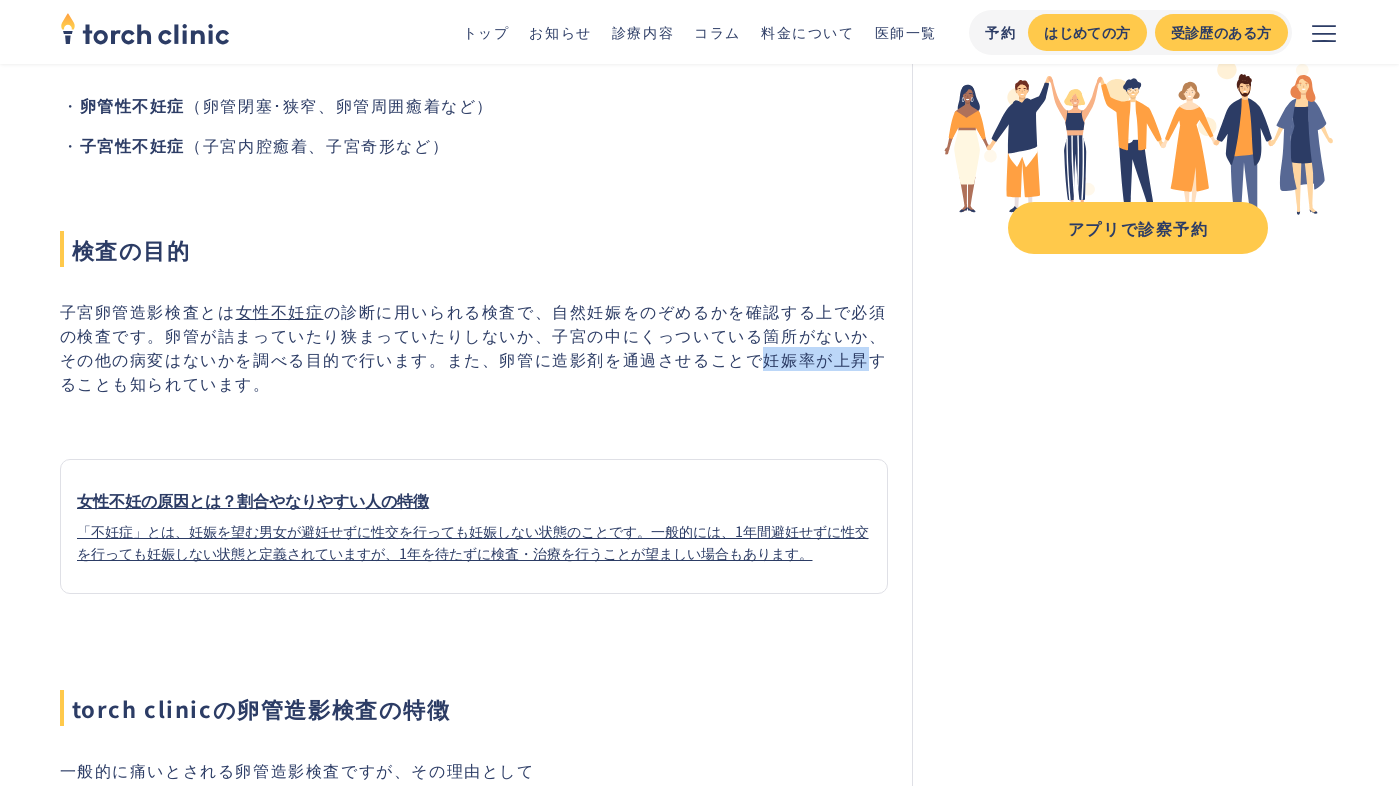 drag, startPoint x: 740, startPoint y: 356, endPoint x: 854, endPoint y: 353, distance: 114.03947 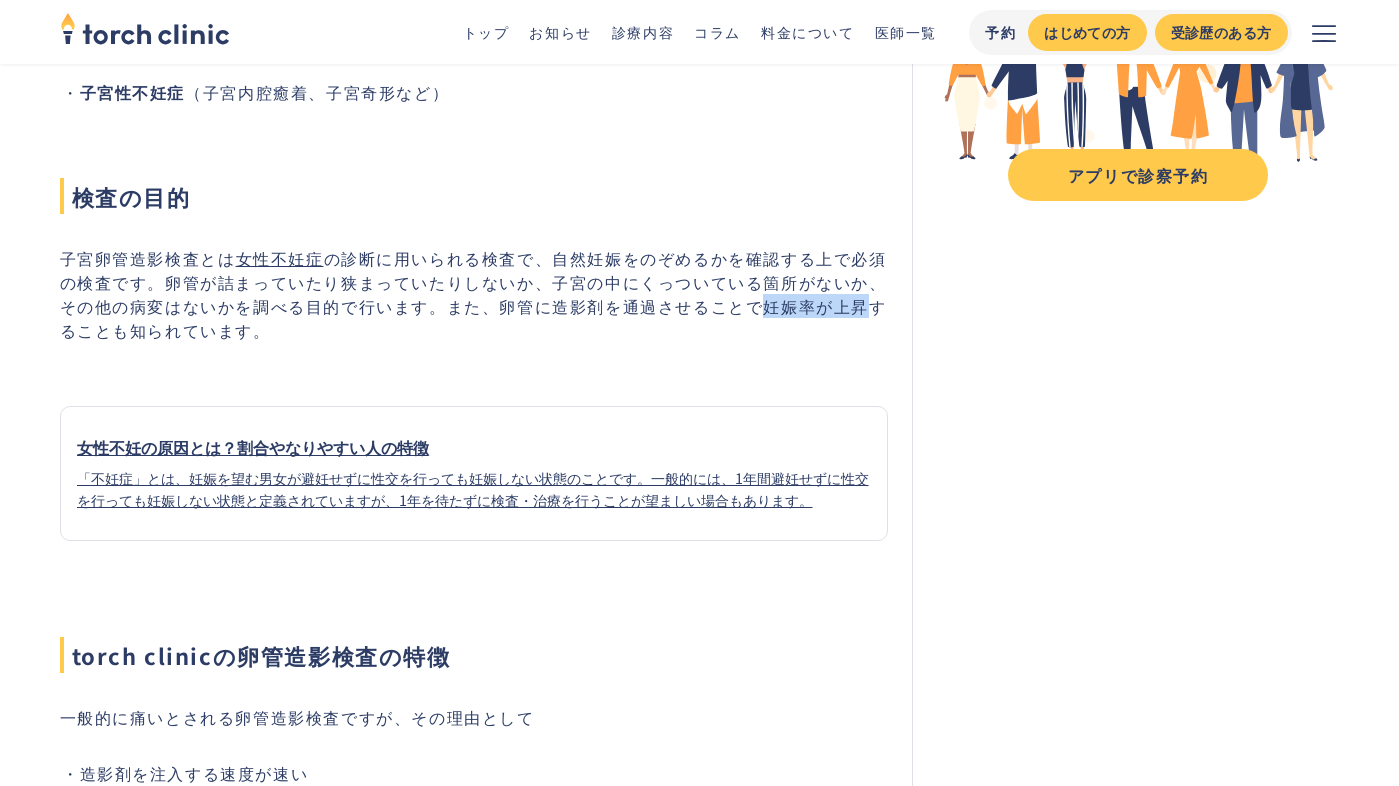 scroll, scrollTop: 298, scrollLeft: 0, axis: vertical 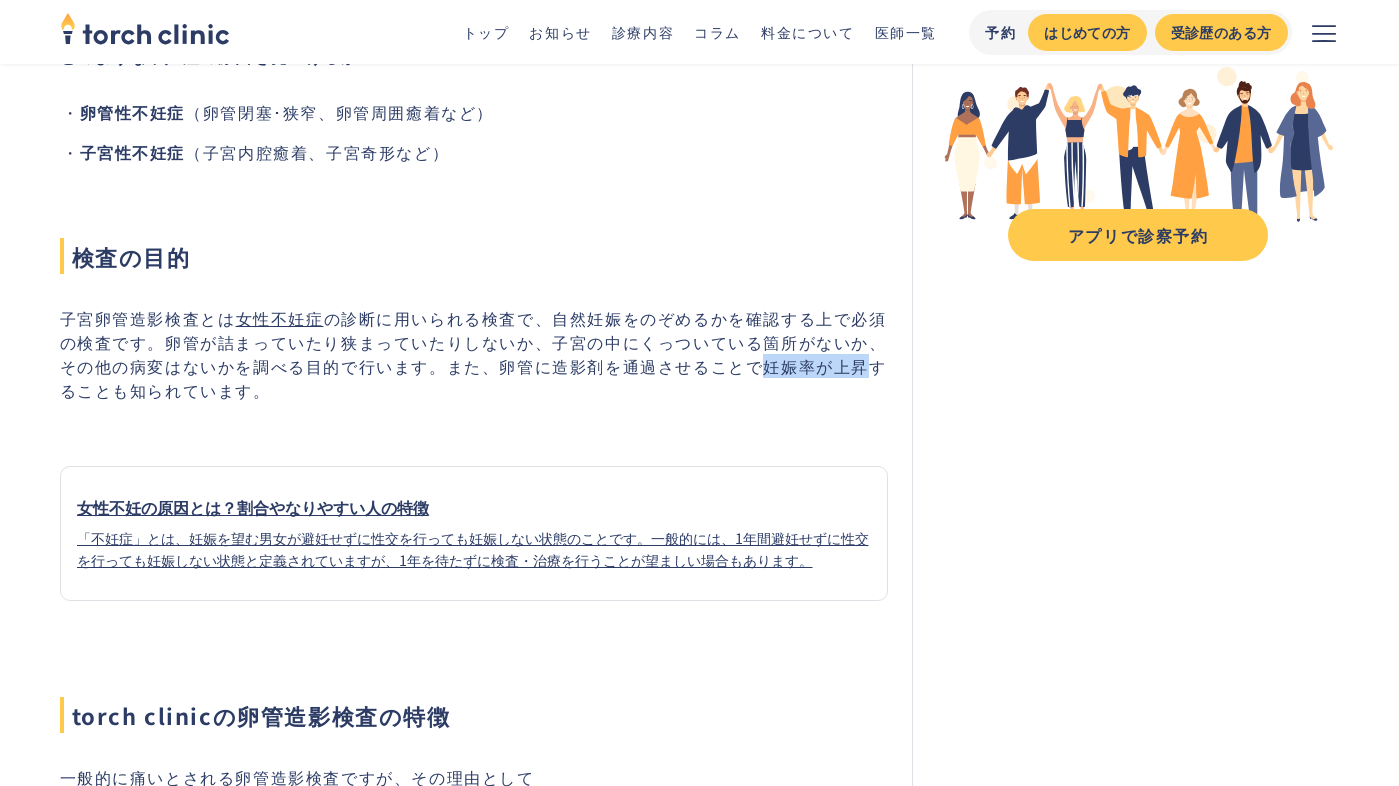 click on "子宮卵管造影検査について どのような不妊症の原因を見つけるか 卵管性不妊症 （卵管閉塞･狭窄、卵管周囲癒着など） 子宮性不妊症 （子宮内腔癒着、子宮奇形など） 検査の目的 子宮卵管造影検査とは 女性不妊症 の診断に用いられる検査で、自然妊娠をのぞめるかを確認する上で必須の検査です。卵管が詰まっていたり狭まっていたりしないか、子宮の中にくっついている箇所がないか、その他の病変はないかを調べる目的で行います。また、卵管に造影剤を通過させることで妊娠率が上昇することも知られています。 女性不妊の原因とは？割合やなりやすい人の特徴 torch clinicの卵管造影検査の特徴 一般的に痛いとされる卵管造影検査ですが、その理由として 造影剤を注入する速度が速い 造影剤を注入する圧が強すぎる 卵管が閉塞や狭窄している" at bounding box center (474, 2688) 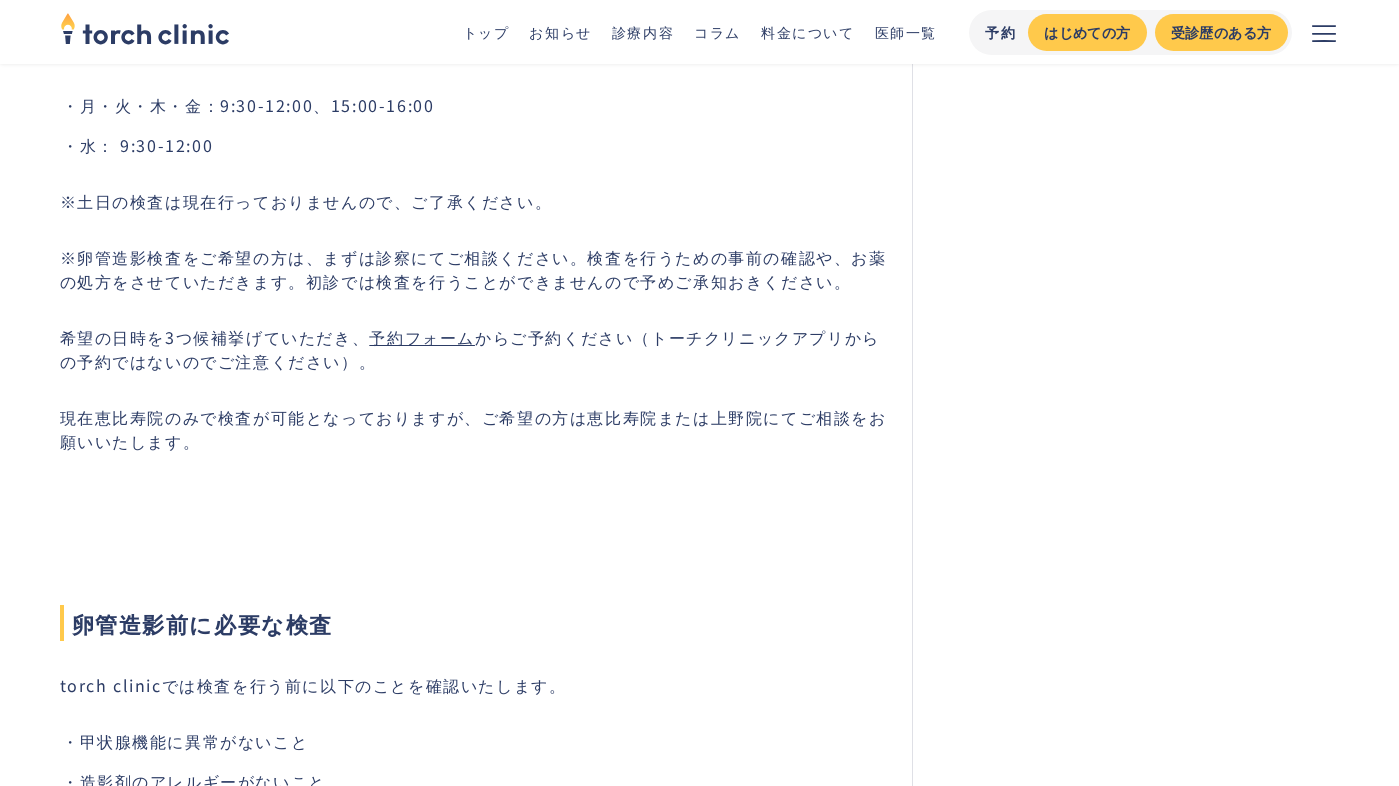 scroll, scrollTop: 2017, scrollLeft: 0, axis: vertical 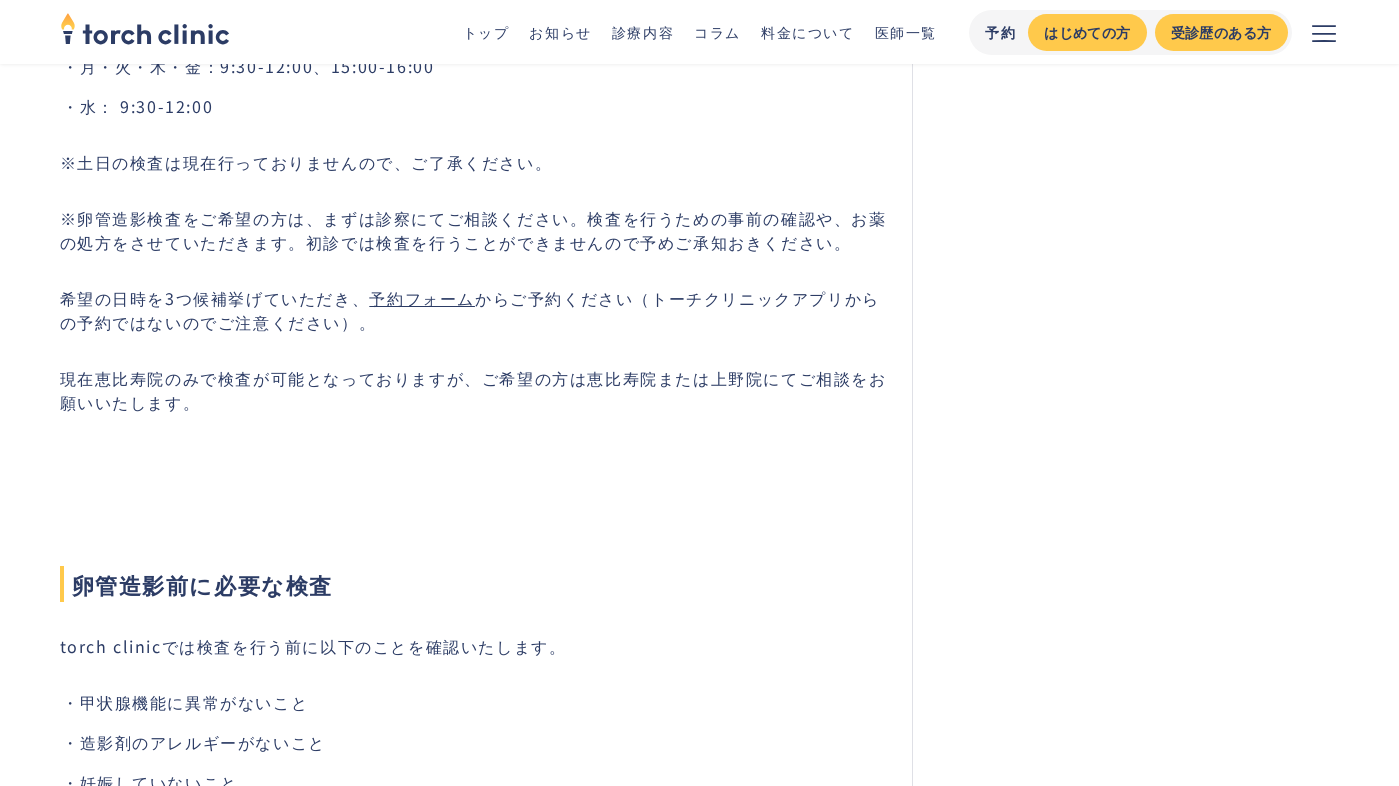 click on "予約フォーム" at bounding box center [422, 298] 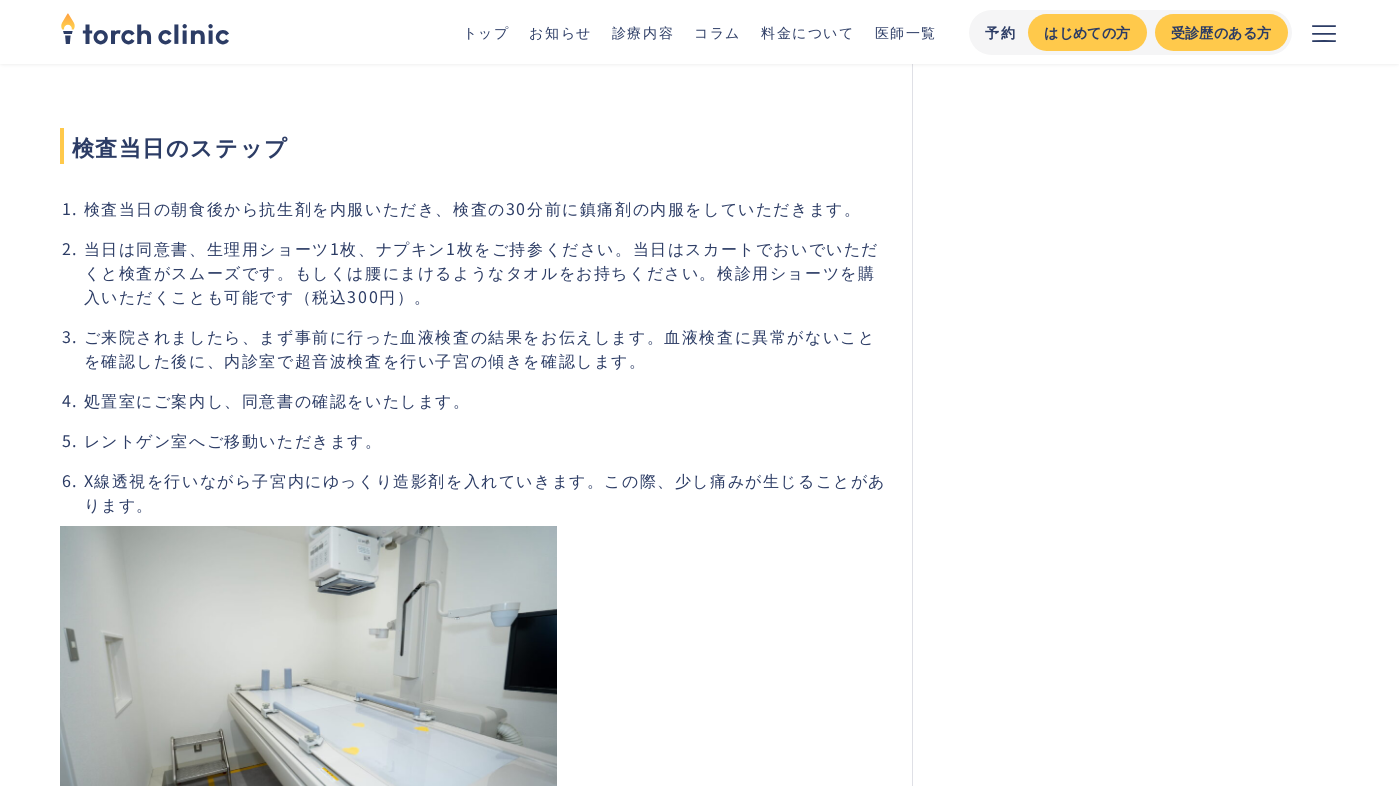 scroll, scrollTop: 3293, scrollLeft: 0, axis: vertical 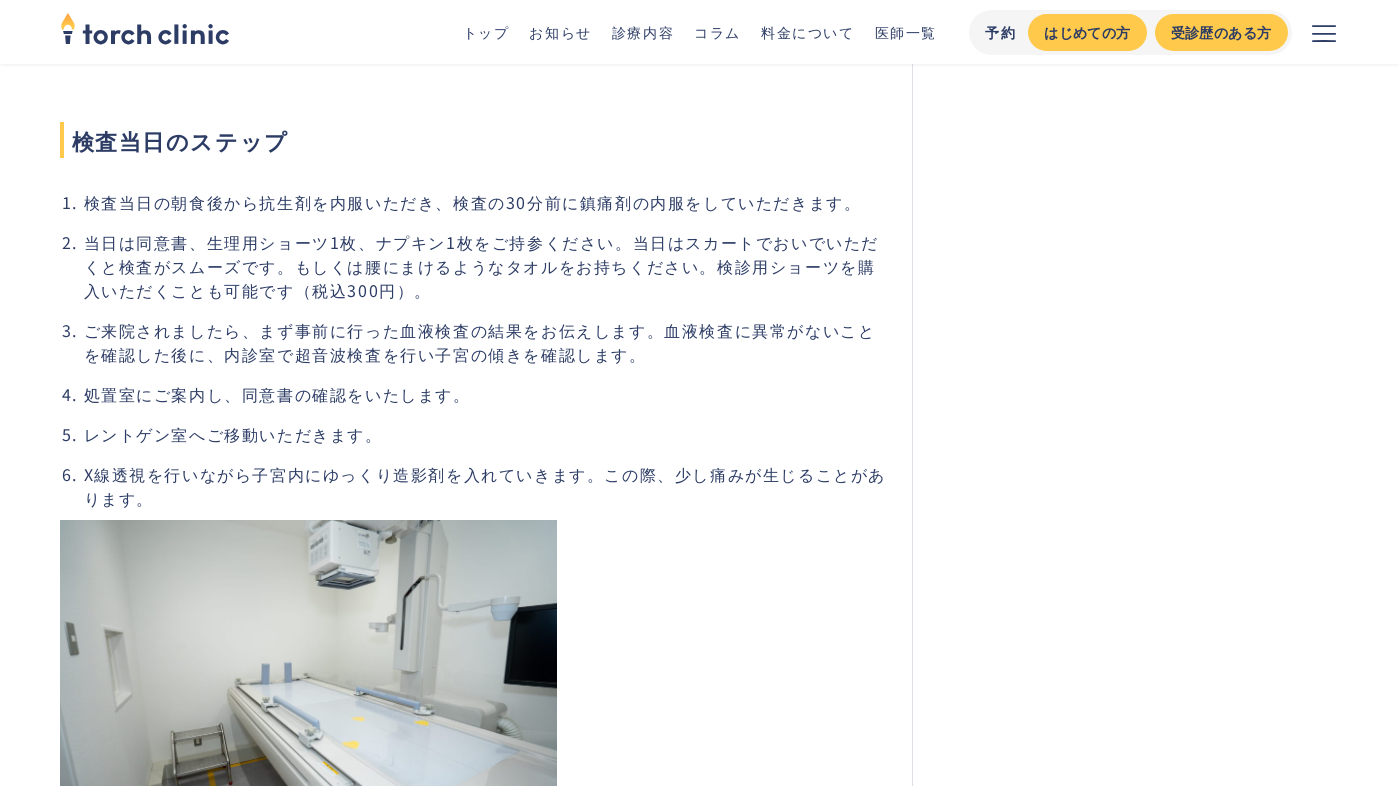 click on "当日は同意書、生理用ショーツ1枚、ナプキン1枚をご持参ください。当日はスカートでおいでいただくと検査がスムーズです。もしくは腰にまけるようなタオルをお持ちください。検診用ショーツを購入いただくことも可能です（税込300円）。" at bounding box center [486, 266] 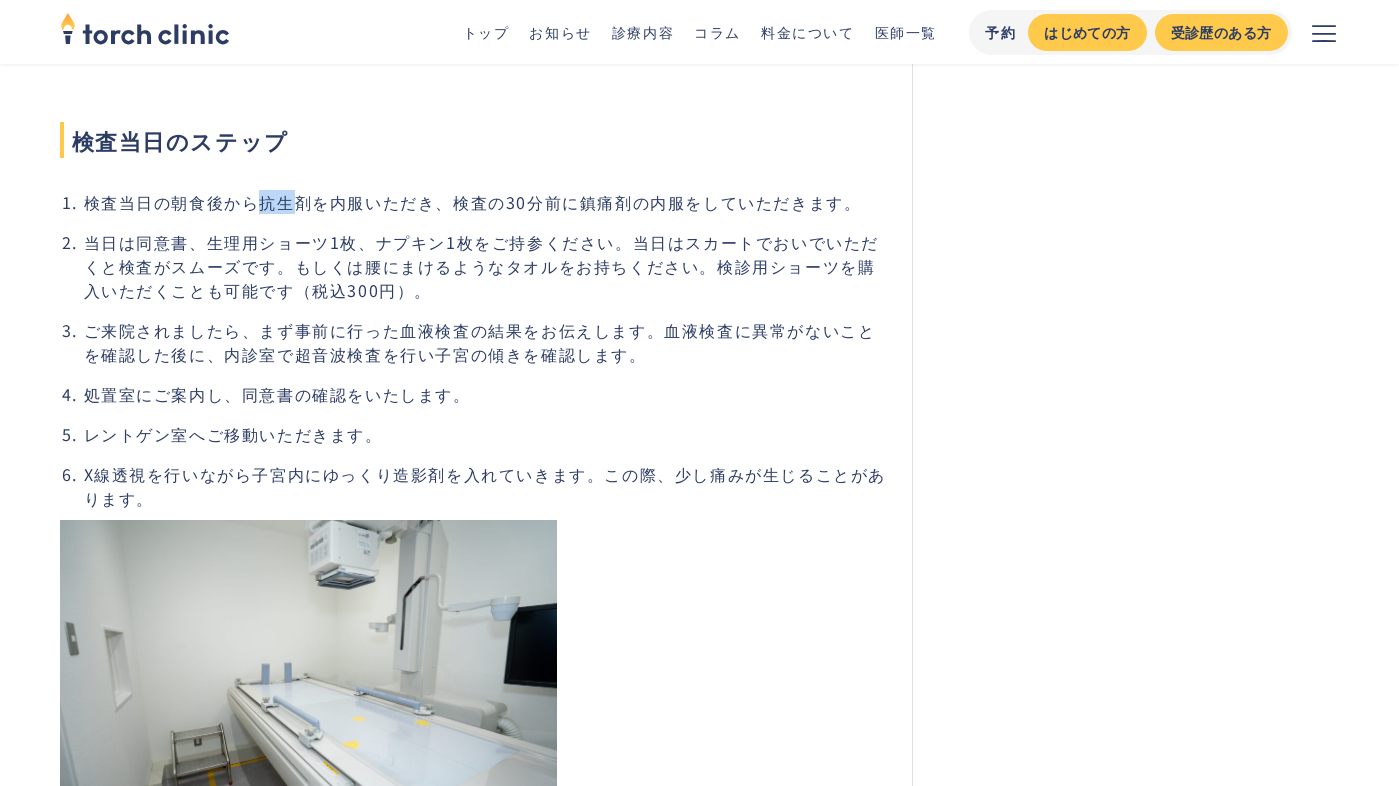 click on "検査当日の朝食後から抗生剤を内服いただき、検査の30分前に鎮痛剤の内服をしていただきます。" at bounding box center [486, 202] 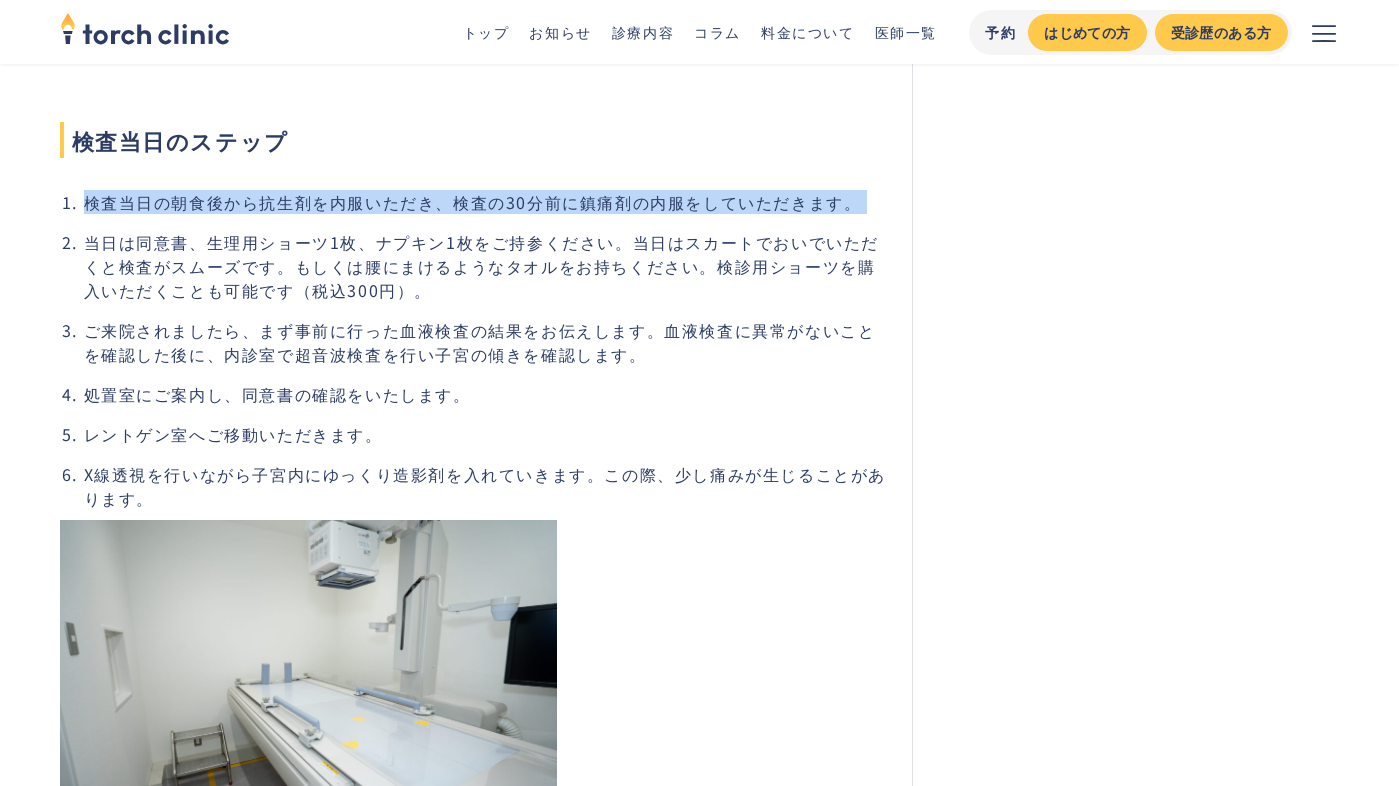 click on "当日は同意書、生理用ショーツ1枚、ナプキン1枚をご持参ください。当日はスカートでおいでいただくと検査がスムーズです。もしくは腰にまけるようなタオルをお持ちください。検診用ショーツを購入いただくことも可能です（税込300円）。" at bounding box center (486, 266) 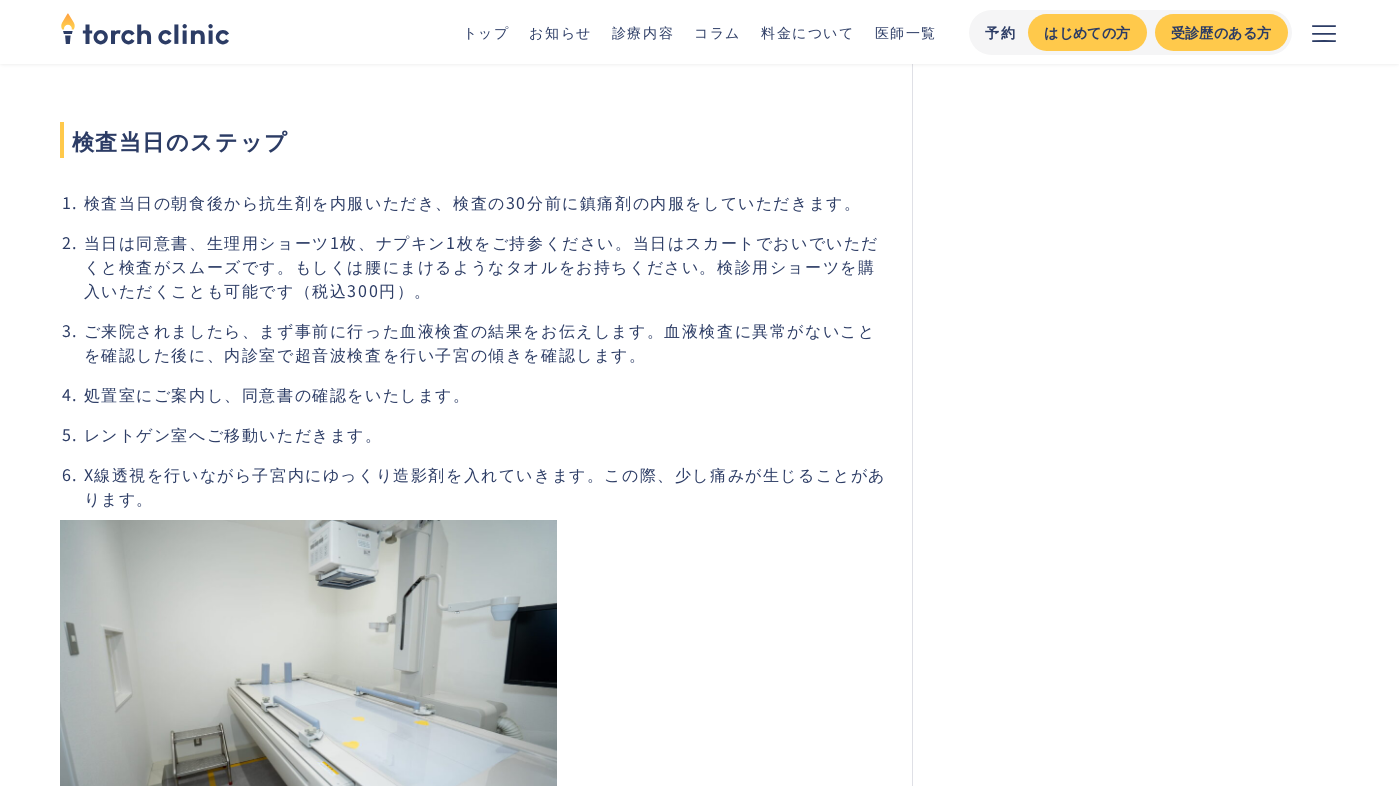click on "当日は同意書、生理用ショーツ1枚、ナプキン1枚をご持参ください。当日はスカートでおいでいただくと検査がスムーズです。もしくは腰にまけるようなタオルをお持ちください。検診用ショーツを購入いただくことも可能です（税込300円）。" at bounding box center [486, 266] 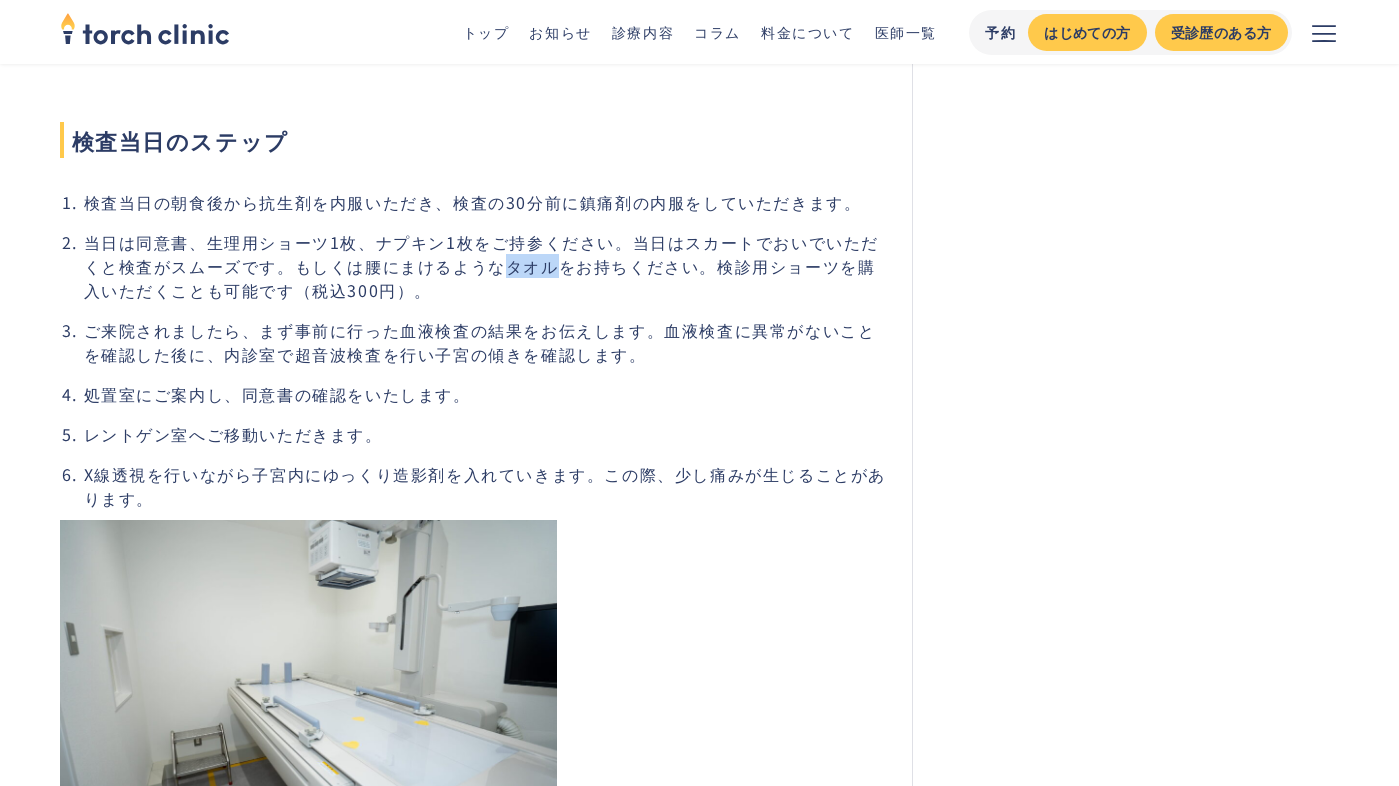 click on "当日は同意書、生理用ショーツ1枚、ナプキン1枚をご持参ください。当日はスカートでおいでいただくと検査がスムーズです。もしくは腰にまけるようなタオルをお持ちください。検診用ショーツを購入いただくことも可能です（税込300円）。" at bounding box center [486, 266] 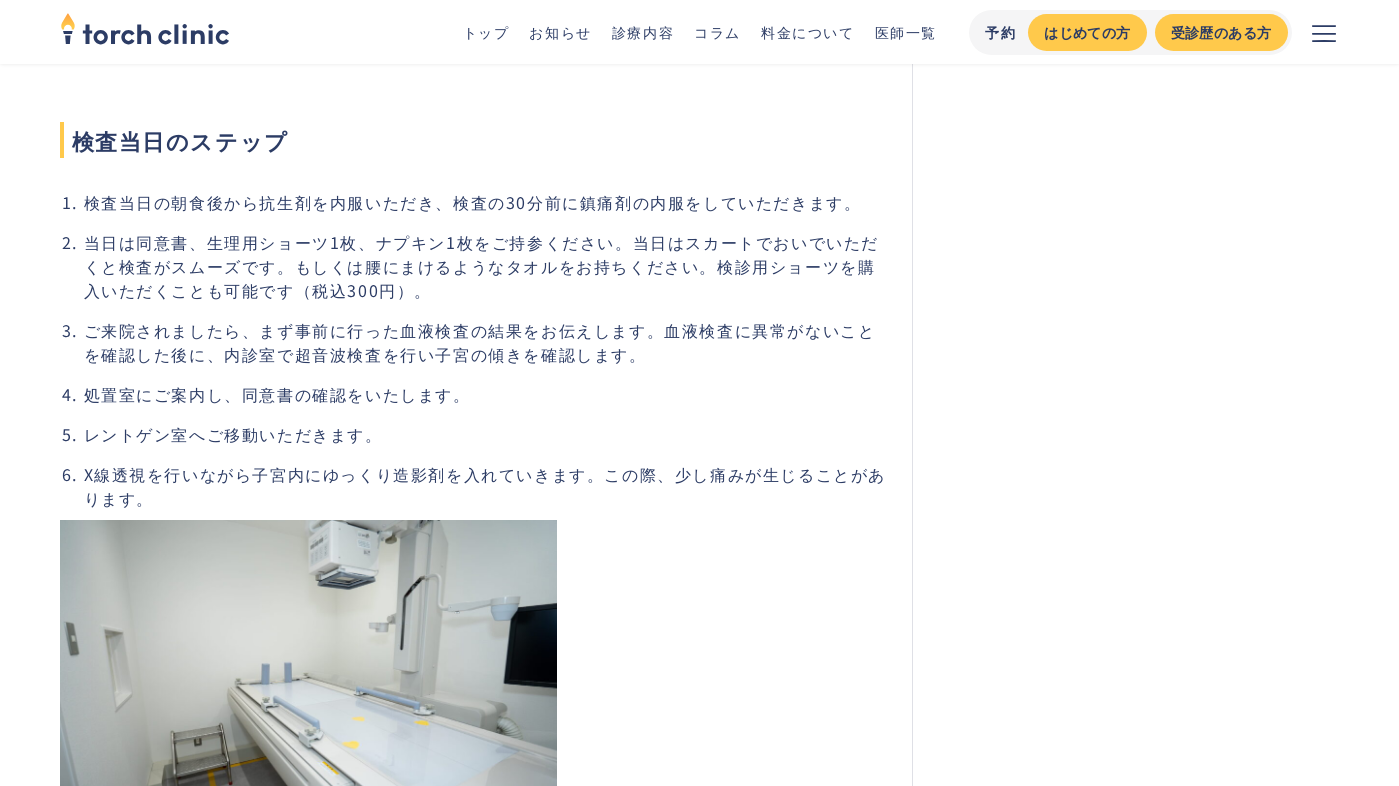 click on "当日は同意書、生理用ショーツ1枚、ナプキン1枚をご持参ください。当日はスカートでおいでいただくと検査がスムーズです。もしくは腰にまけるようなタオルをお持ちください。検診用ショーツを購入いただくことも可能です（税込300円）。" at bounding box center [486, 266] 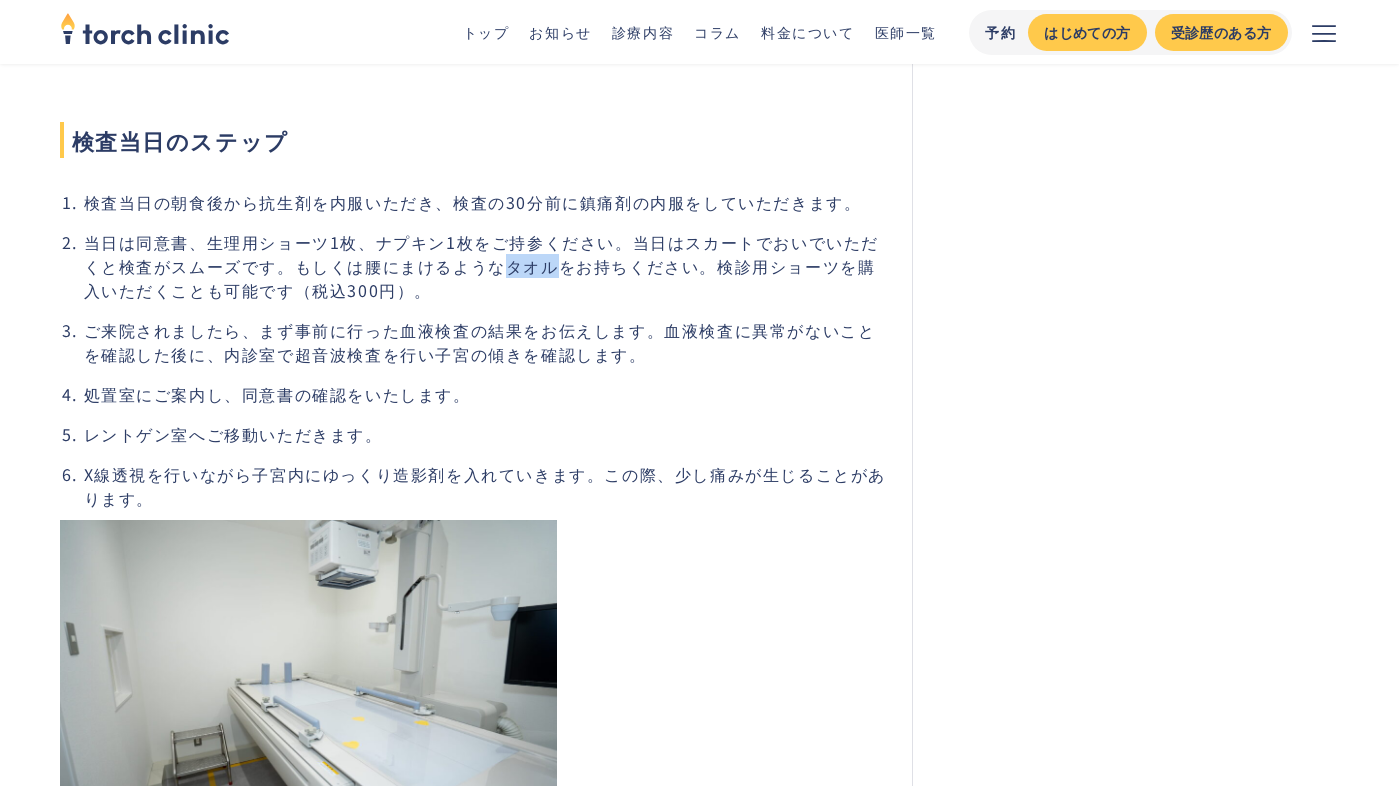 click on "当日は同意書、生理用ショーツ1枚、ナプキン1枚をご持参ください。当日はスカートでおいでいただくと検査がスムーズです。もしくは腰にまけるようなタオルをお持ちください。検診用ショーツを購入いただくことも可能です（税込300円）。" at bounding box center [486, 266] 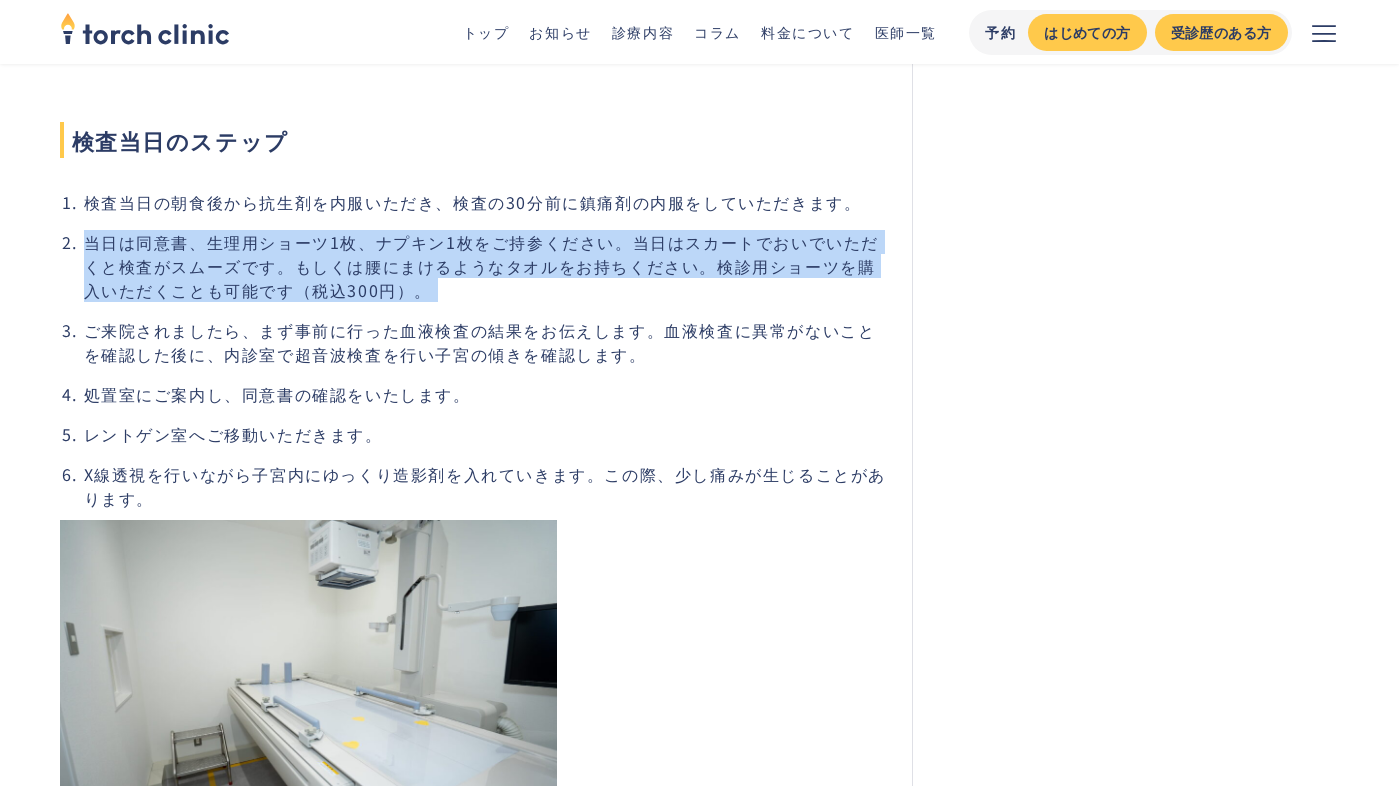 click on "ご来院されましたら、まず事前に行った血液検査の結果をお伝えします。血液検査に異常がないことを確認した後に、内診室で超音波検査を行い子宮の傾きを確認します。" at bounding box center [486, 342] 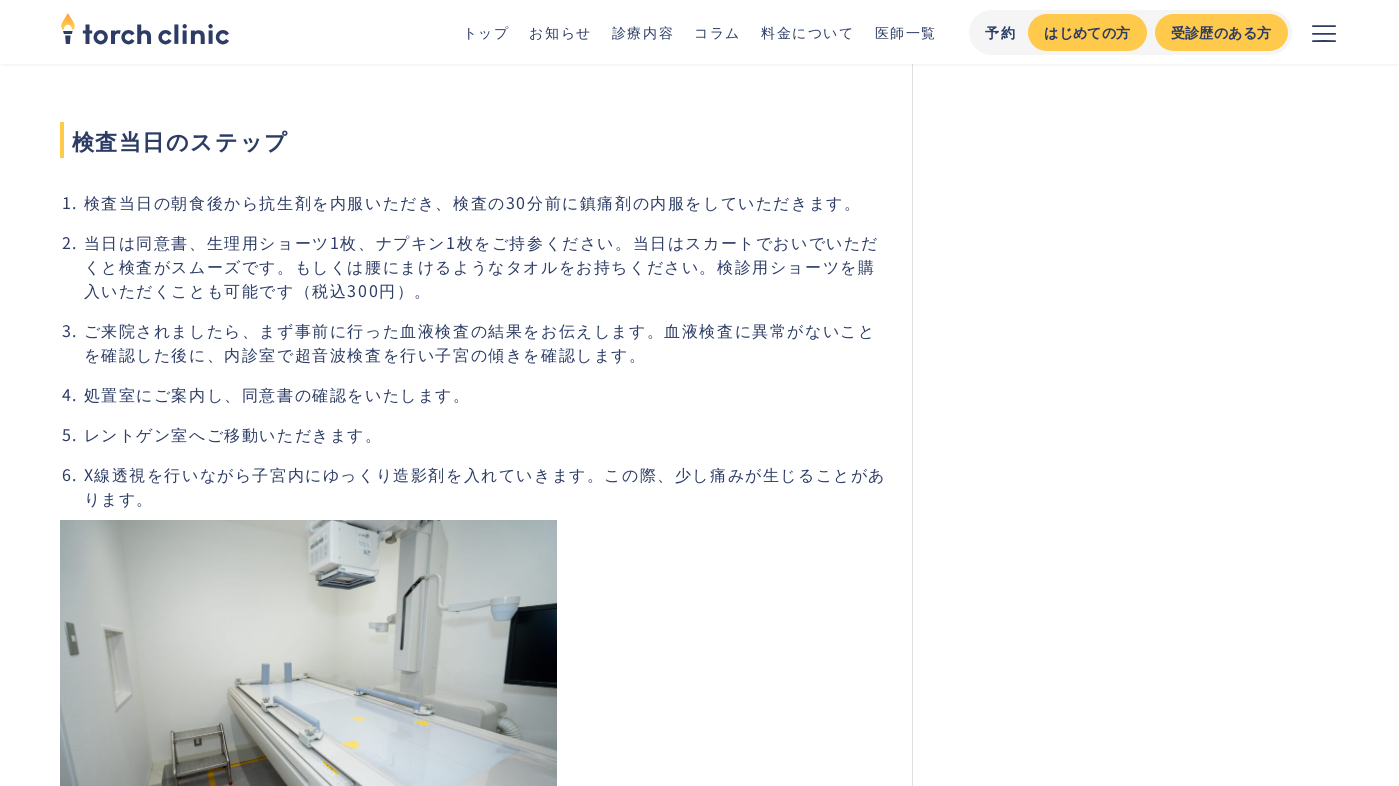 click on "ご来院されましたら、まず事前に行った血液検査の結果をお伝えします。血液検査に異常がないことを確認した後に、内診室で超音波検査を行い子宮の傾きを確認します。" at bounding box center [486, 342] 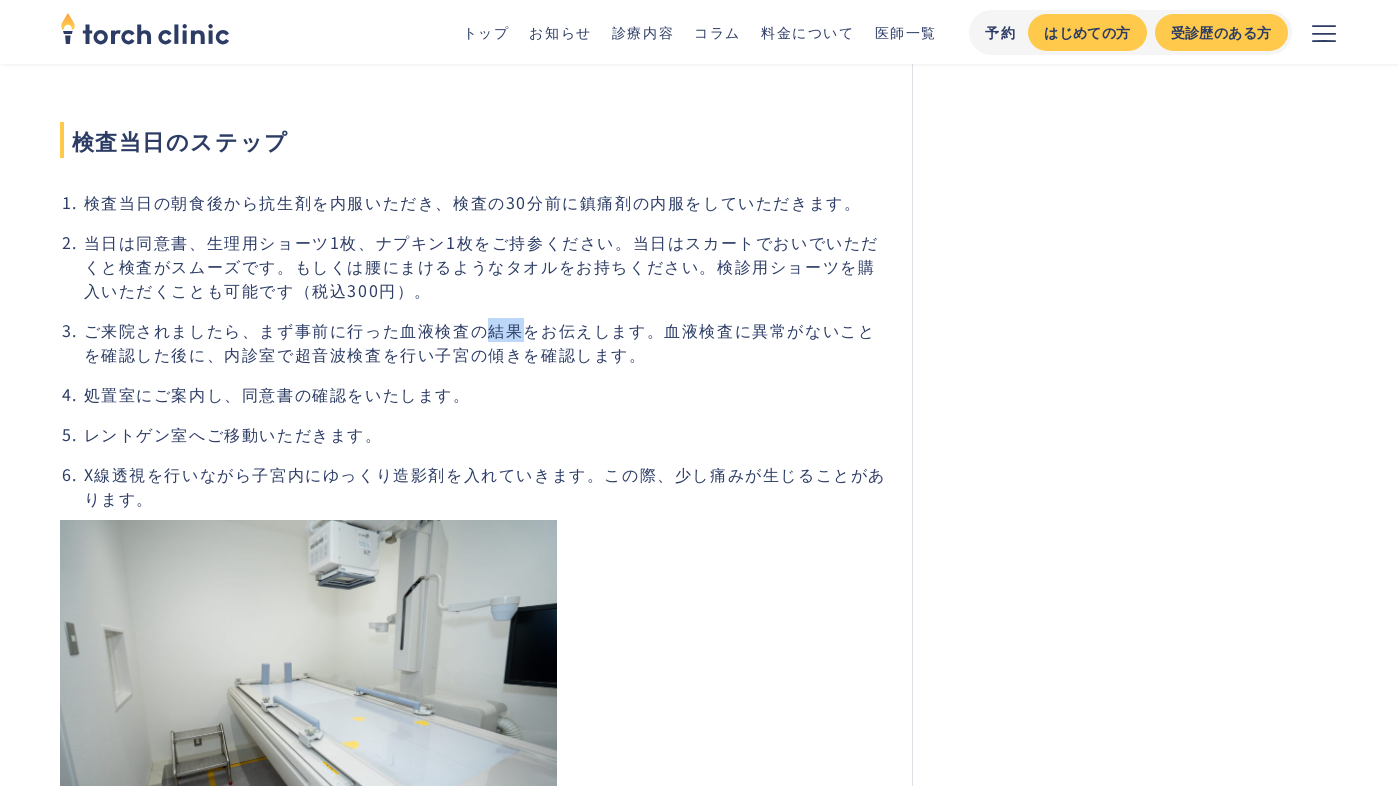 click on "ご来院されましたら、まず事前に行った血液検査の結果をお伝えします。血液検査に異常がないことを確認した後に、内診室で超音波検査を行い子宮の傾きを確認します。" at bounding box center [486, 342] 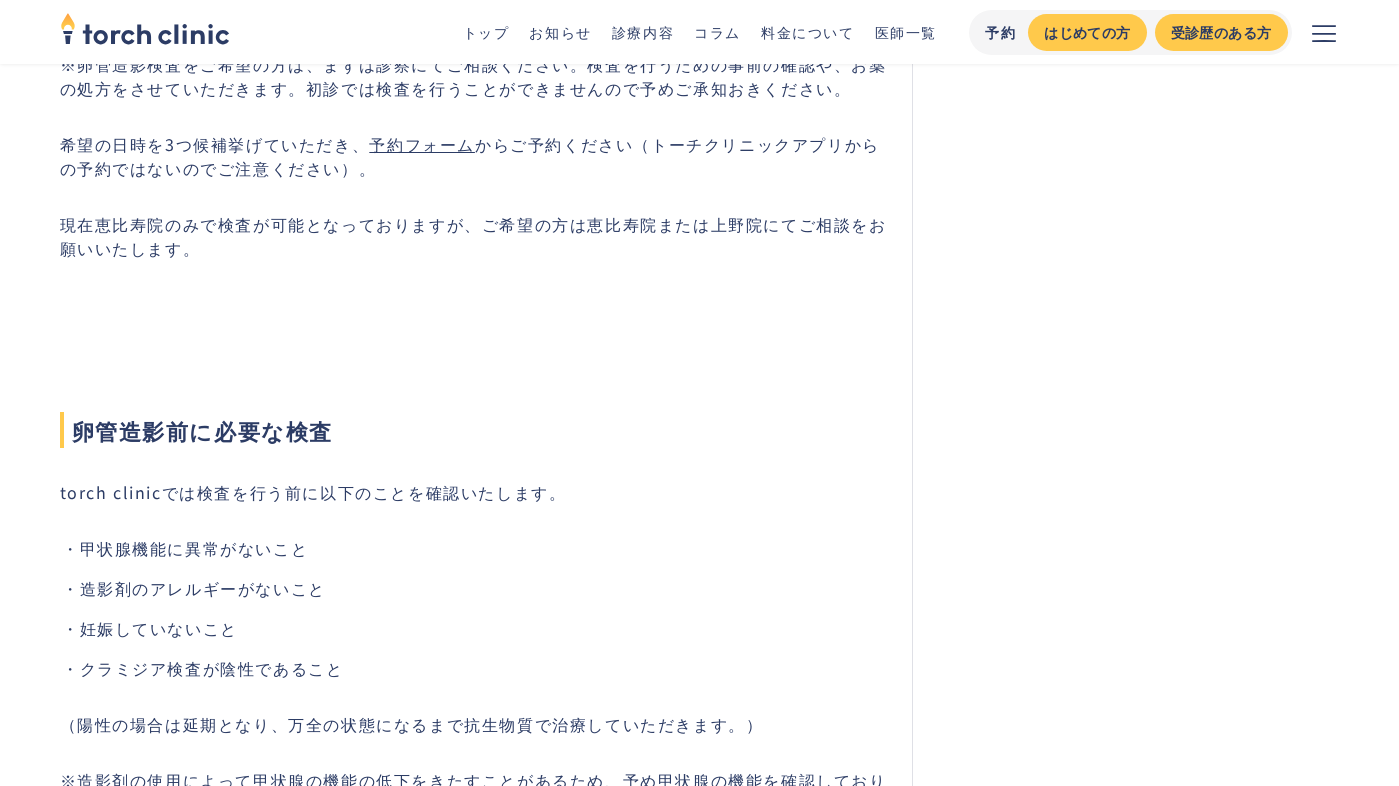 scroll, scrollTop: 2139, scrollLeft: 0, axis: vertical 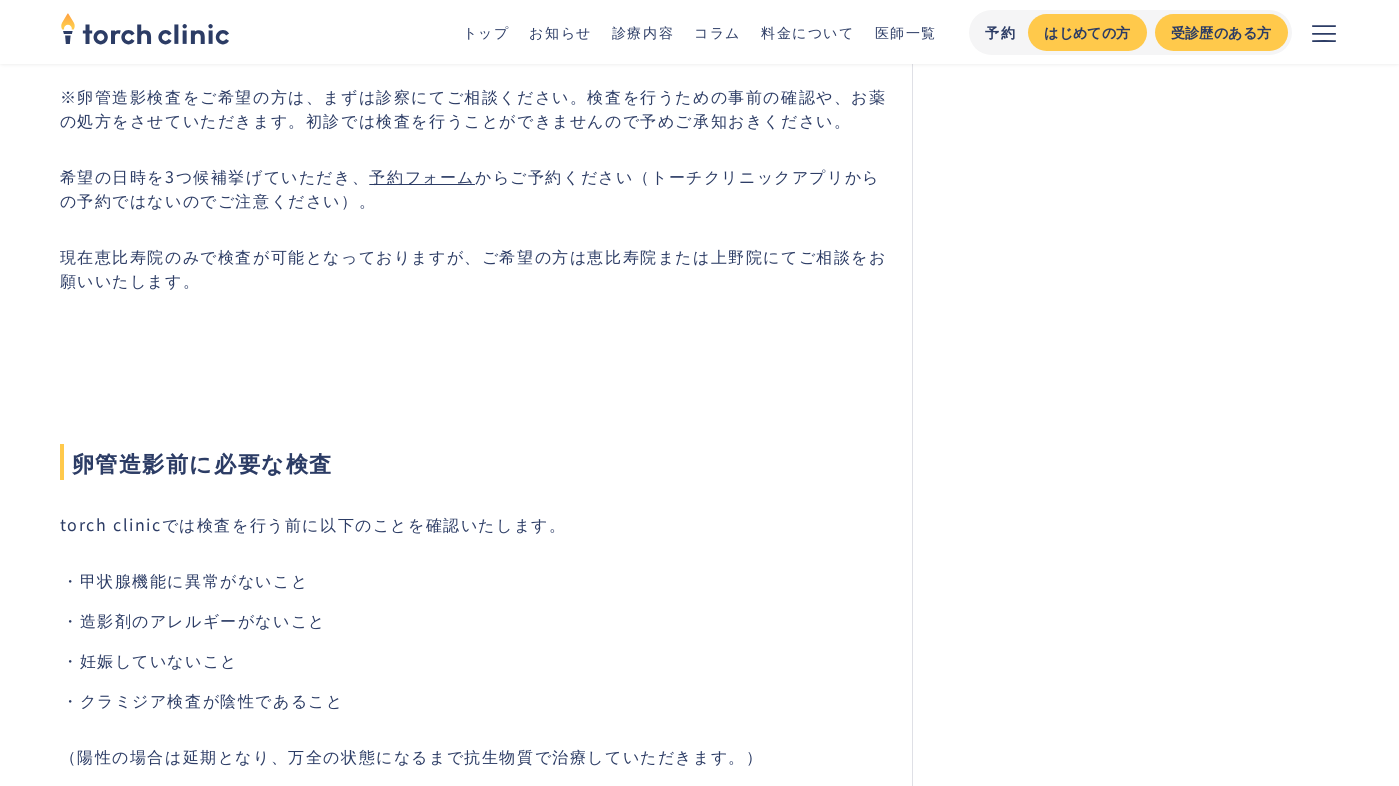 click on "子宮卵管造影検査について どのような不妊症の原因を見つけるか 卵管性不妊症 （卵管閉塞･狭窄、卵管周囲癒着など） 子宮性不妊症 （子宮内腔癒着、子宮奇形など） 検査の目的 子宮卵管造影検査とは 女性不妊症 の診断に用いられる検査で、自然妊娠をのぞめるかを確認する上で必須の検査です。卵管が詰まっていたり狭まっていたりしないか、子宮の中にくっついている箇所がないか、その他の病変はないかを調べる目的で行います。また、卵管に造影剤を通過させることで妊娠率が上昇することも知られています。 女性不妊の原因とは？割合やなりやすい人の特徴 torch clinicの卵管造影検査の特徴 一般的に痛いとされる卵管造影検査ですが、その理由として 造影剤を注入する速度が速い 造影剤を注入する圧が強すぎる 卵管が閉塞や狭窄している" at bounding box center [474, 847] 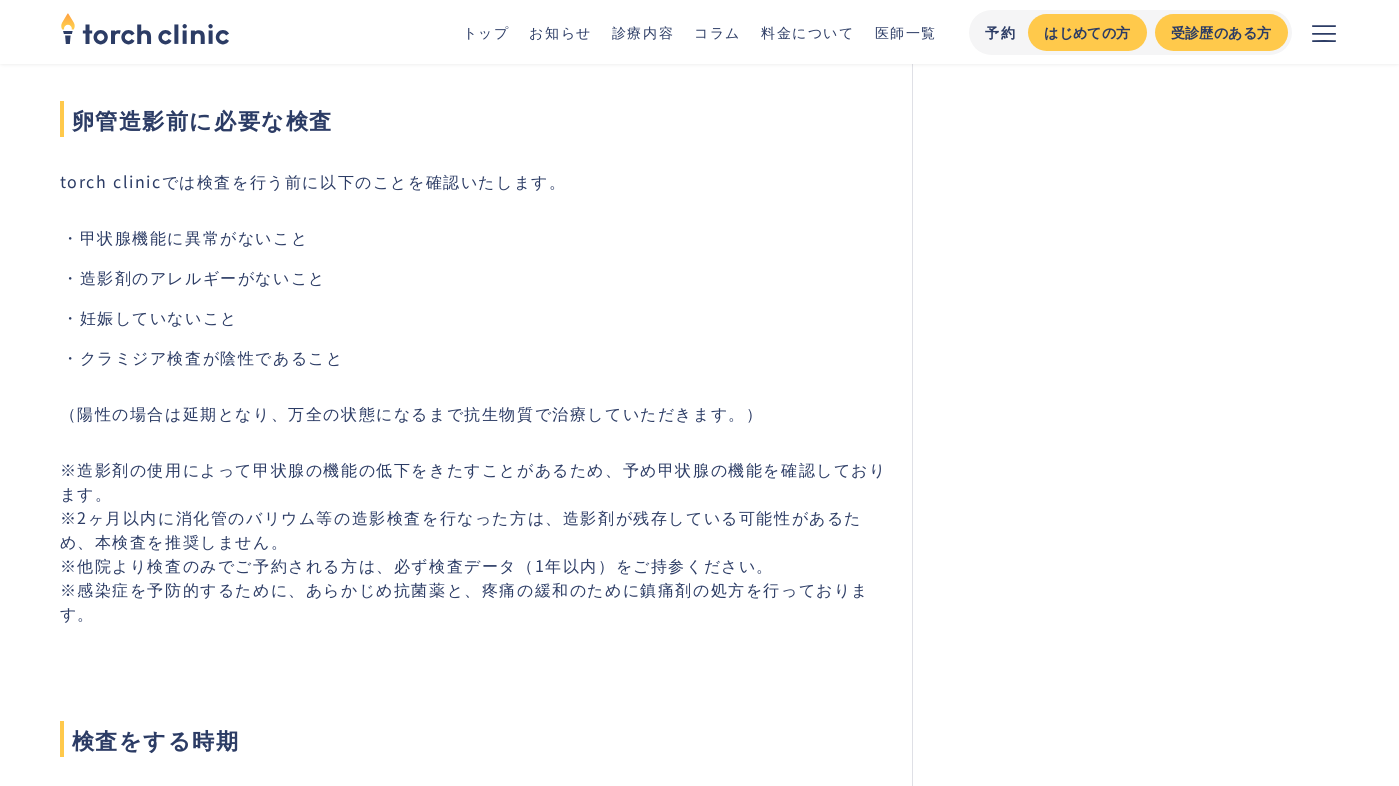 scroll, scrollTop: 2480, scrollLeft: 0, axis: vertical 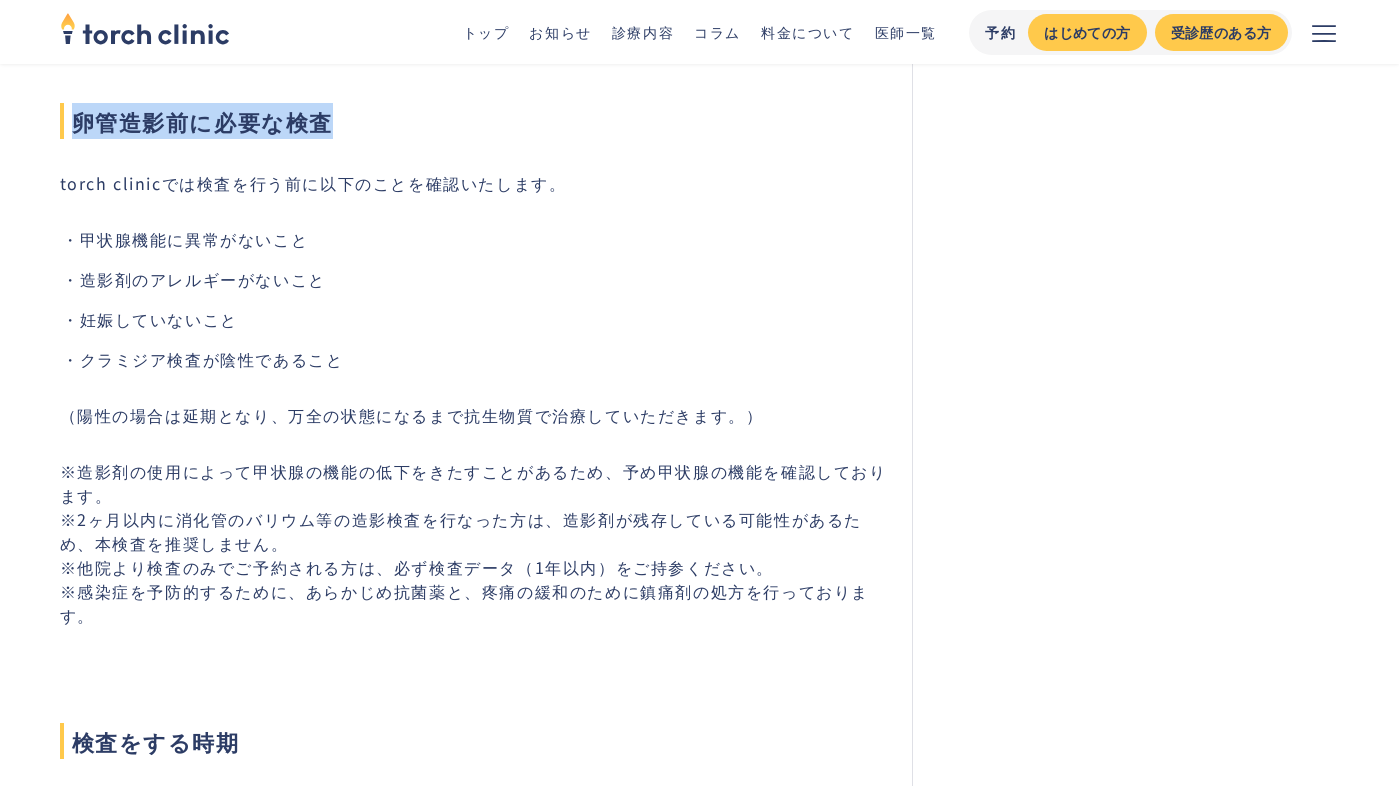 drag, startPoint x: 74, startPoint y: 122, endPoint x: 382, endPoint y: 127, distance: 308.0406 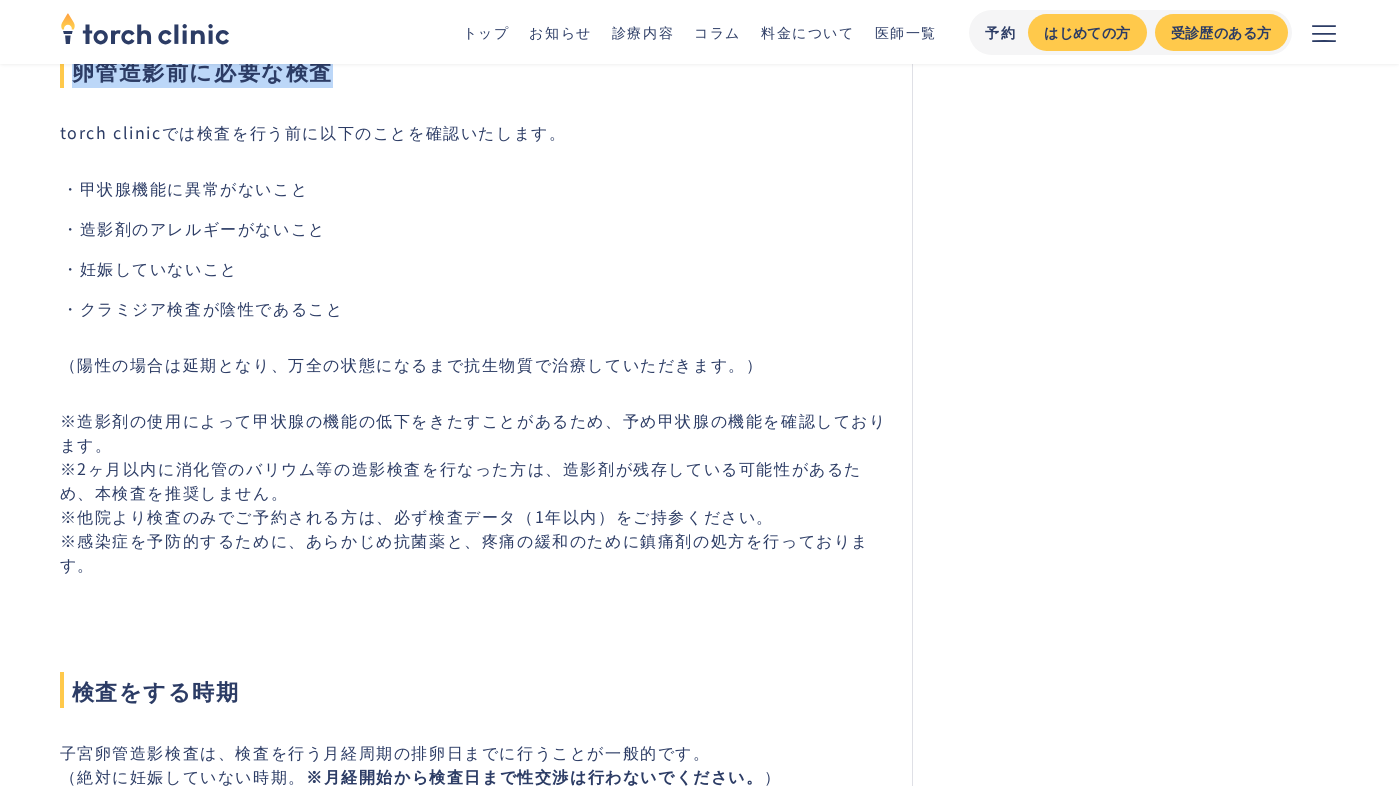 scroll, scrollTop: 2505, scrollLeft: 0, axis: vertical 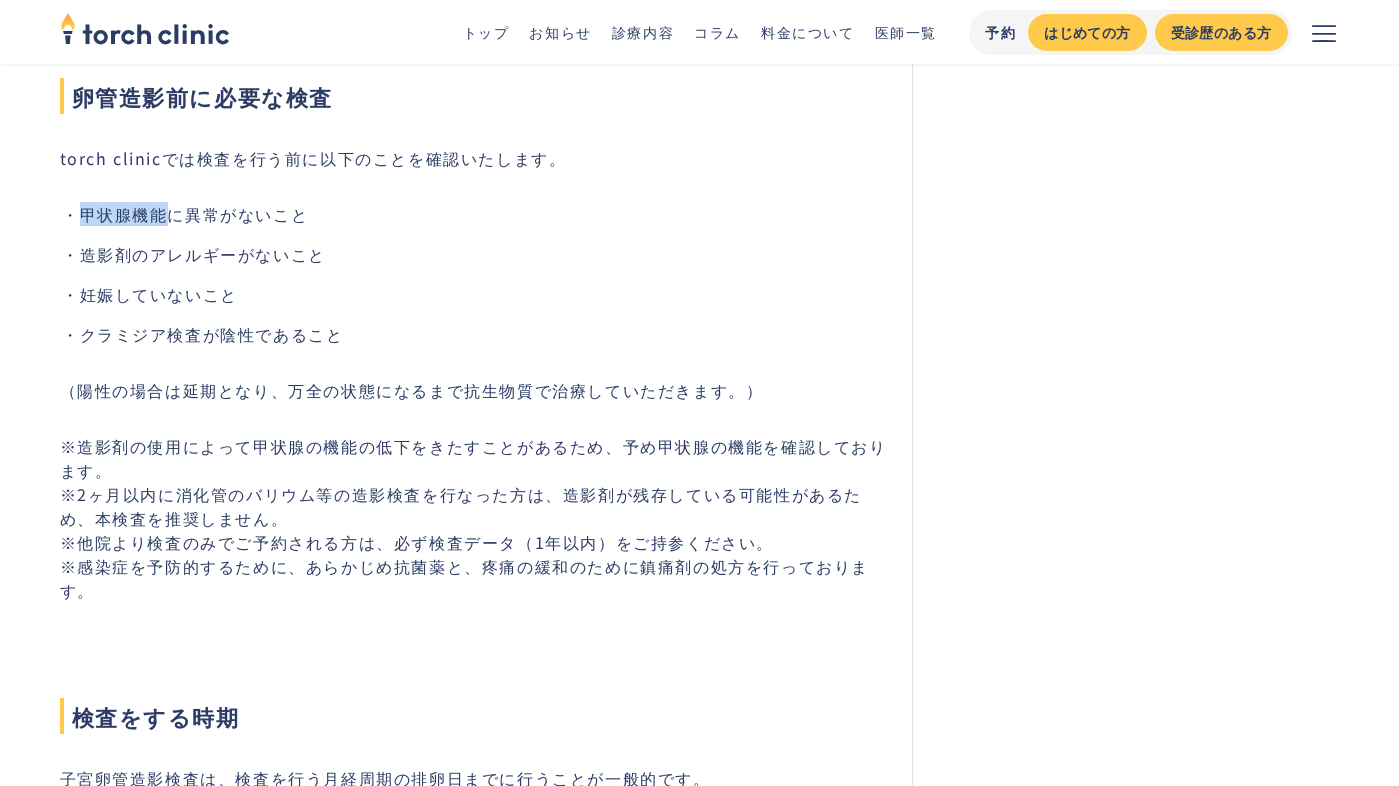 drag, startPoint x: 78, startPoint y: 209, endPoint x: 164, endPoint y: 216, distance: 86.28442 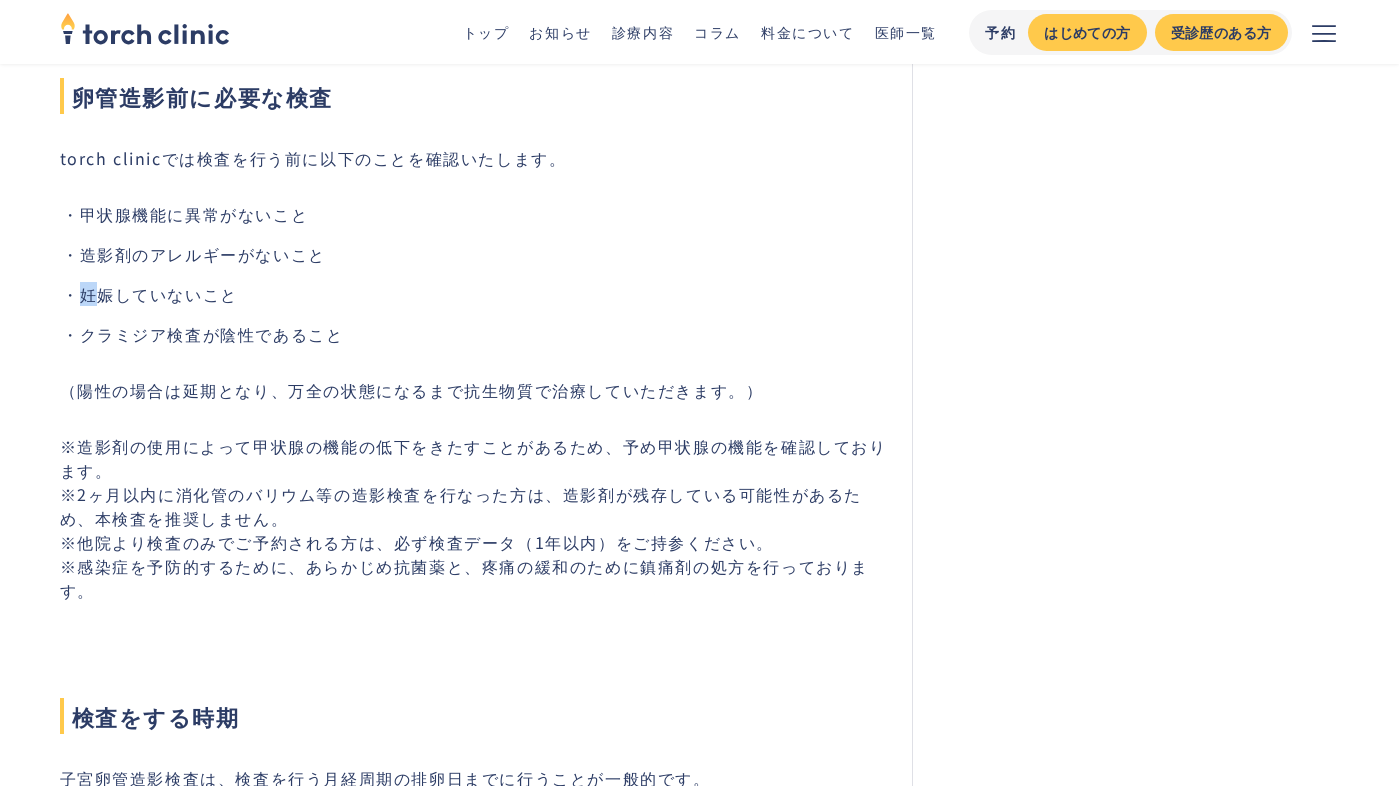 drag, startPoint x: 87, startPoint y: 290, endPoint x: 105, endPoint y: 293, distance: 18.248287 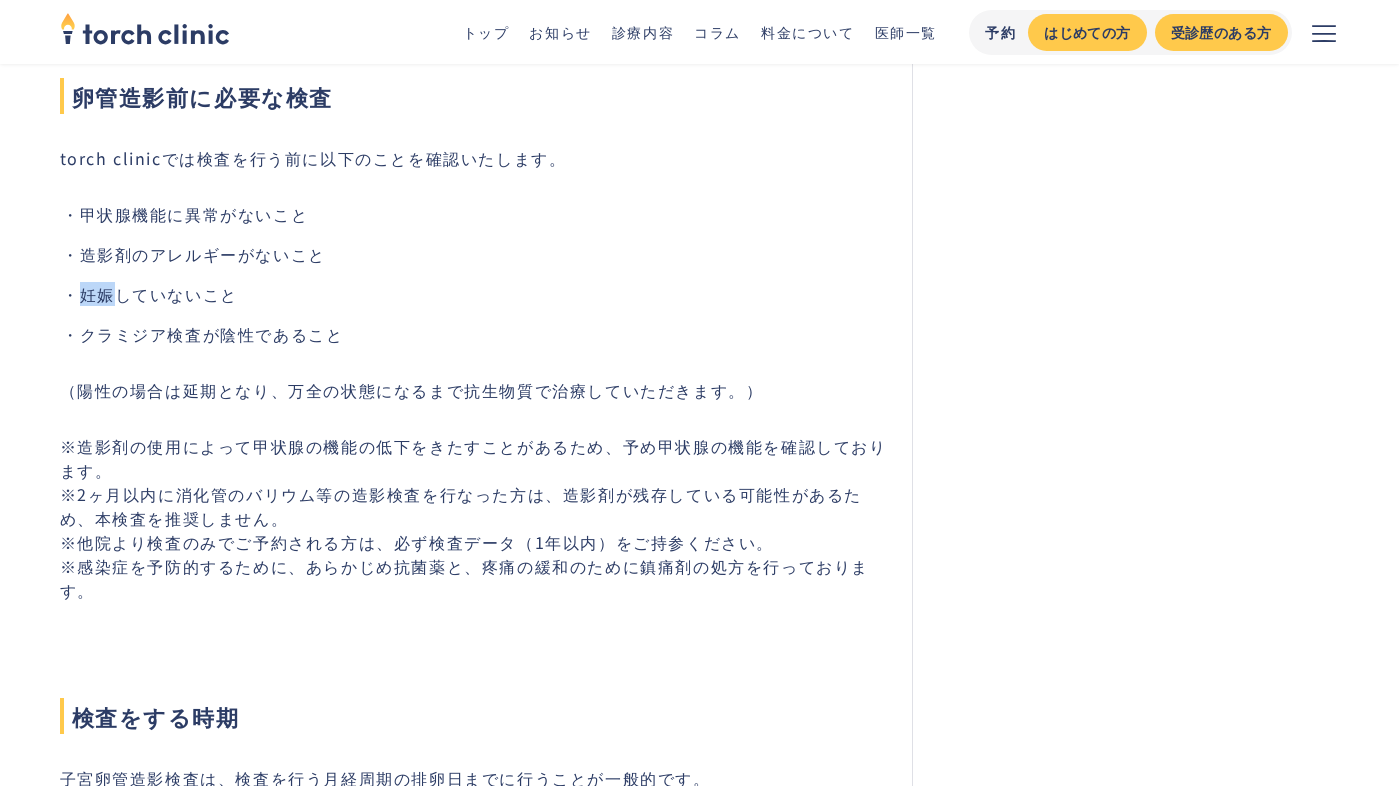 drag, startPoint x: 114, startPoint y: 295, endPoint x: 79, endPoint y: 297, distance: 35.057095 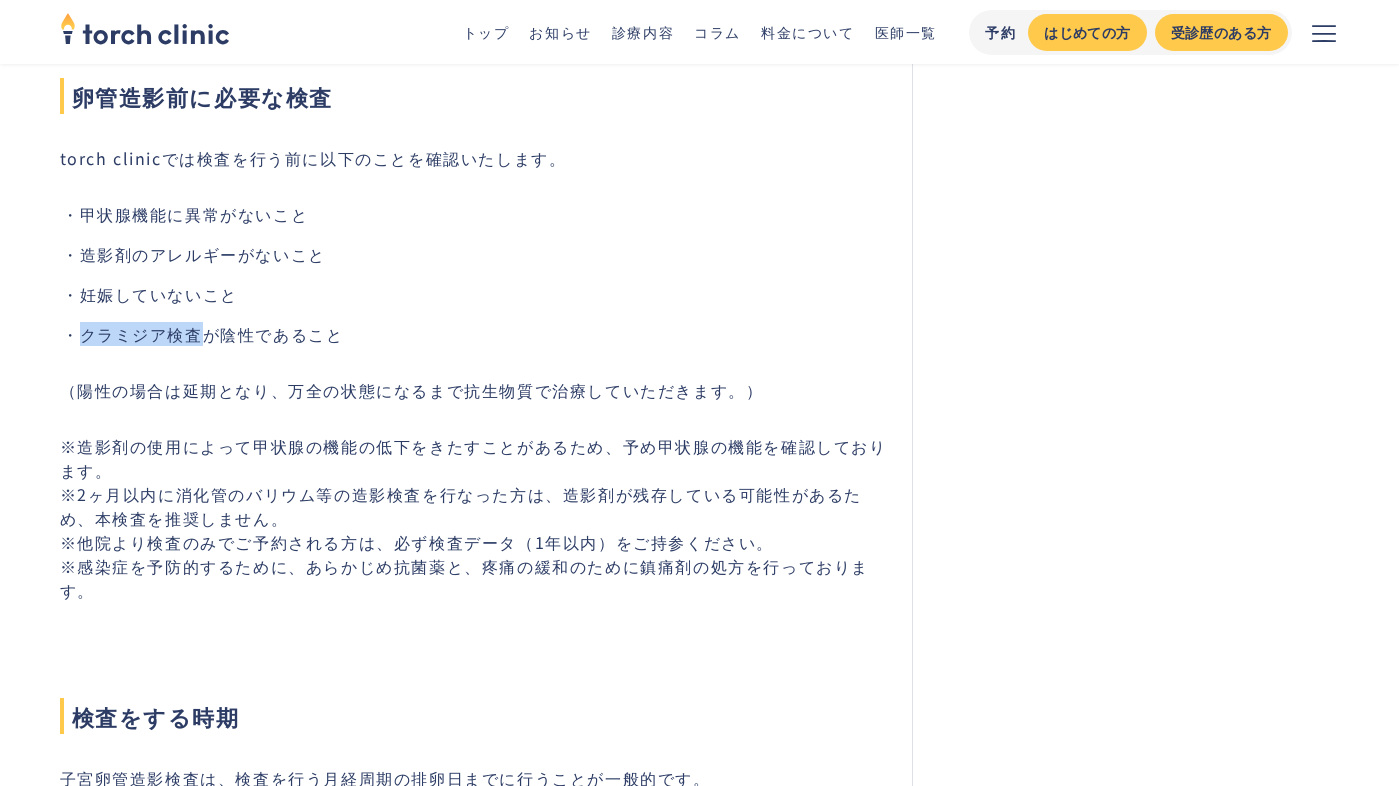 drag, startPoint x: 81, startPoint y: 335, endPoint x: 197, endPoint y: 338, distance: 116.03879 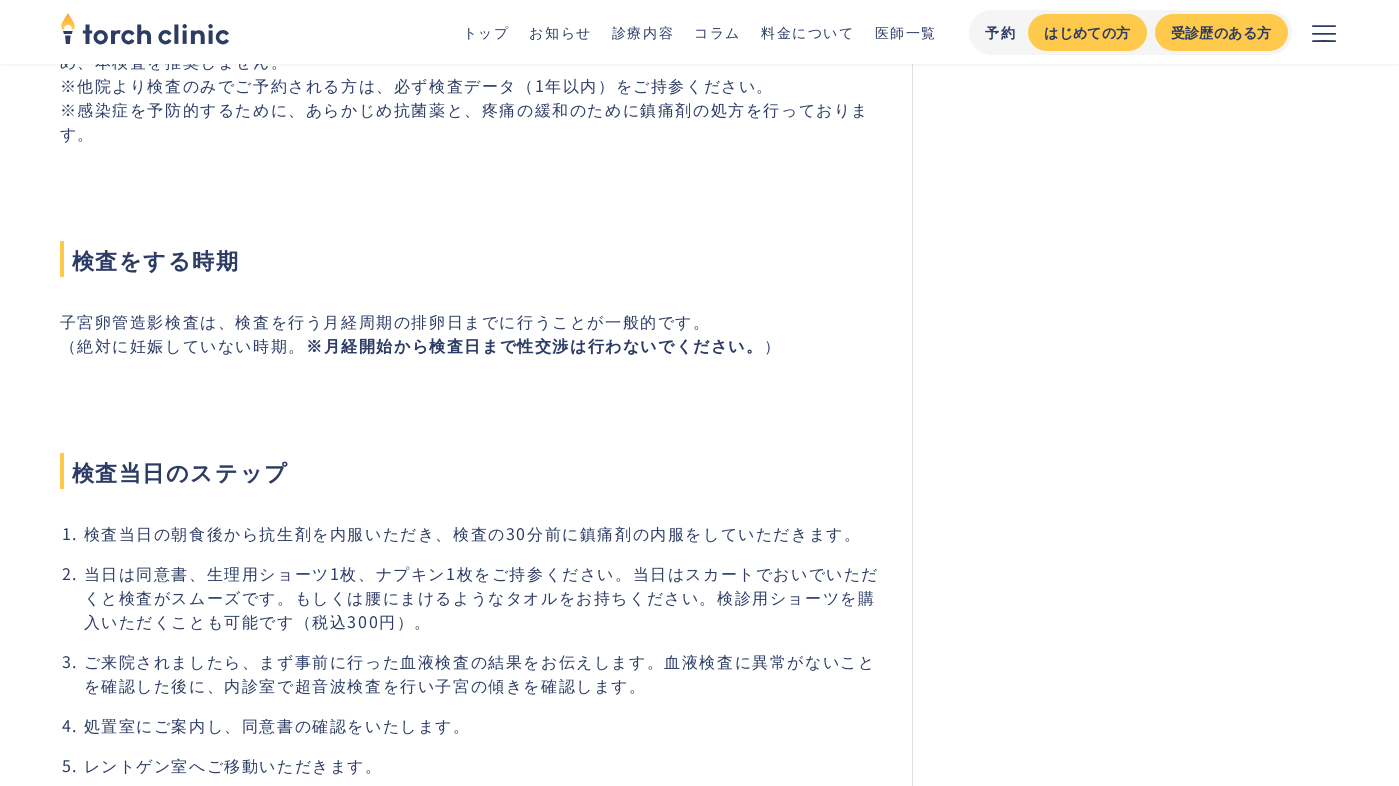scroll, scrollTop: 3006, scrollLeft: 0, axis: vertical 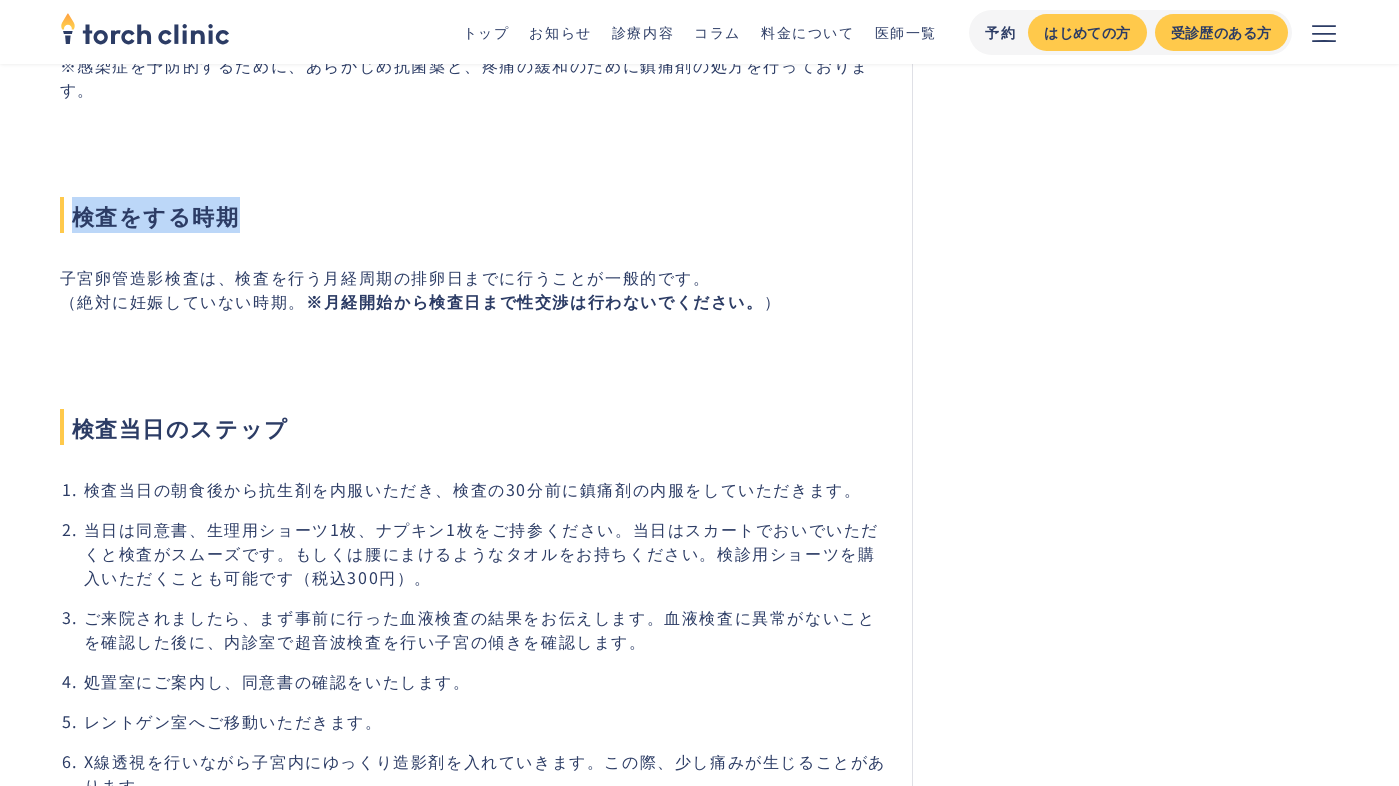 drag, startPoint x: 73, startPoint y: 208, endPoint x: 242, endPoint y: 212, distance: 169.04733 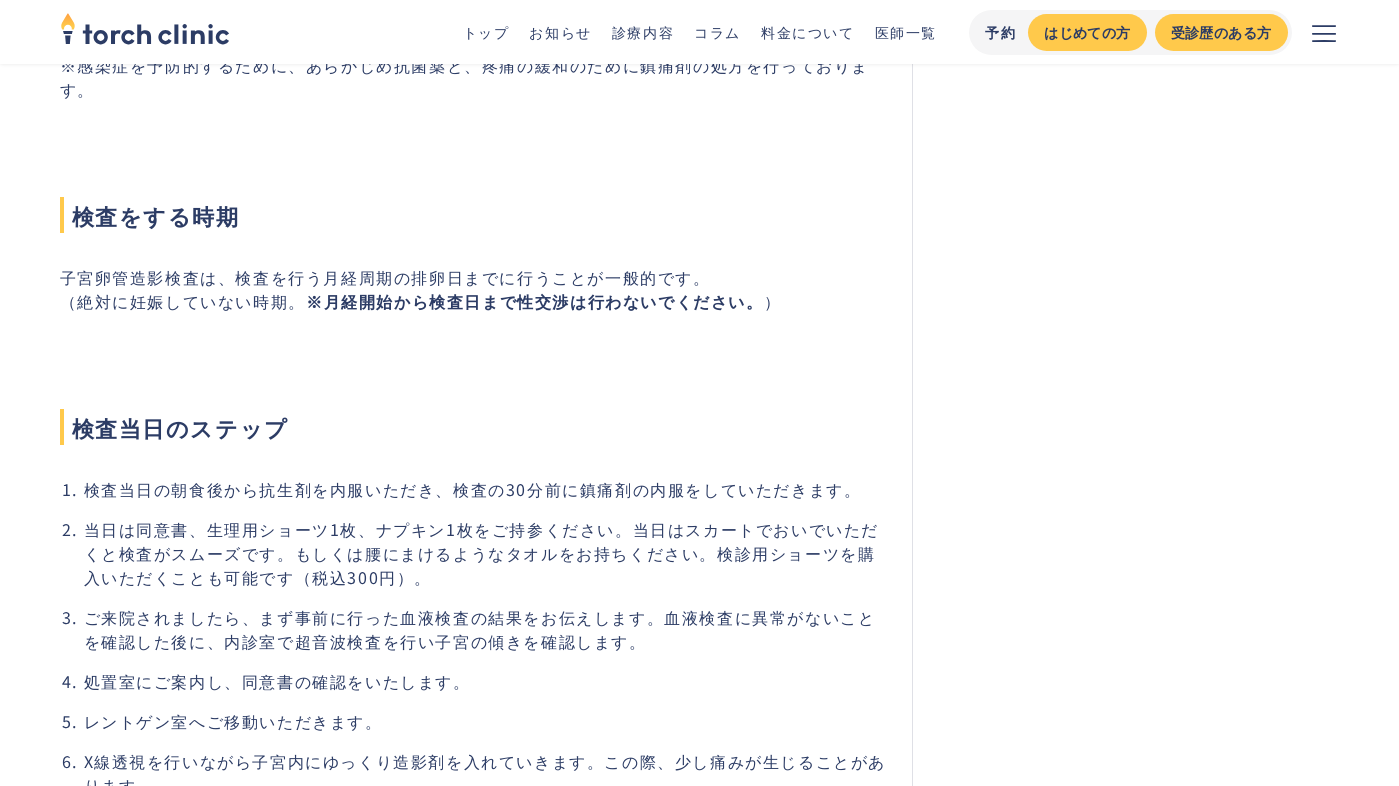click on "子宮卵管造影検査は、検査を行う月経周期の排卵日までに行うことが一般的です。 （絶対に妊娠していない時期。  ※月経開始から検査日まで性交渉は行わないでください。 ）" at bounding box center (474, 289) 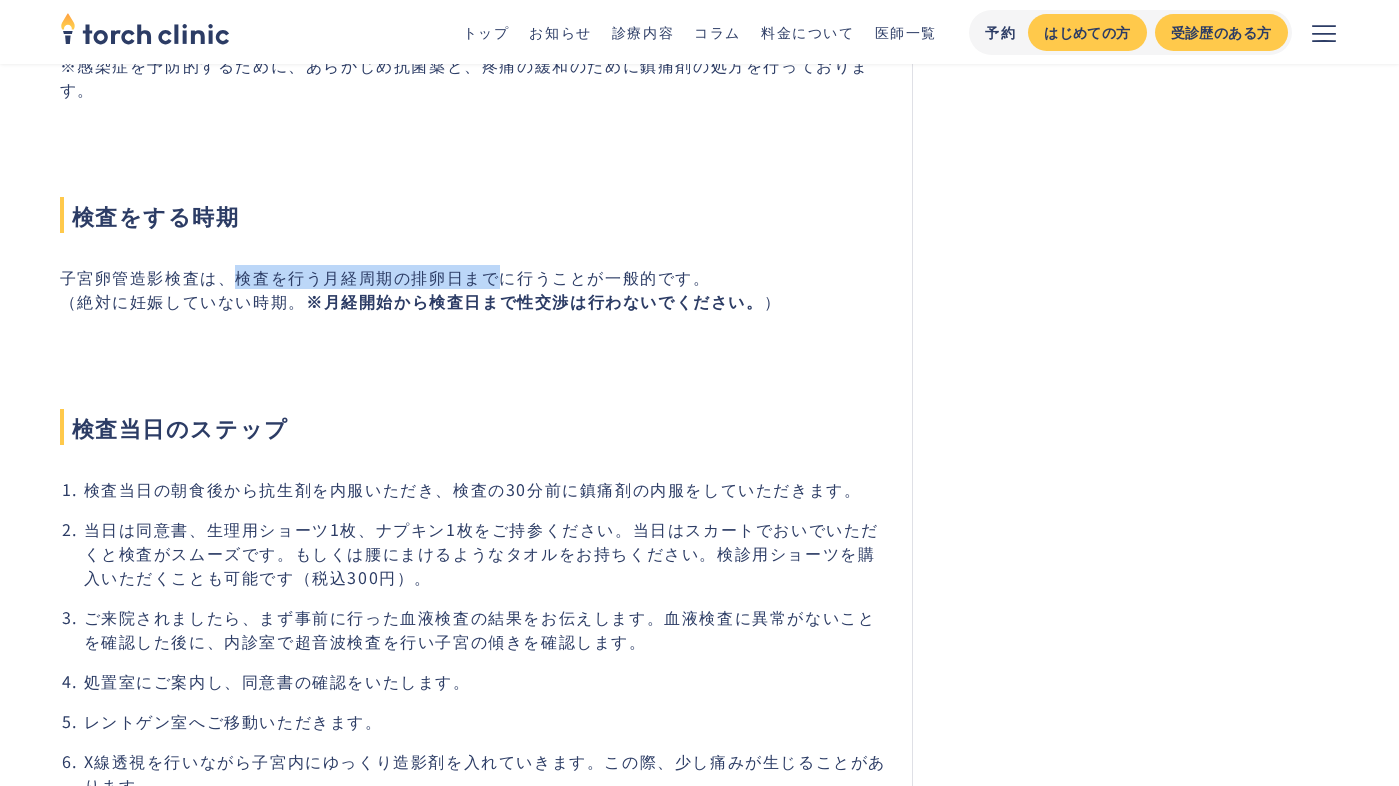 drag, startPoint x: 232, startPoint y: 272, endPoint x: 503, endPoint y: 278, distance: 271.0664 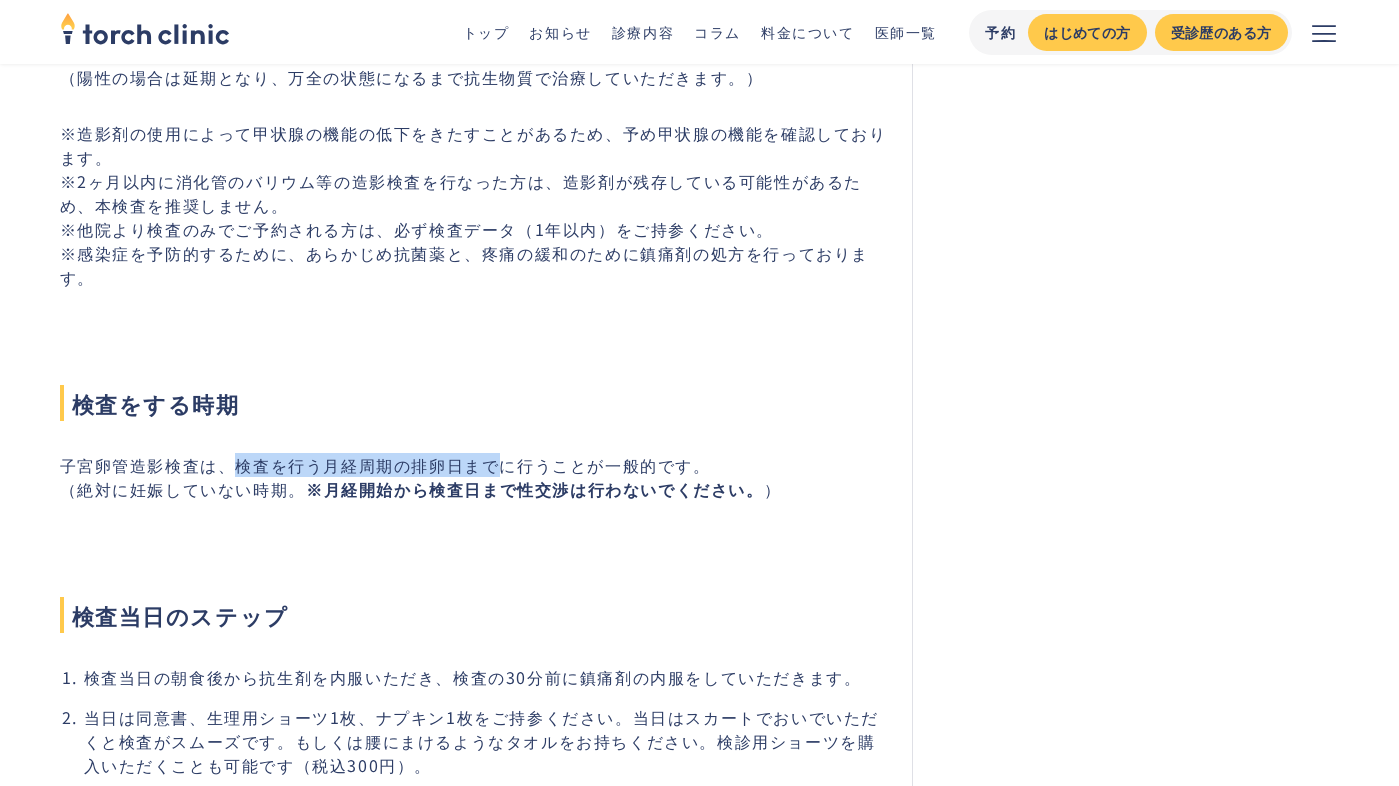 scroll, scrollTop: 2688, scrollLeft: 0, axis: vertical 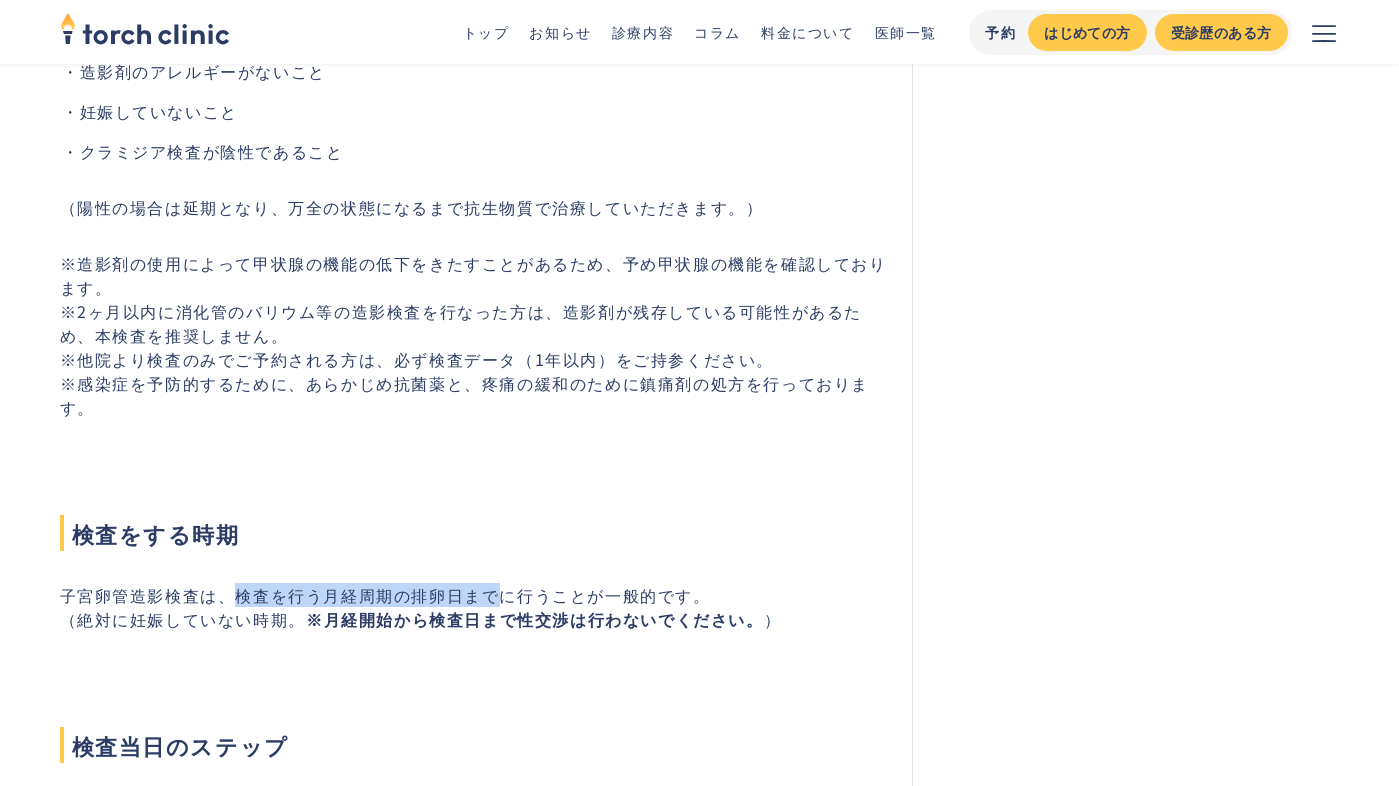 click on "子宮卵管造影検査について どのような不妊症の原因を見つけるか 卵管性不妊症 （卵管閉塞･狭窄、卵管周囲癒着など） 子宮性不妊症 （子宮内腔癒着、子宮奇形など） 検査の目的 子宮卵管造影検査とは 女性不妊症 の診断に用いられる検査で、自然妊娠をのぞめるかを確認する上で必須の検査です。卵管が詰まっていたり狭まっていたりしないか、子宮の中にくっついている箇所がないか、その他の病変はないかを調べる目的で行います。また、卵管に造影剤を通過させることで妊娠率が上昇することも知られています。 女性不妊の原因とは？割合やなりやすい人の特徴 torch clinicの卵管造影検査の特徴 一般的に痛いとされる卵管造影検査ですが、その理由として 造影剤を注入する速度が速い 造影剤を注入する圧が強すぎる 卵管が閉塞や狭窄している" at bounding box center (474, 298) 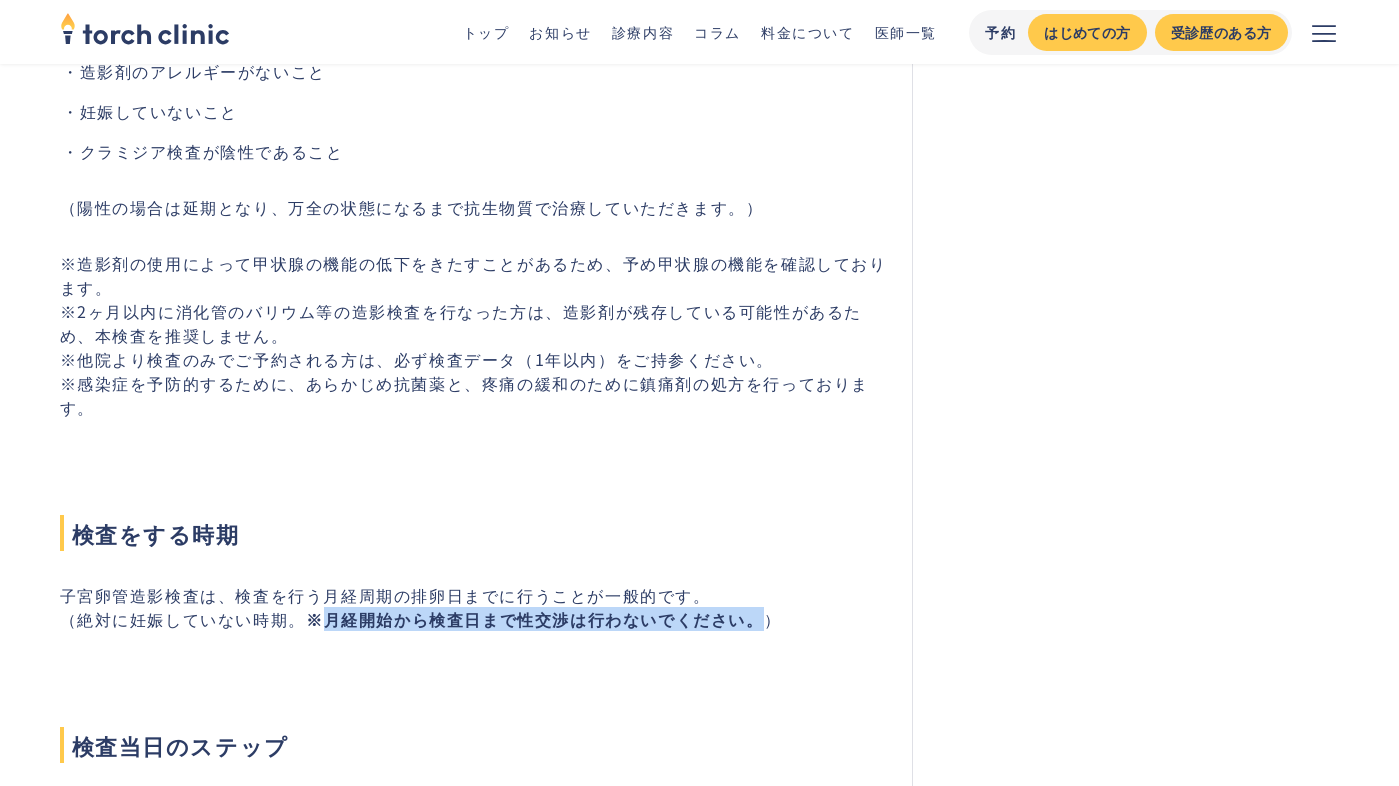 drag, startPoint x: 327, startPoint y: 619, endPoint x: 758, endPoint y: 619, distance: 431 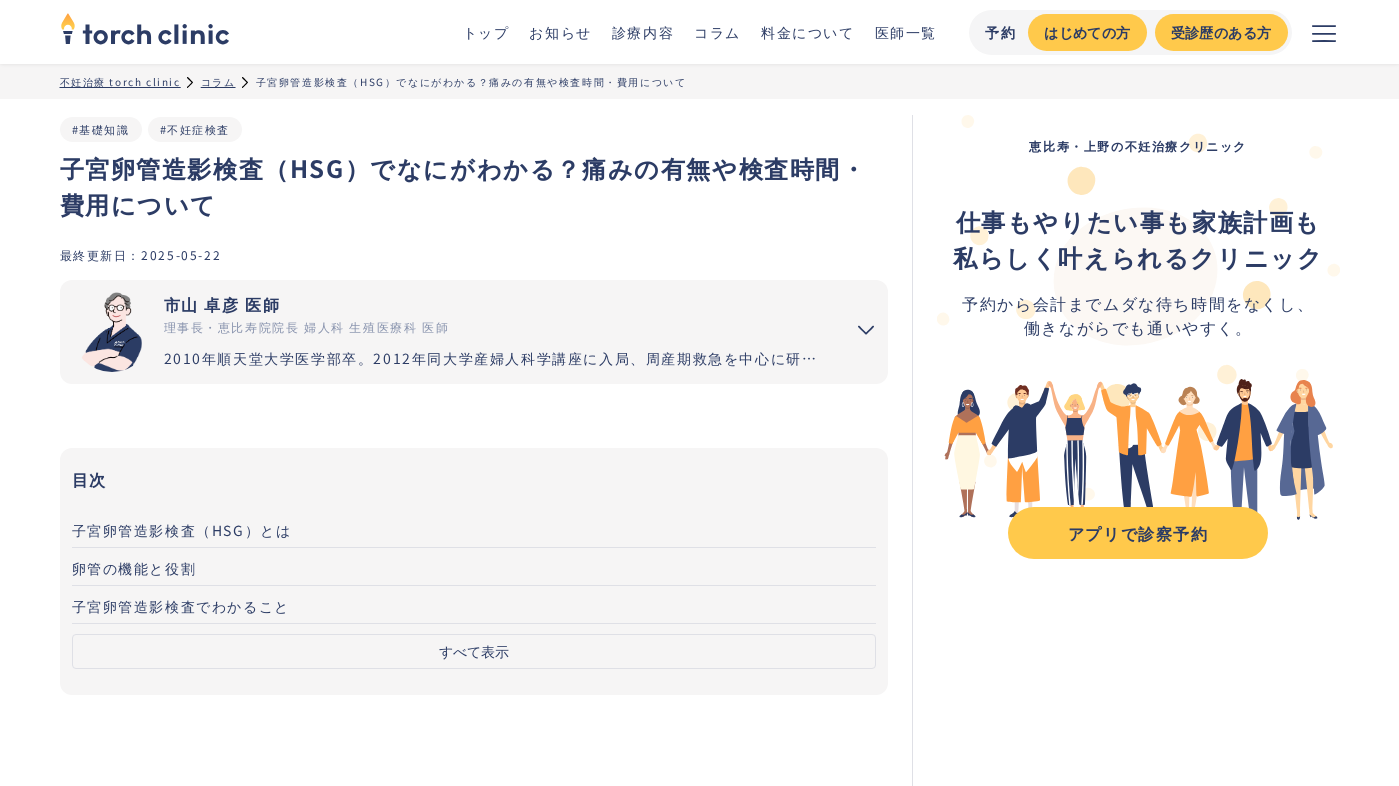 scroll, scrollTop: 0, scrollLeft: 0, axis: both 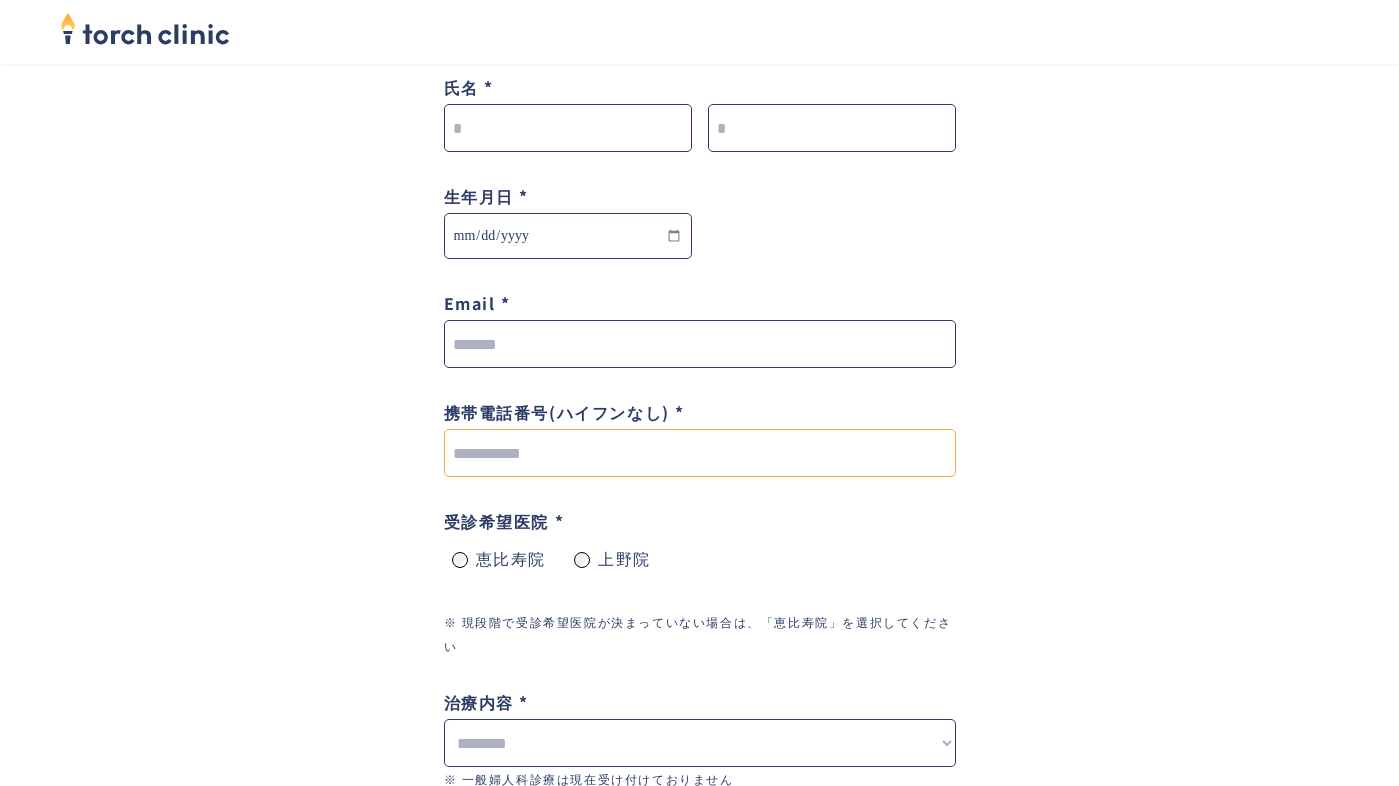 click on "携帯電話番号(ハイフンなし) *" at bounding box center (700, 453) 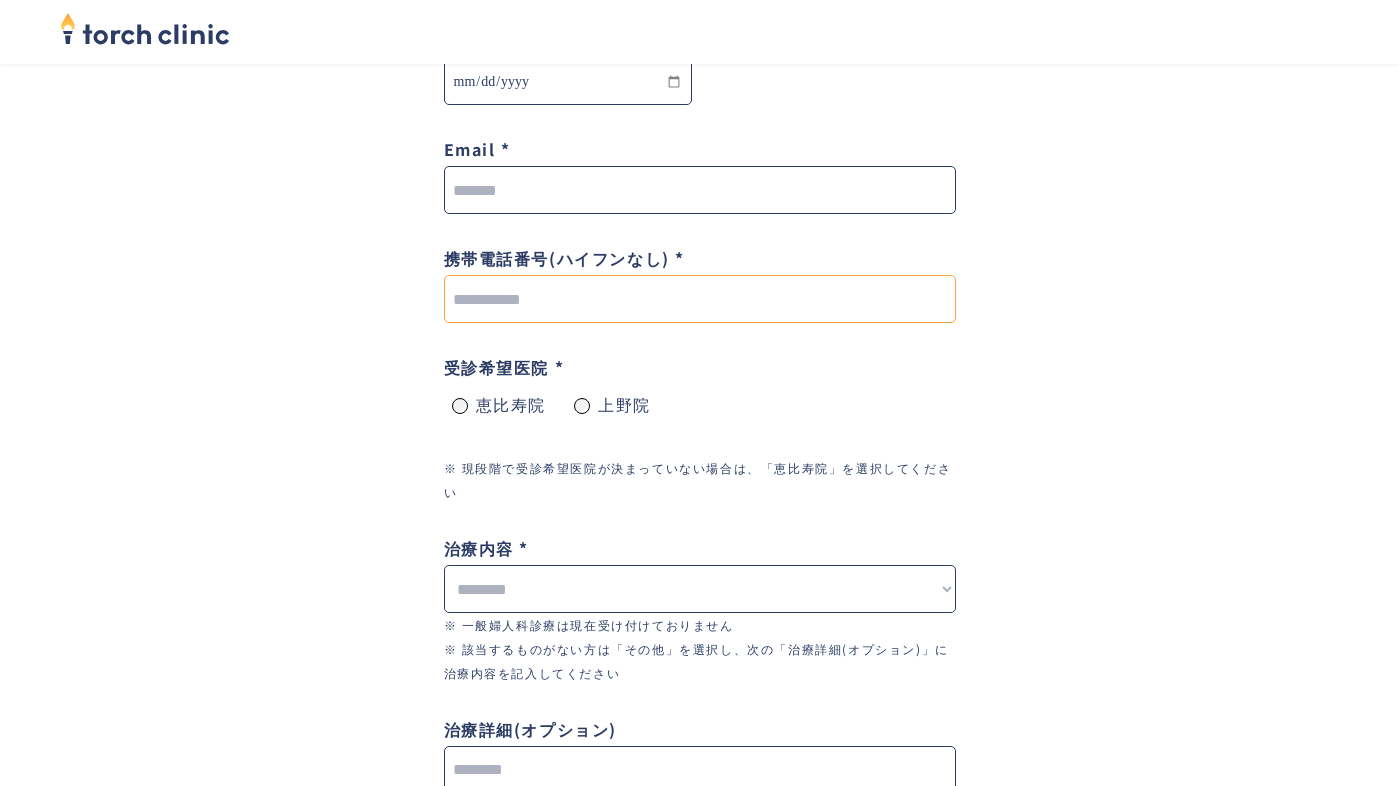 scroll, scrollTop: 629, scrollLeft: 0, axis: vertical 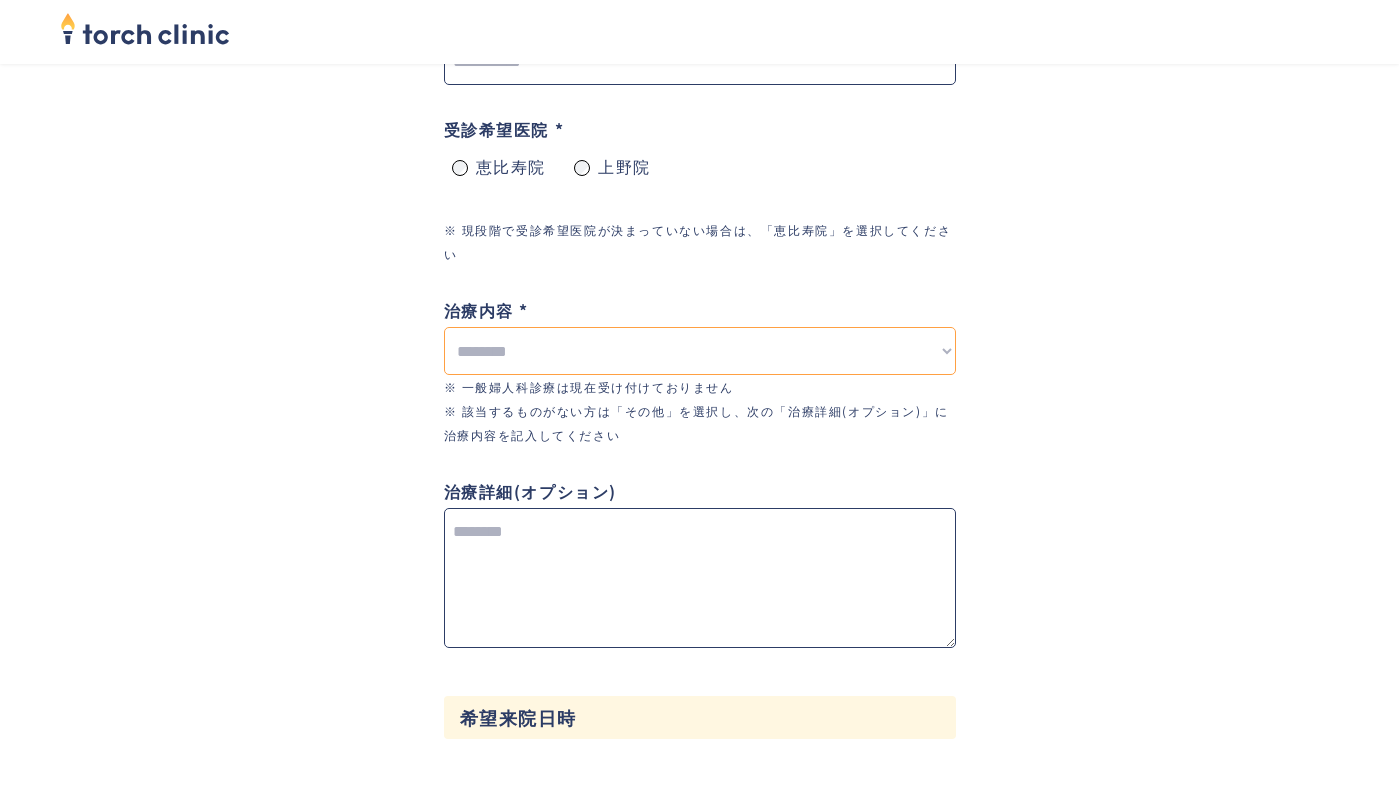 click on "**********" at bounding box center [700, 351] 